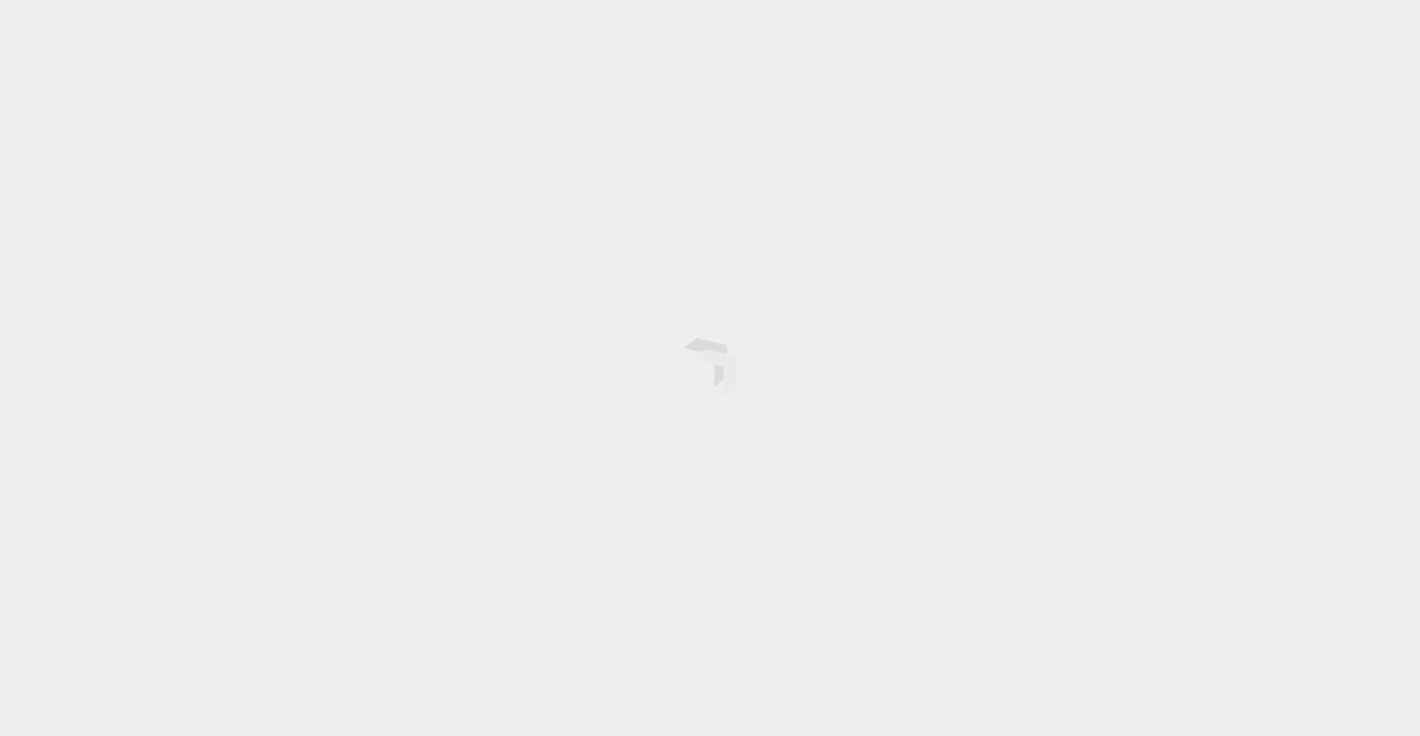 scroll, scrollTop: 0, scrollLeft: 0, axis: both 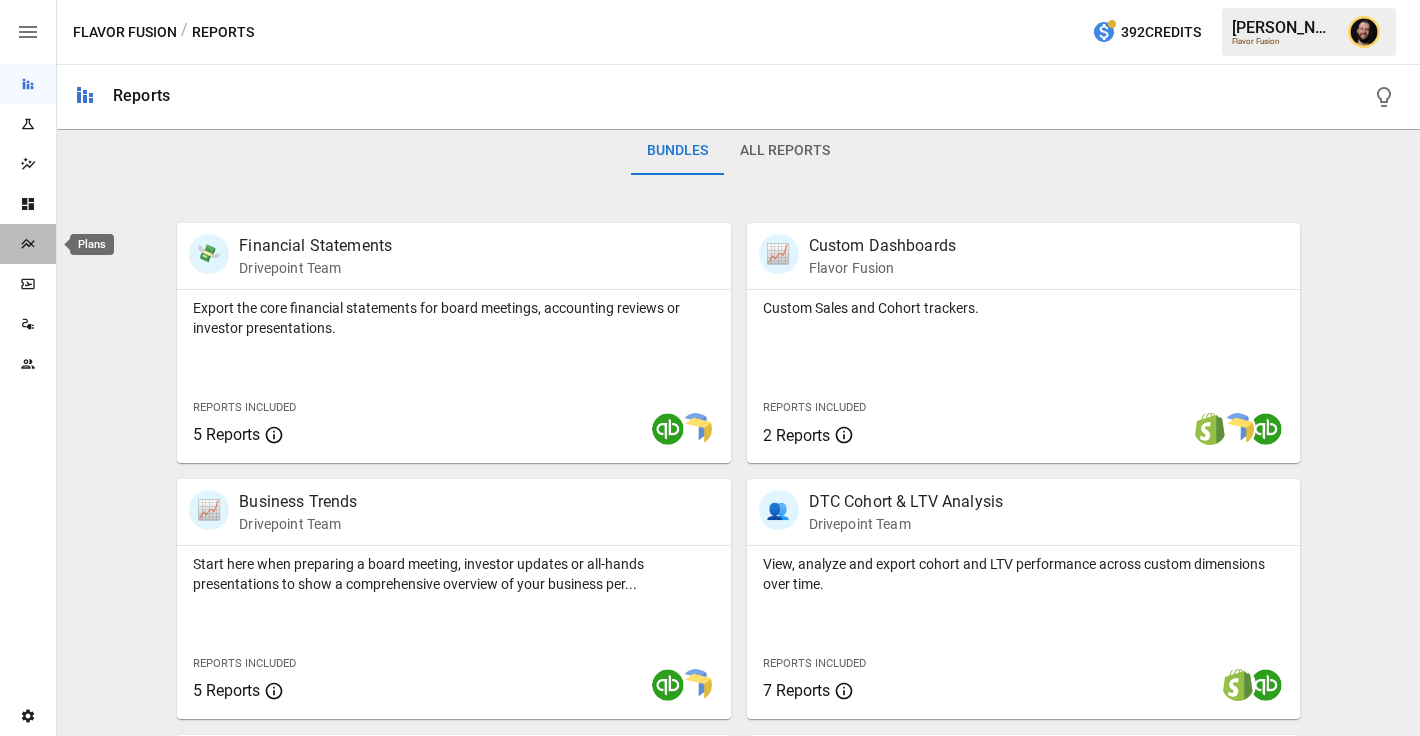 click at bounding box center [28, 244] 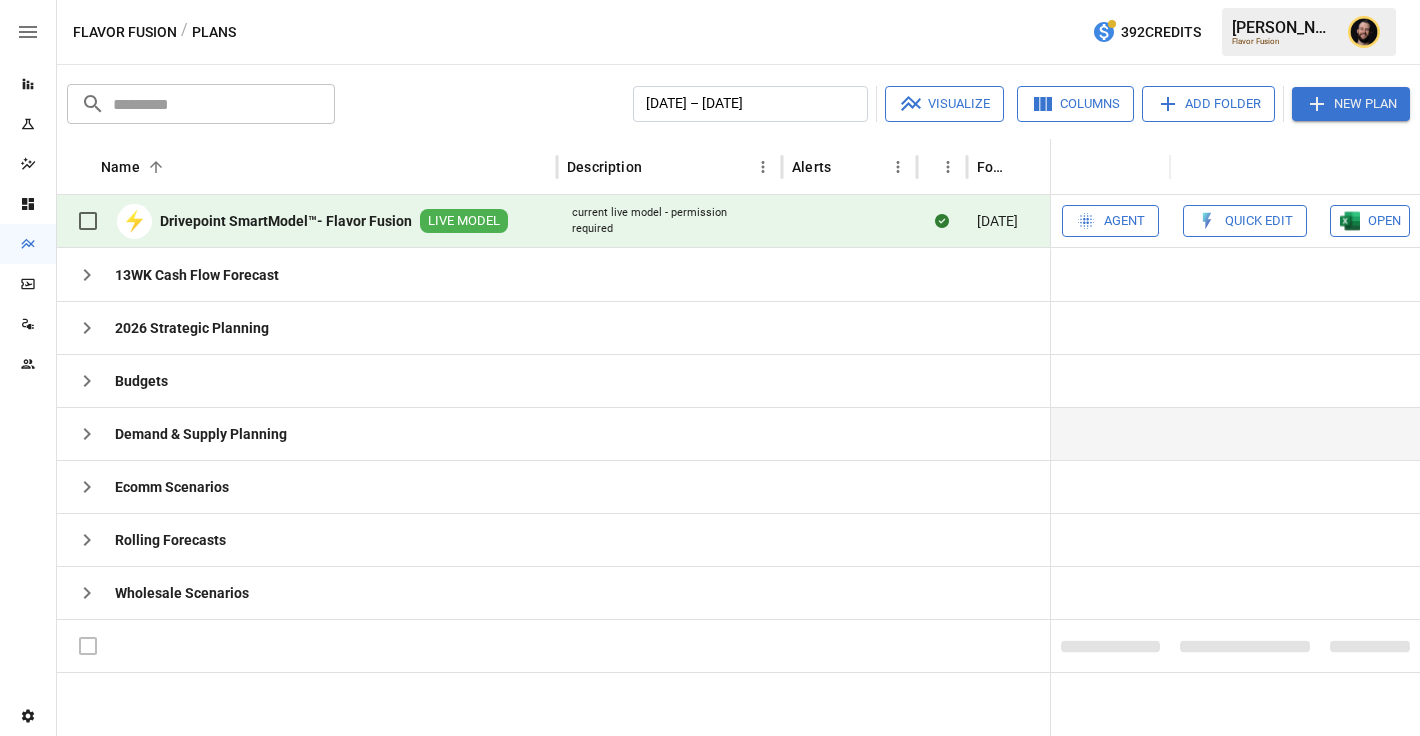click 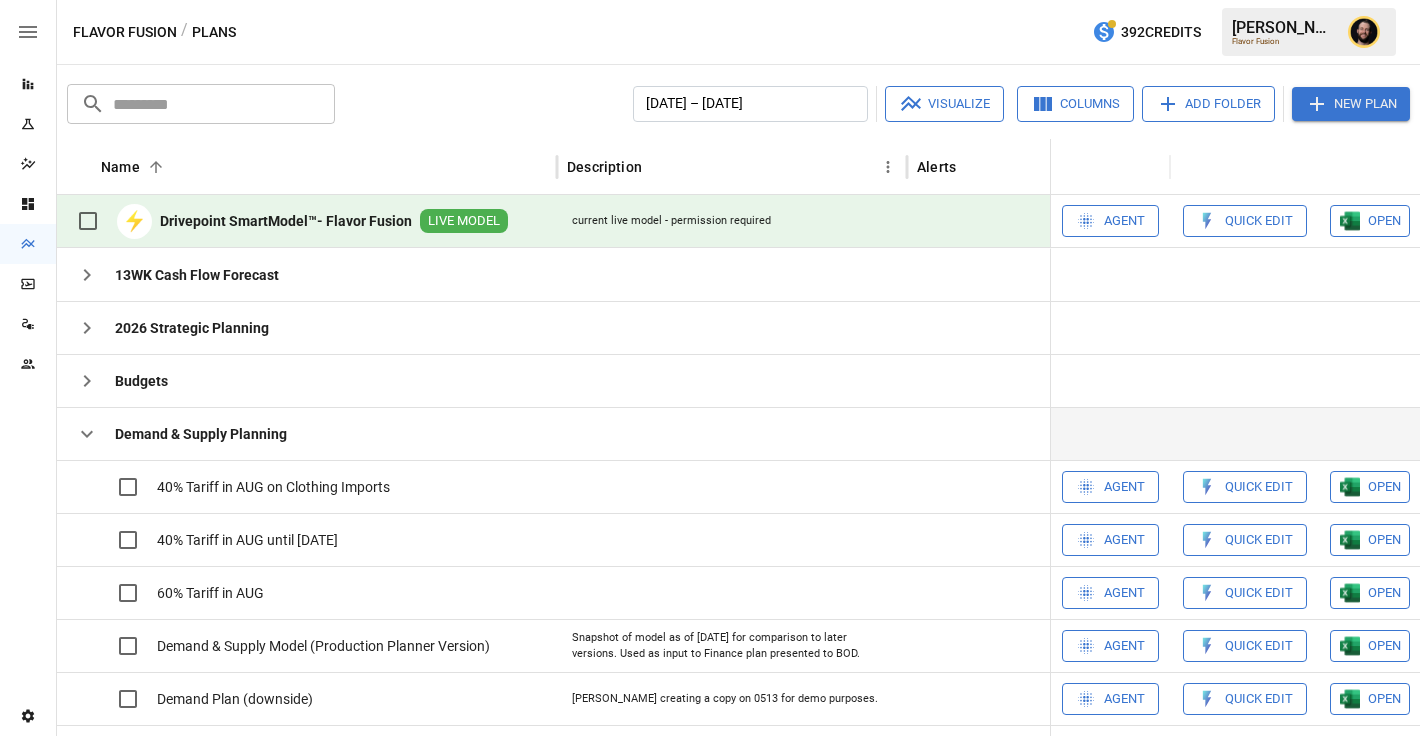 scroll, scrollTop: 149, scrollLeft: 0, axis: vertical 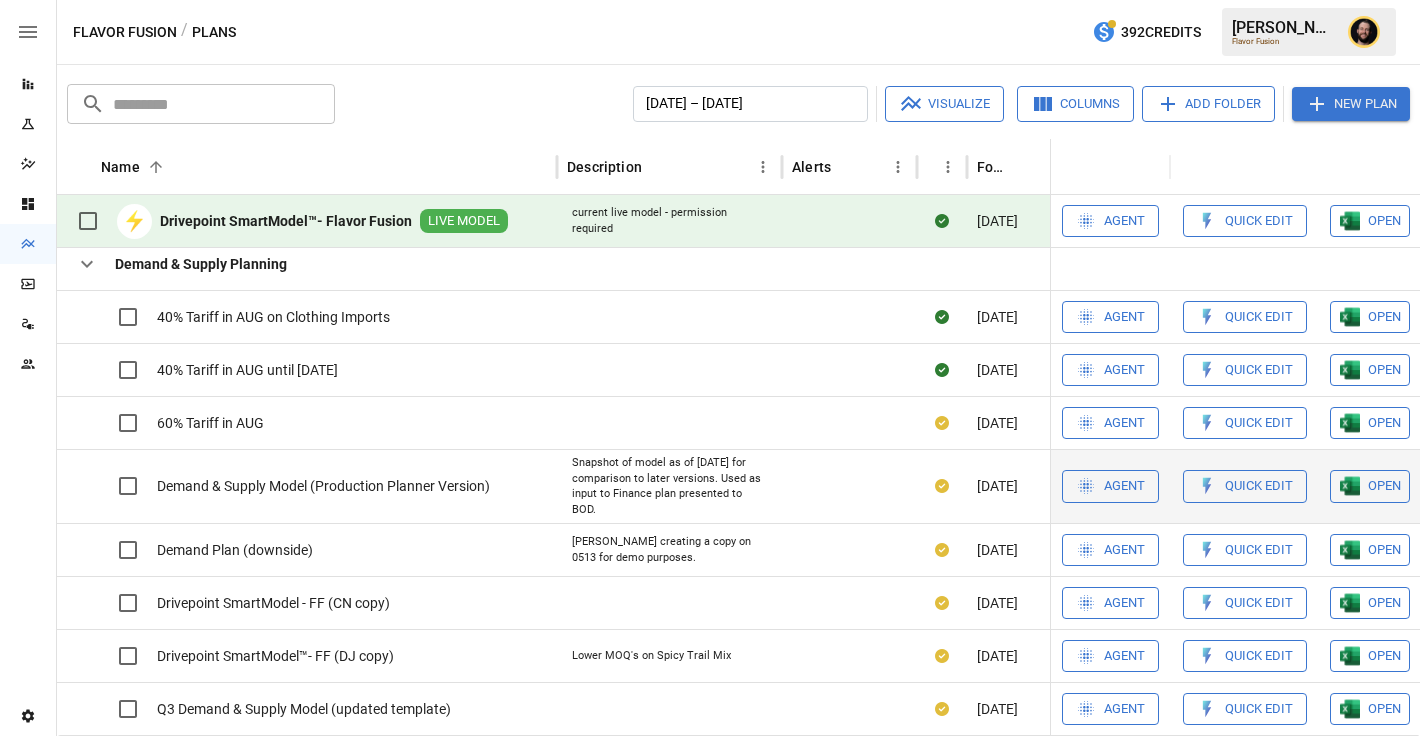click at bounding box center (1350, 317) 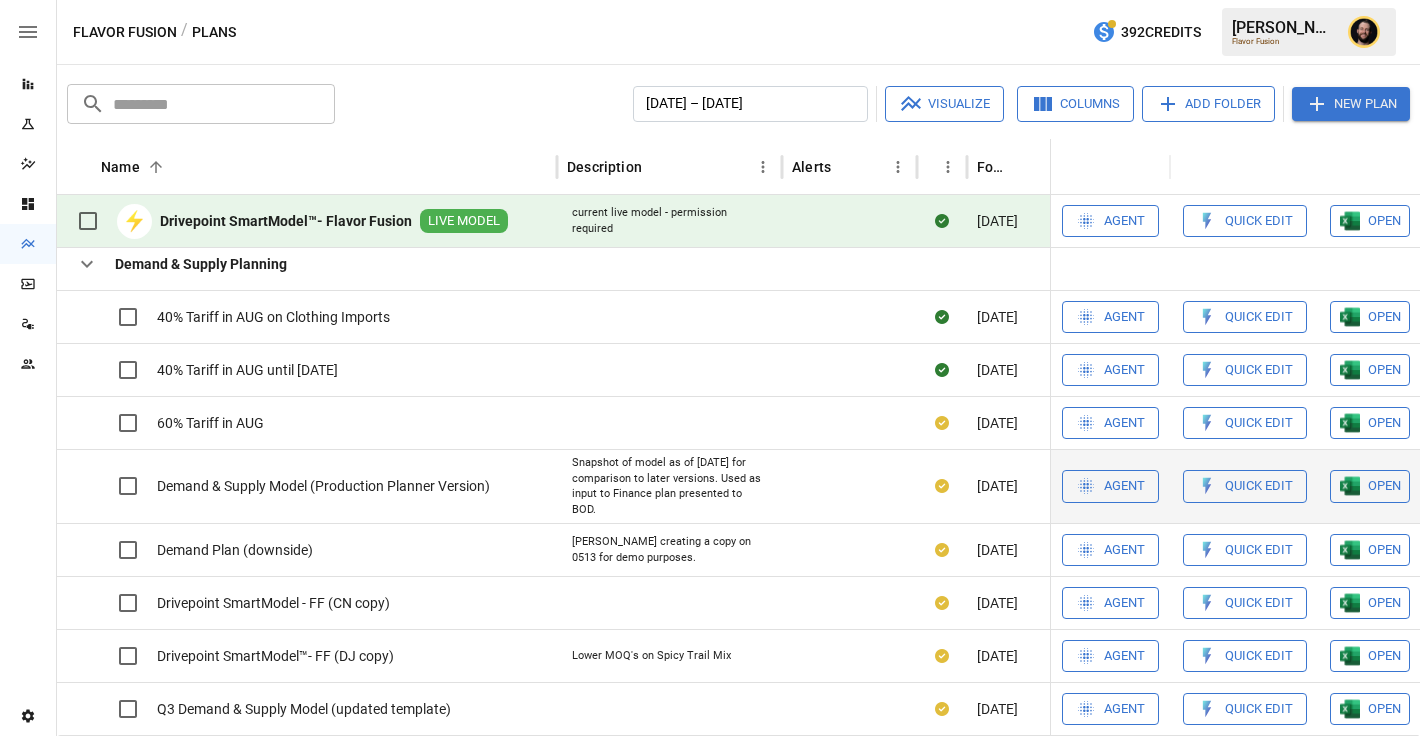 scroll, scrollTop: 235, scrollLeft: 0, axis: vertical 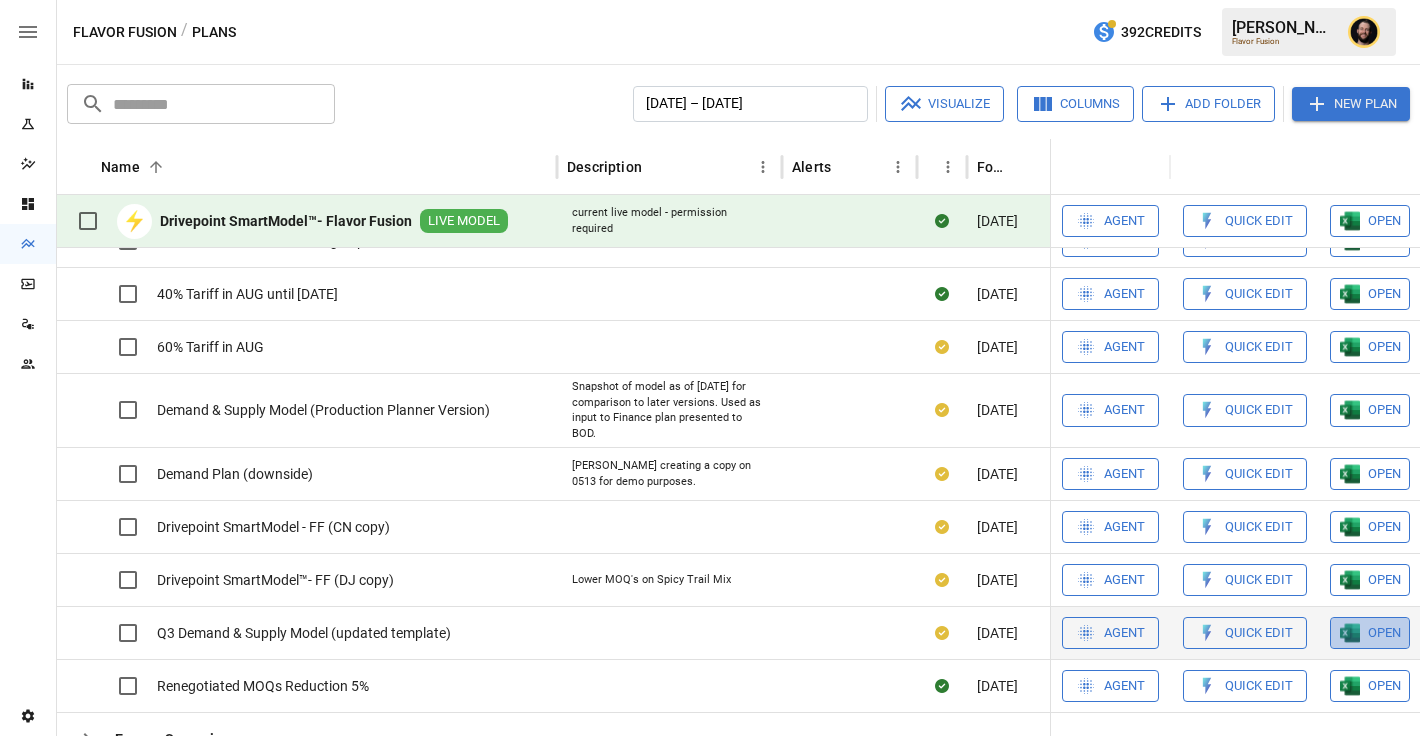click on "OPEN" at bounding box center [1384, 241] 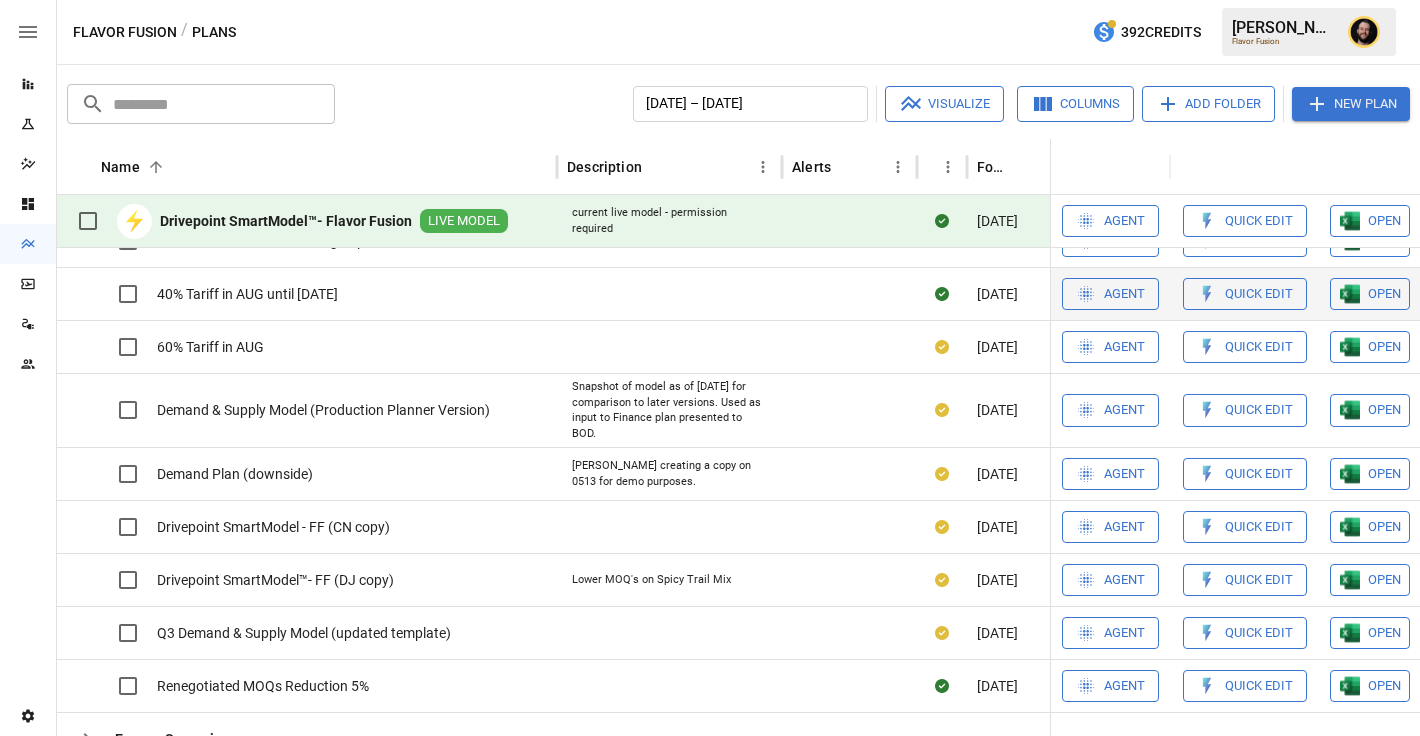 scroll, scrollTop: 92, scrollLeft: 0, axis: vertical 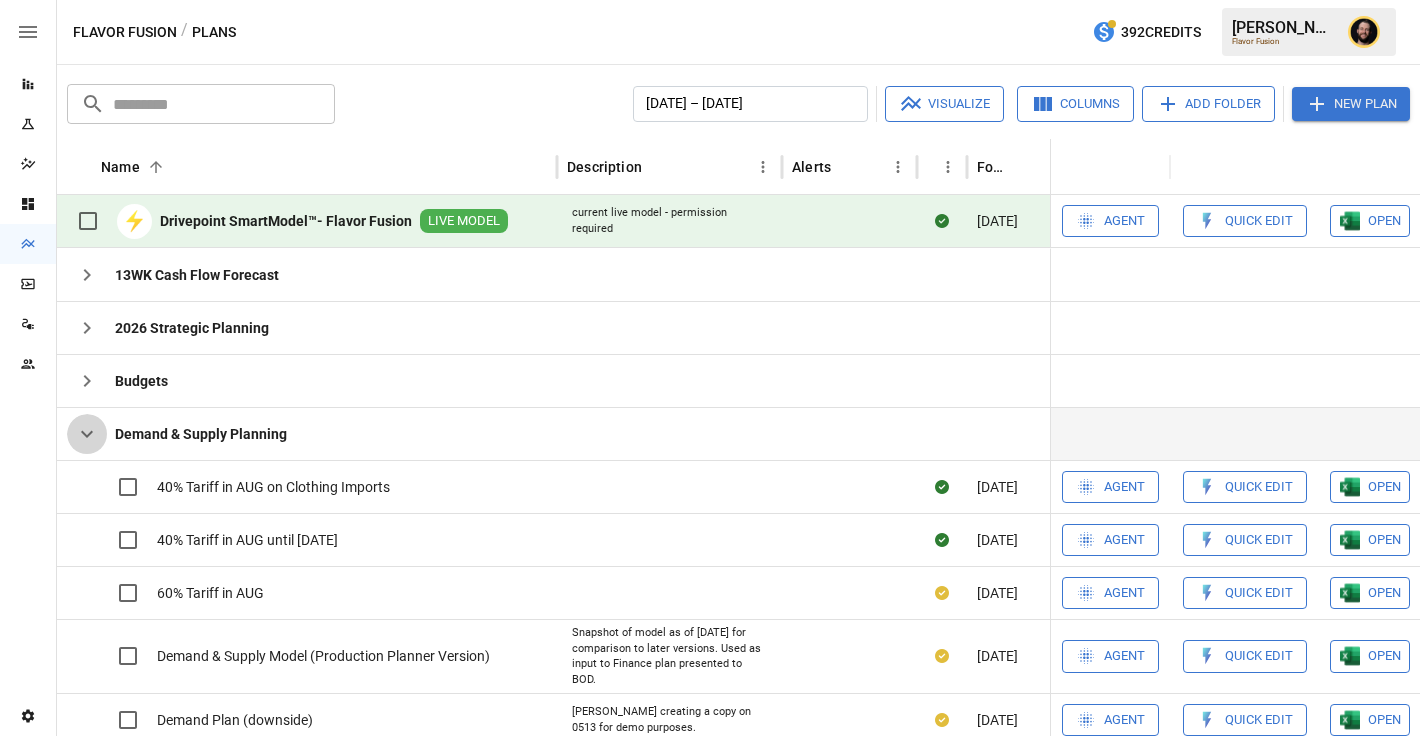 click 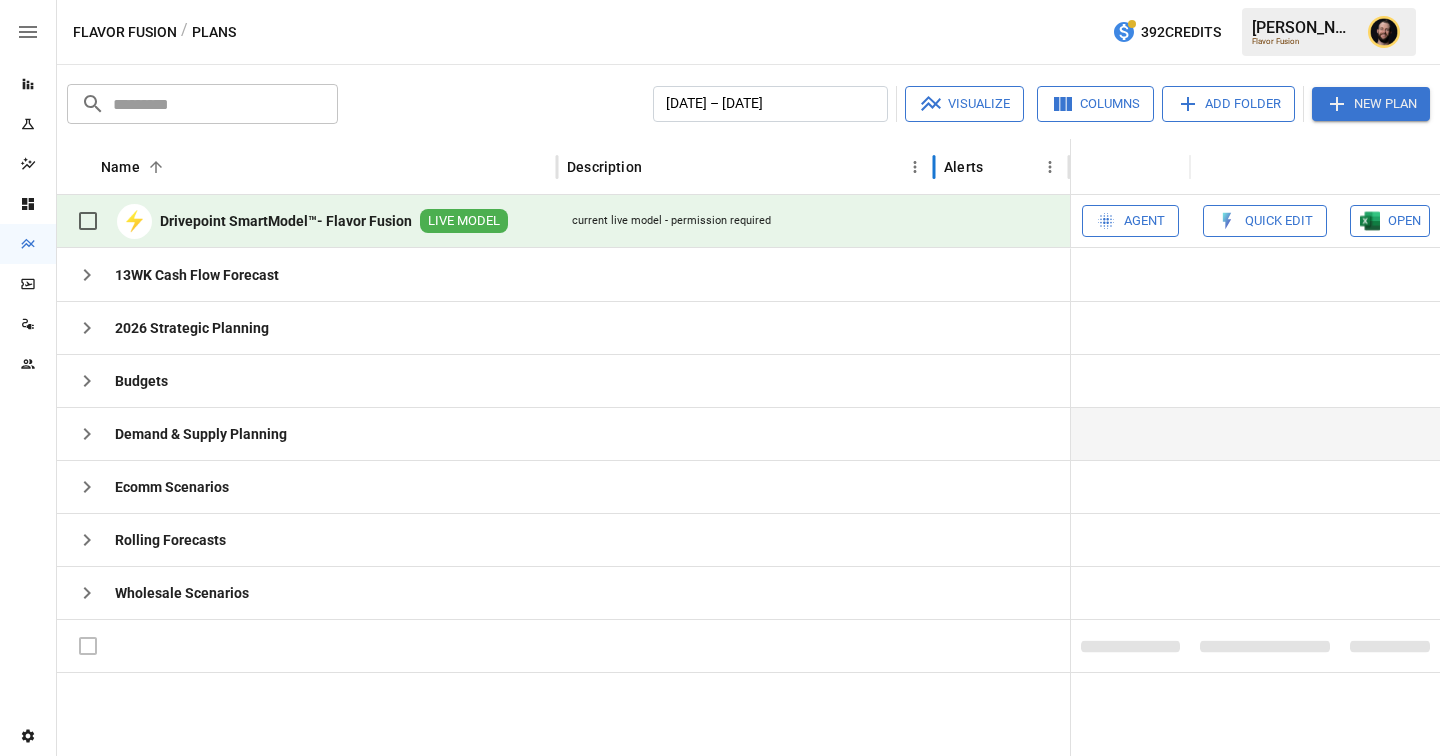 drag, startPoint x: 782, startPoint y: 164, endPoint x: 934, endPoint y: 161, distance: 152.0296 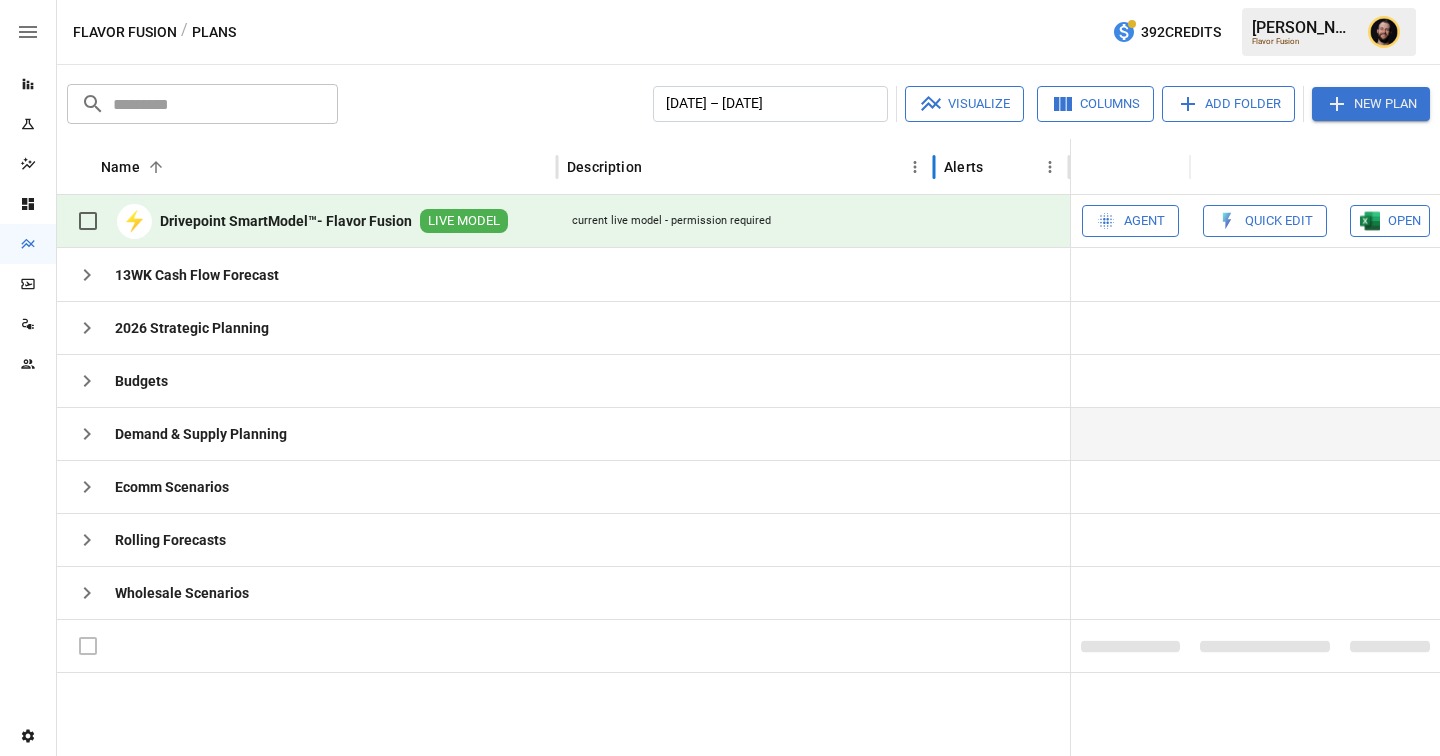 click at bounding box center [934, 167] 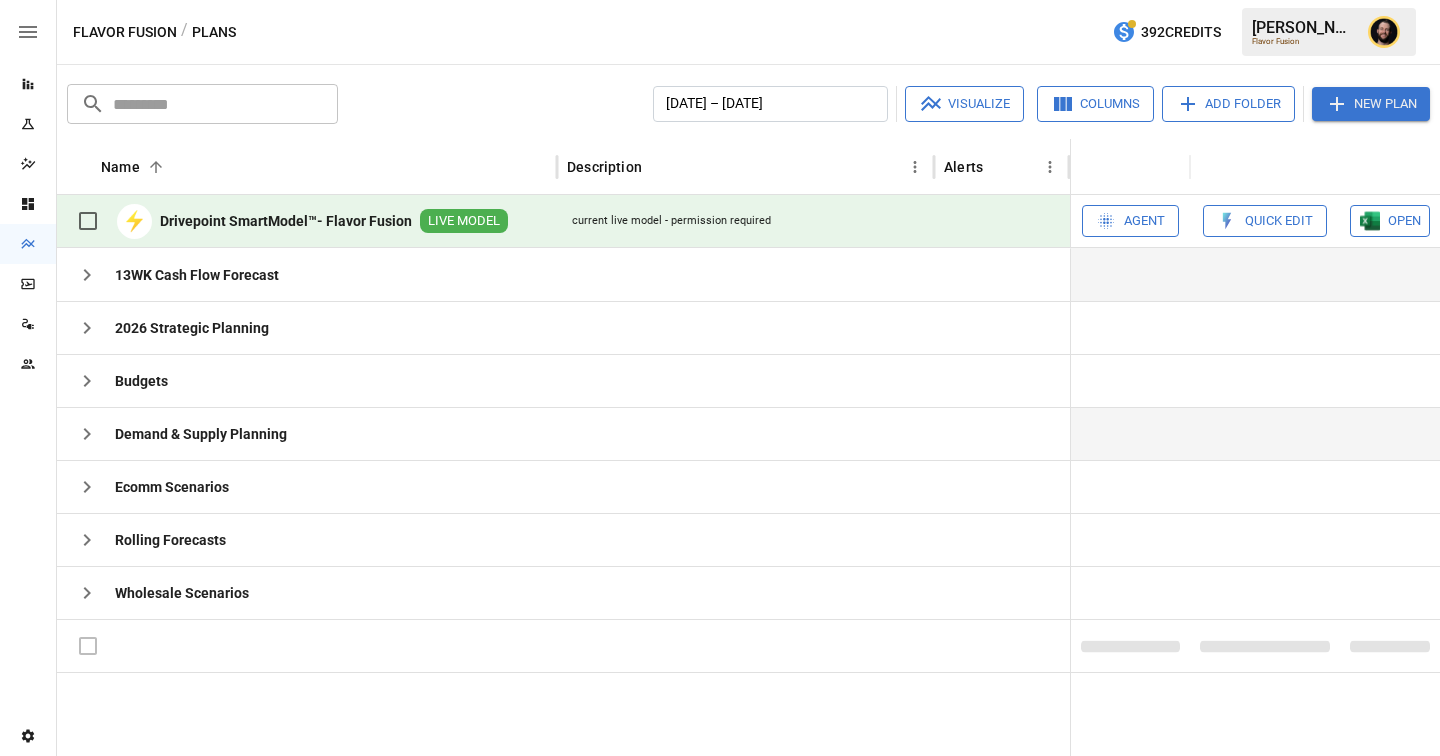 click 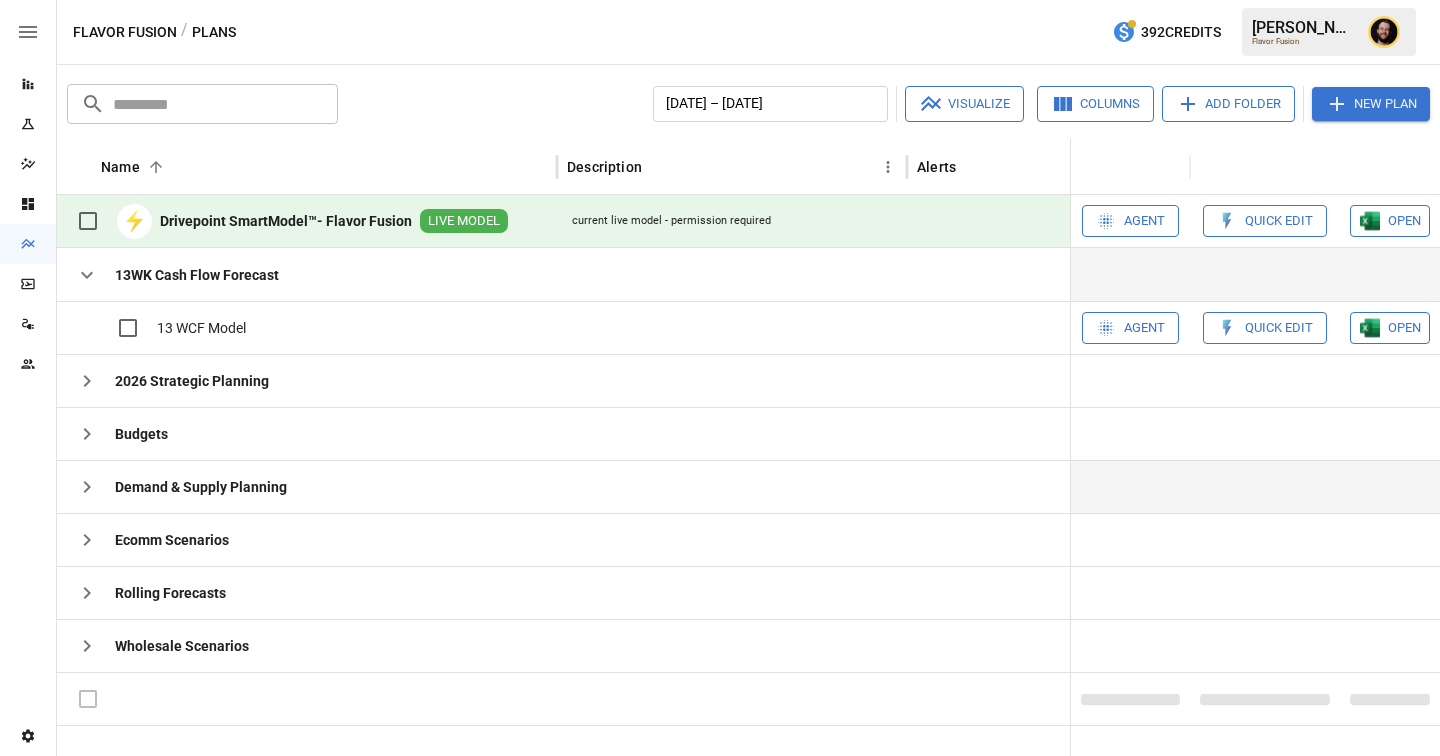 click 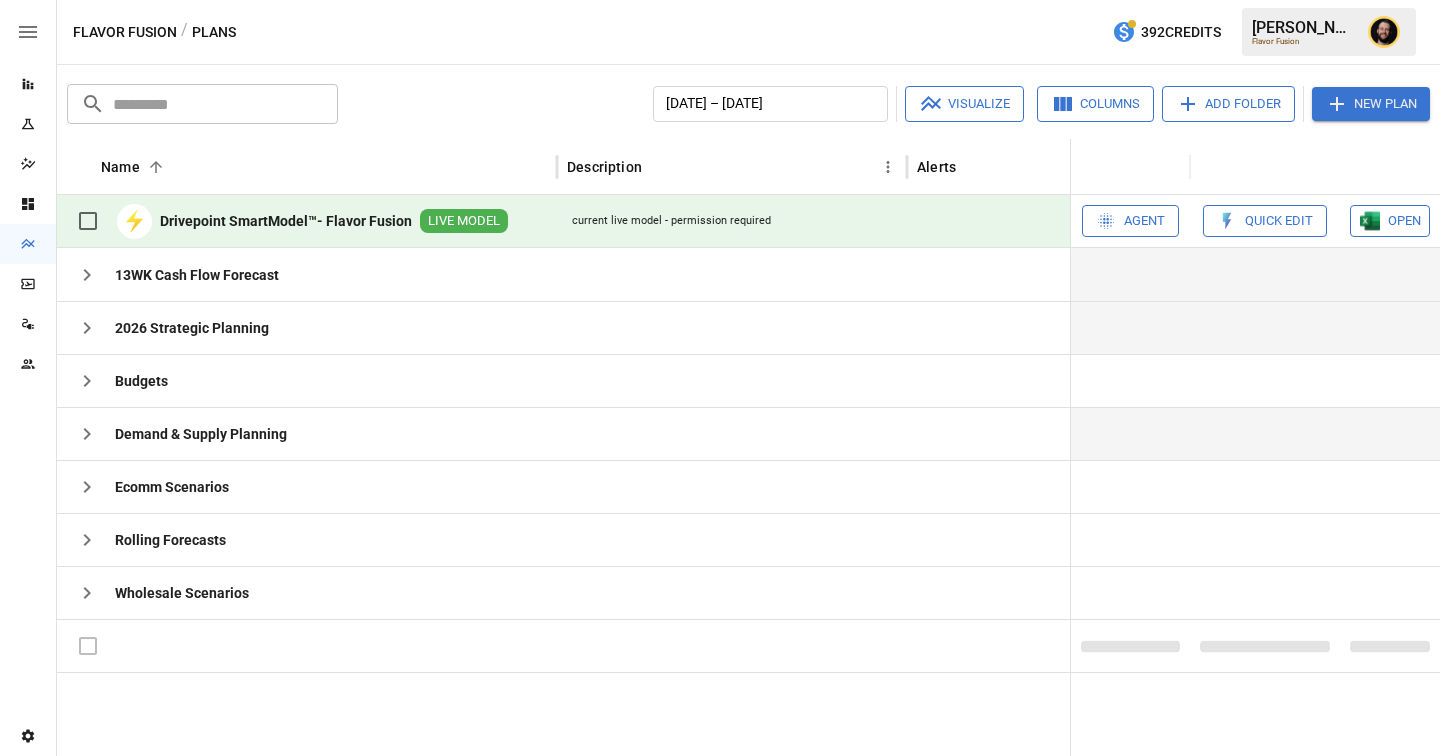 click 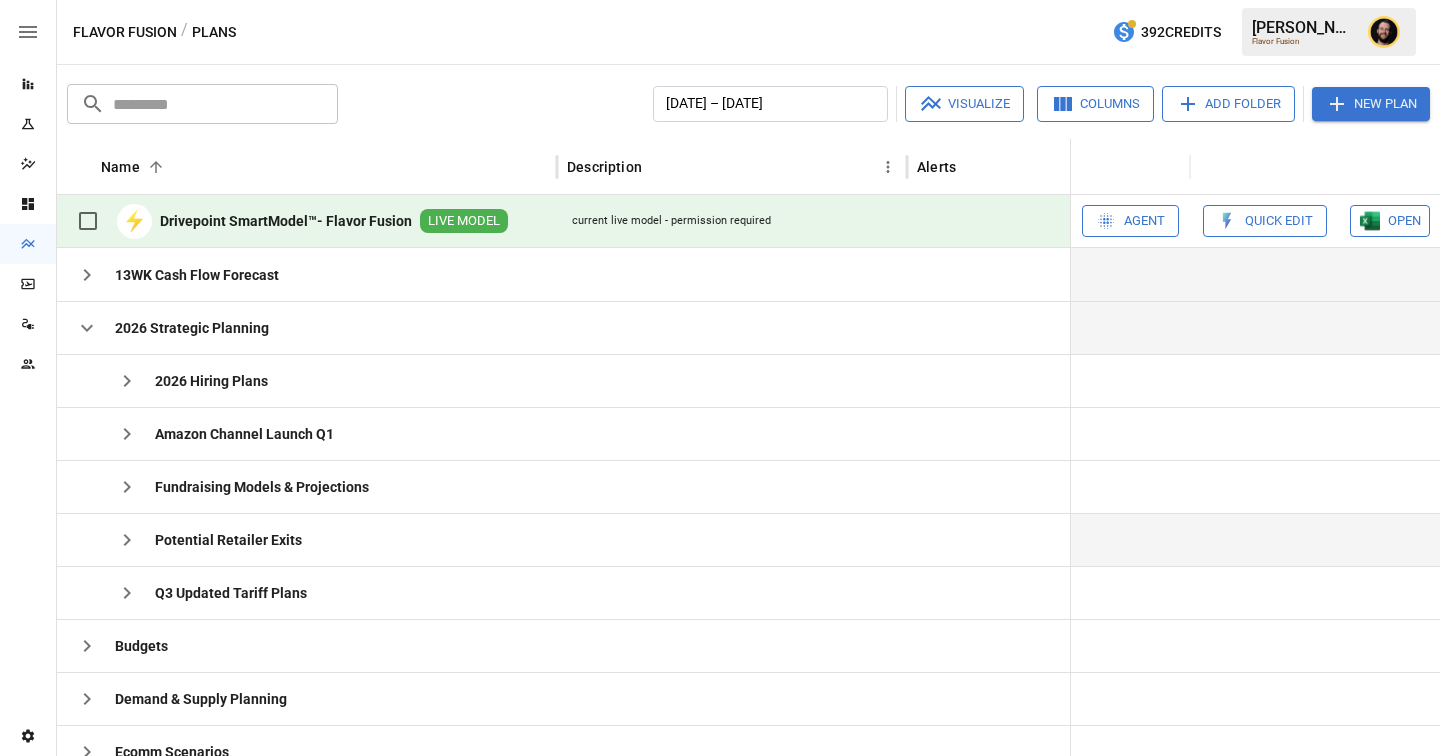scroll, scrollTop: 29, scrollLeft: 0, axis: vertical 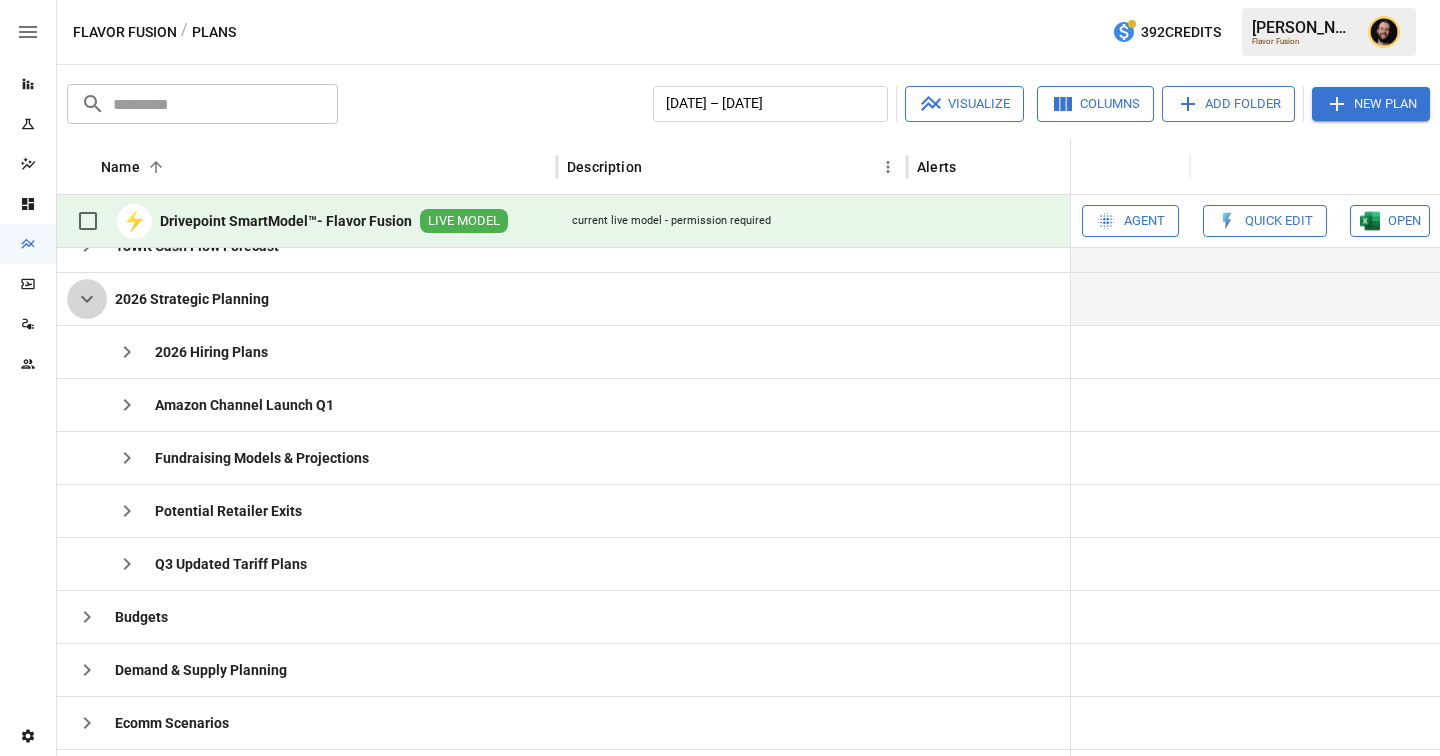 click 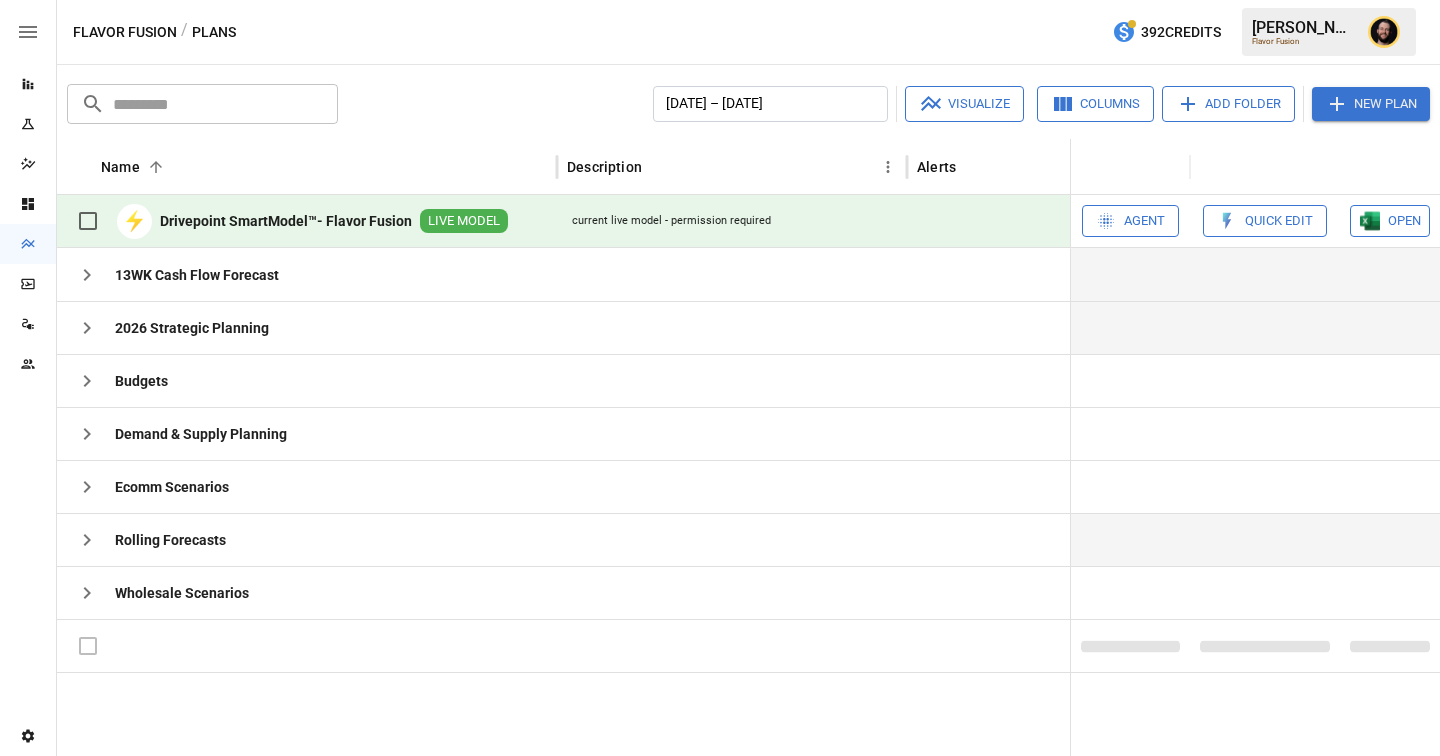 scroll, scrollTop: 0, scrollLeft: 0, axis: both 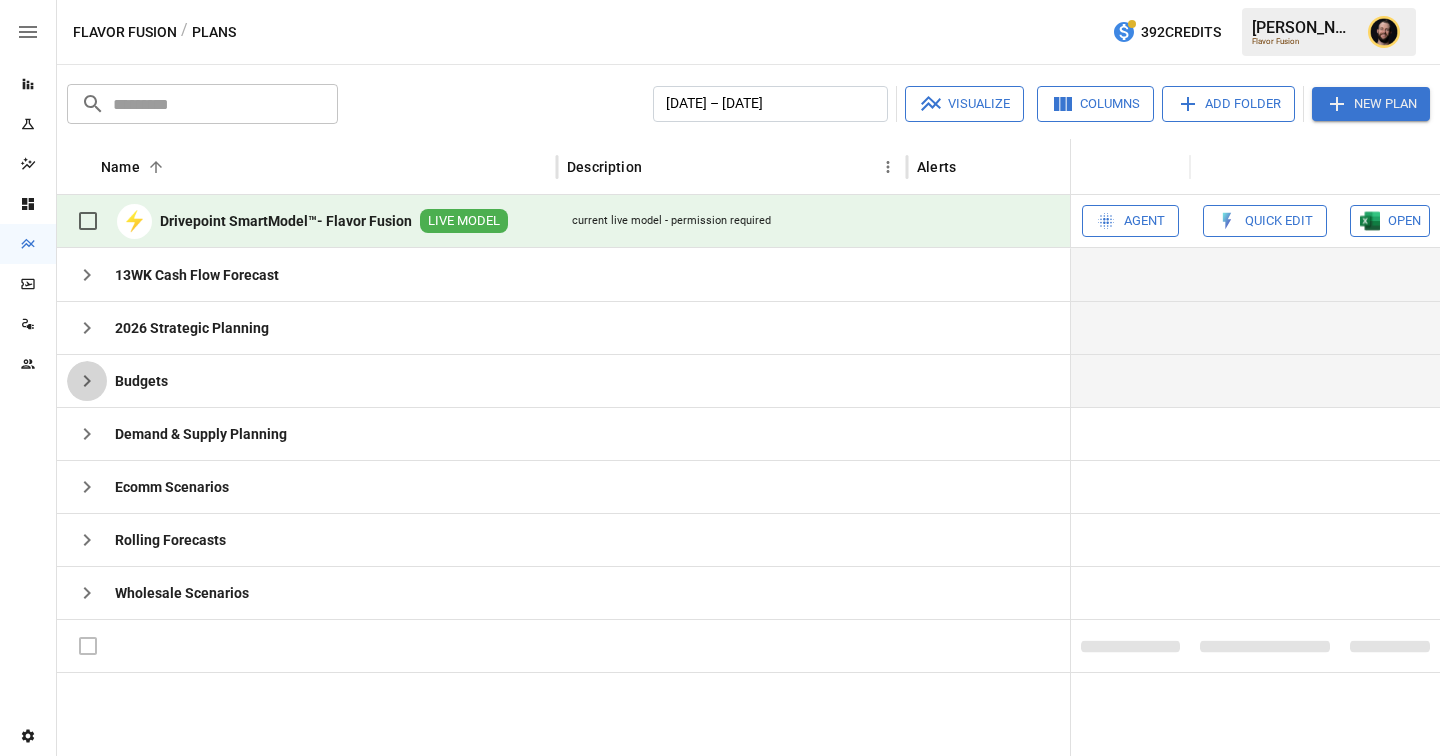 click 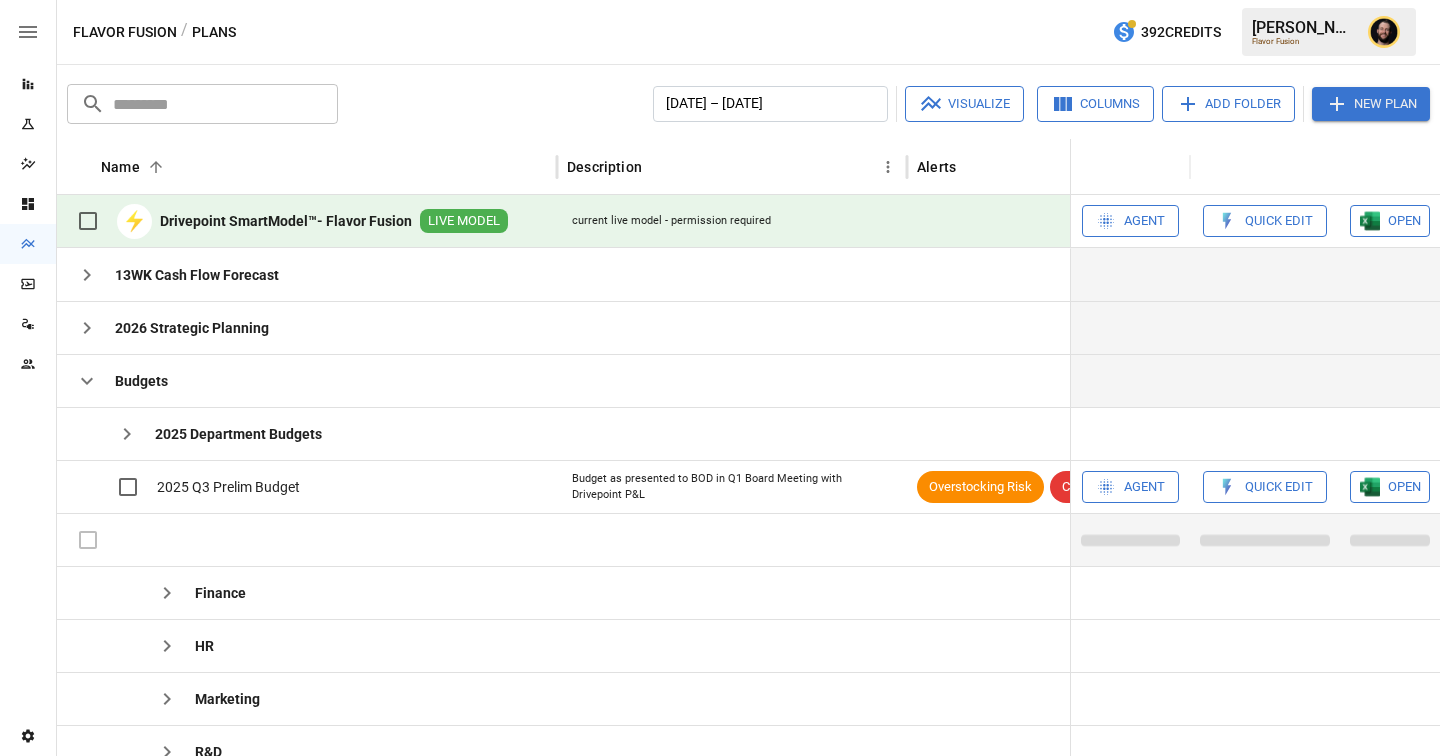 scroll, scrollTop: 110, scrollLeft: 0, axis: vertical 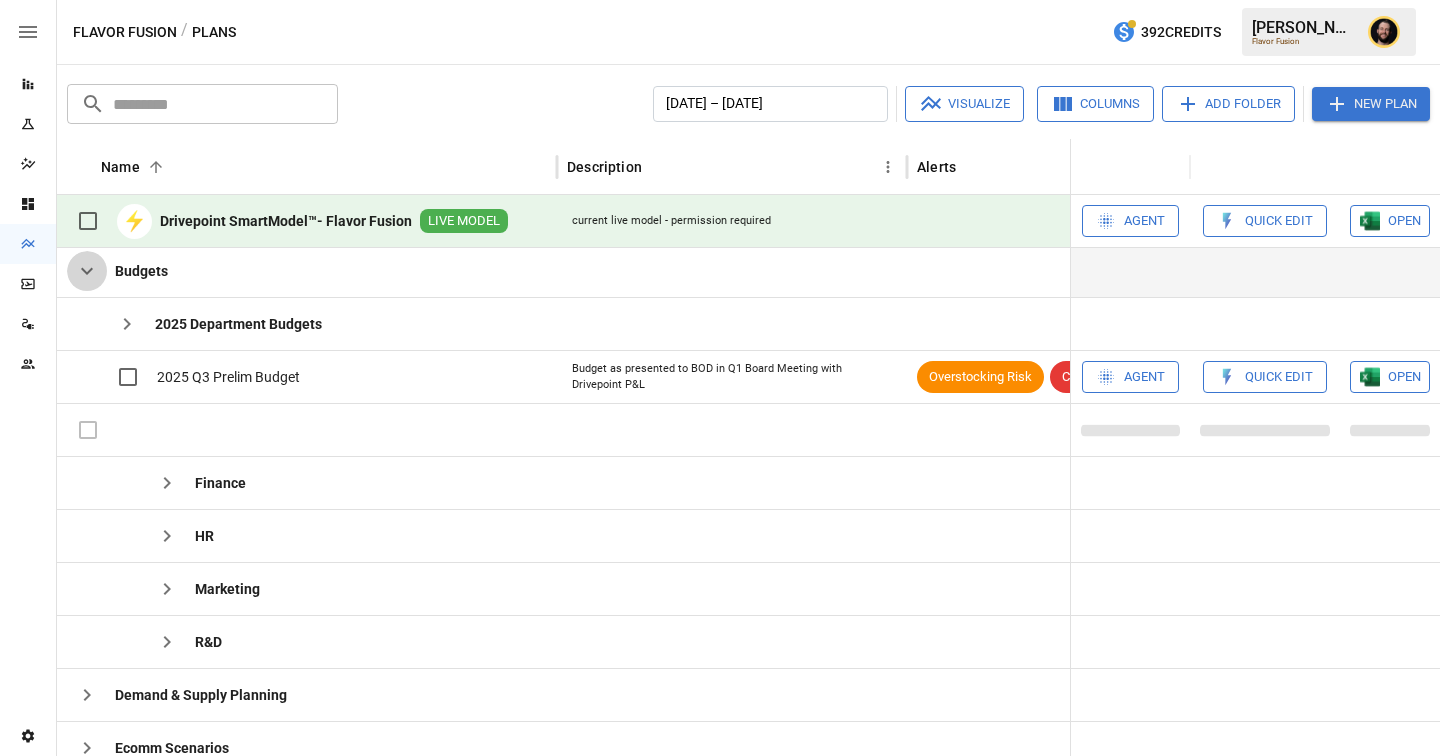 click 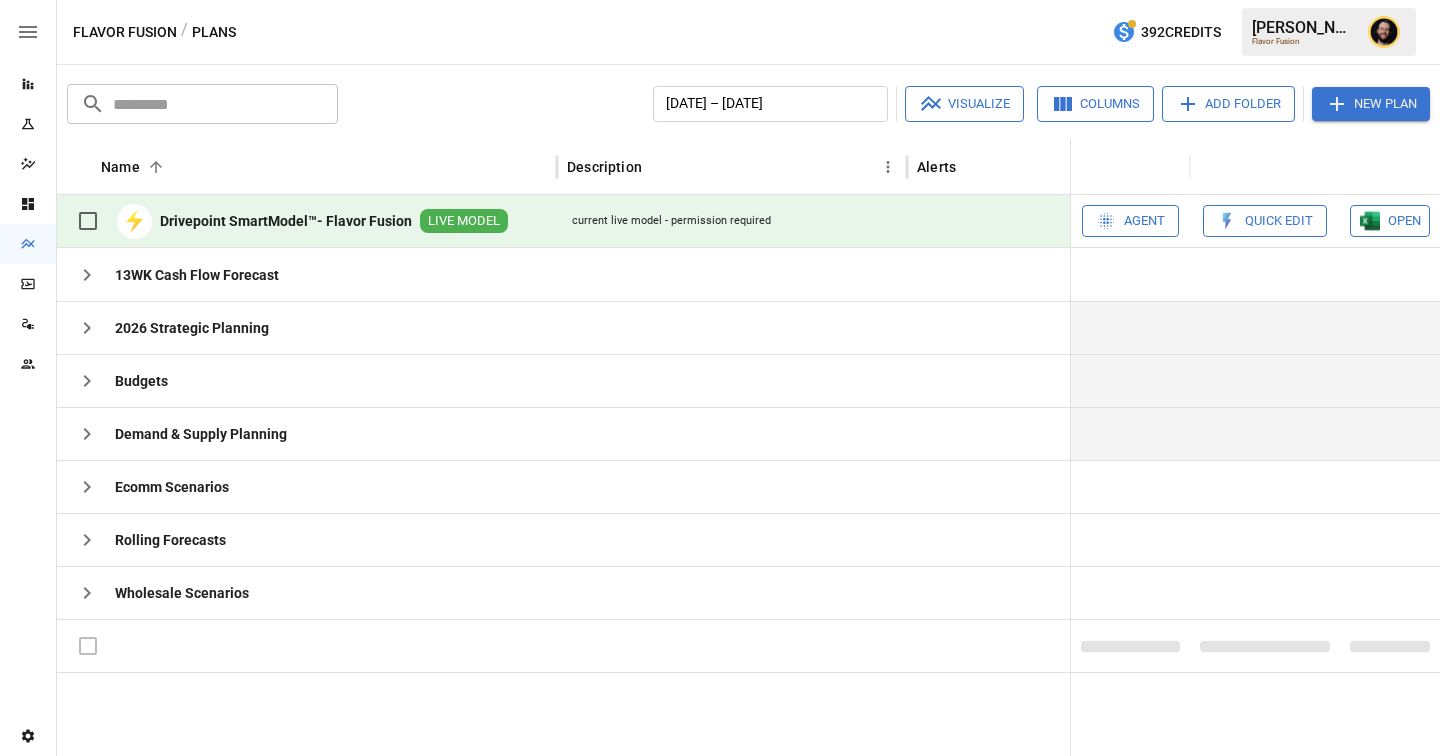 click 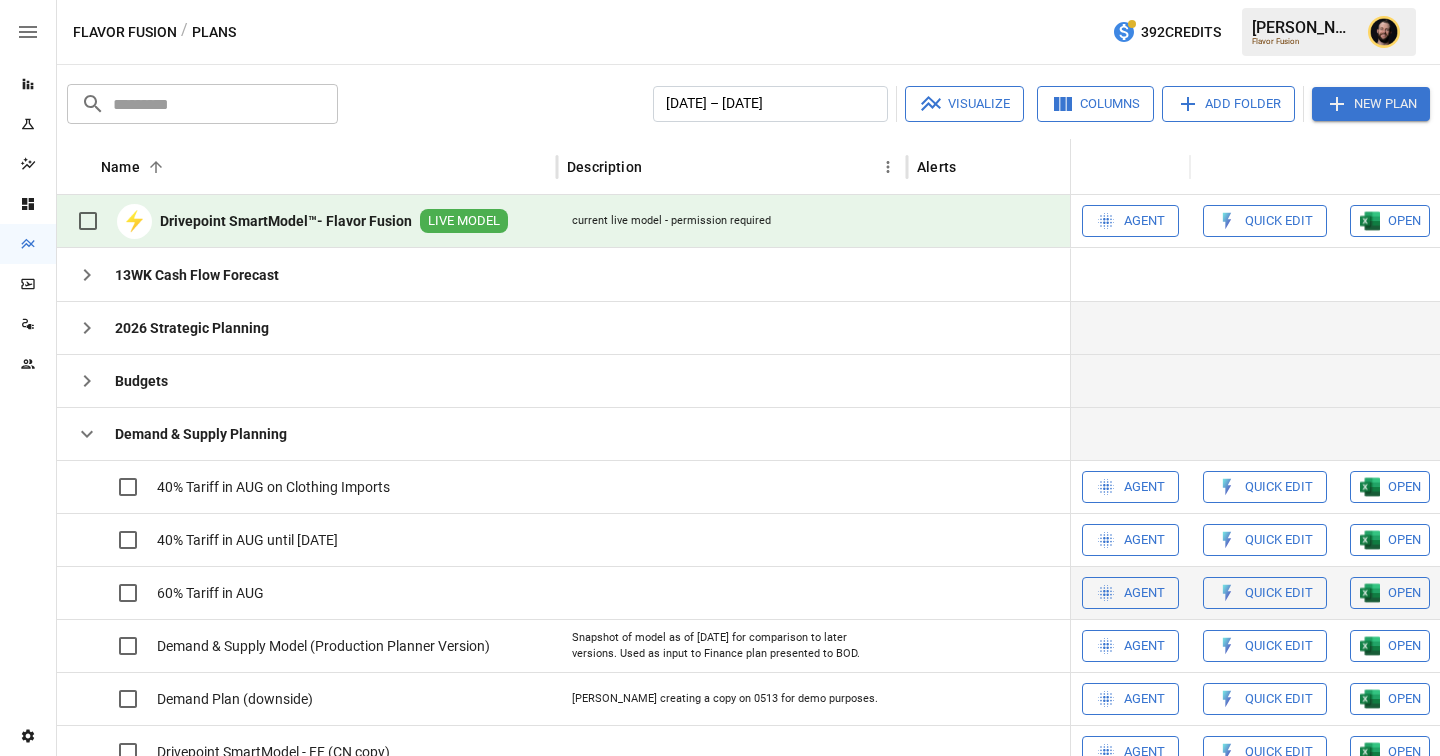 scroll, scrollTop: 63, scrollLeft: 0, axis: vertical 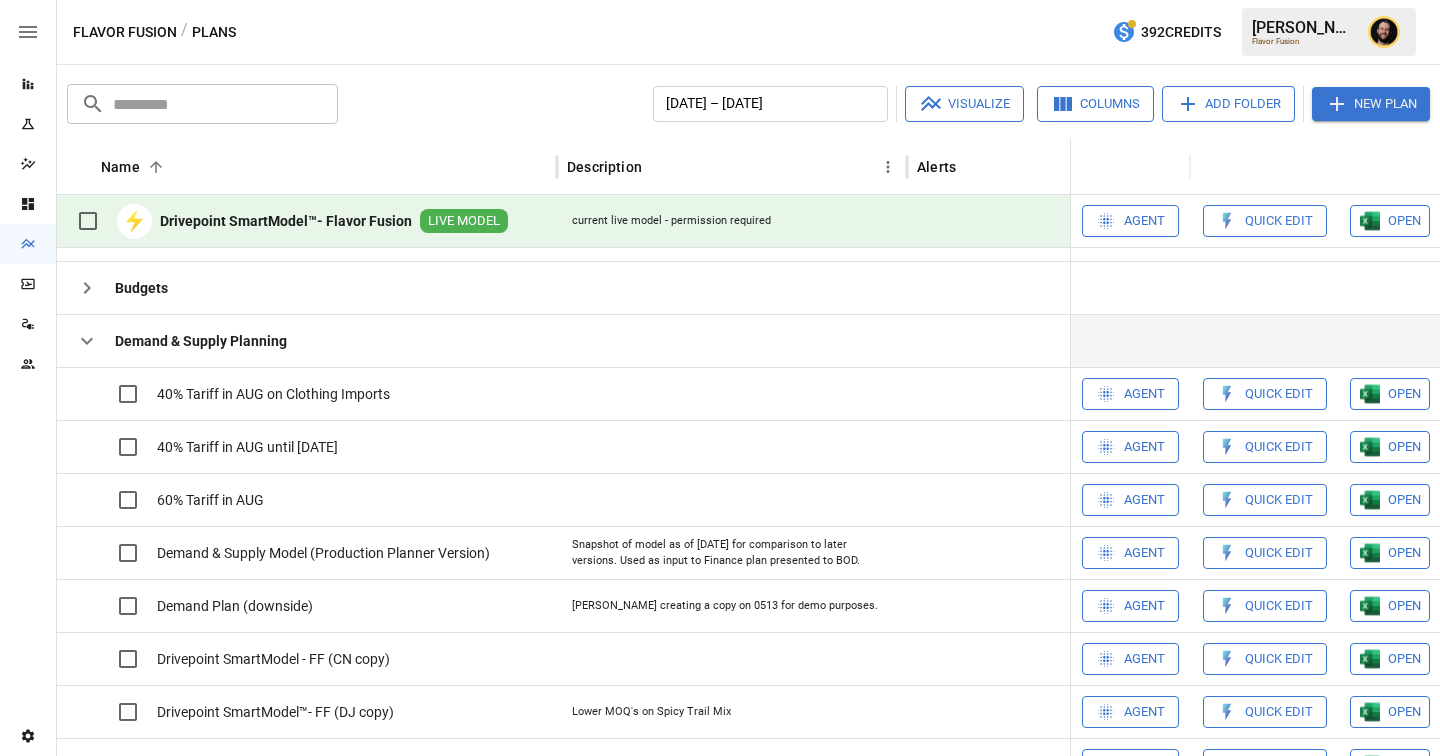 click 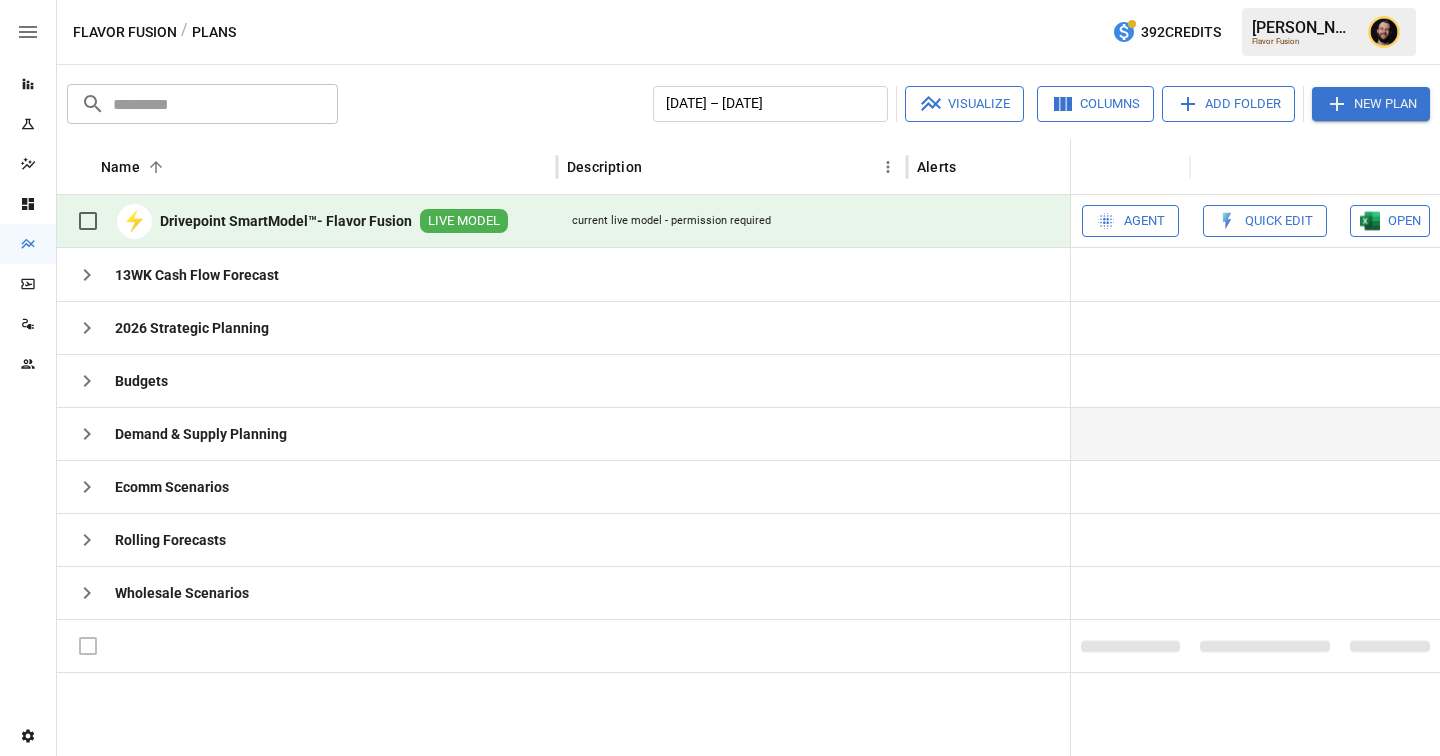 scroll, scrollTop: 0, scrollLeft: 0, axis: both 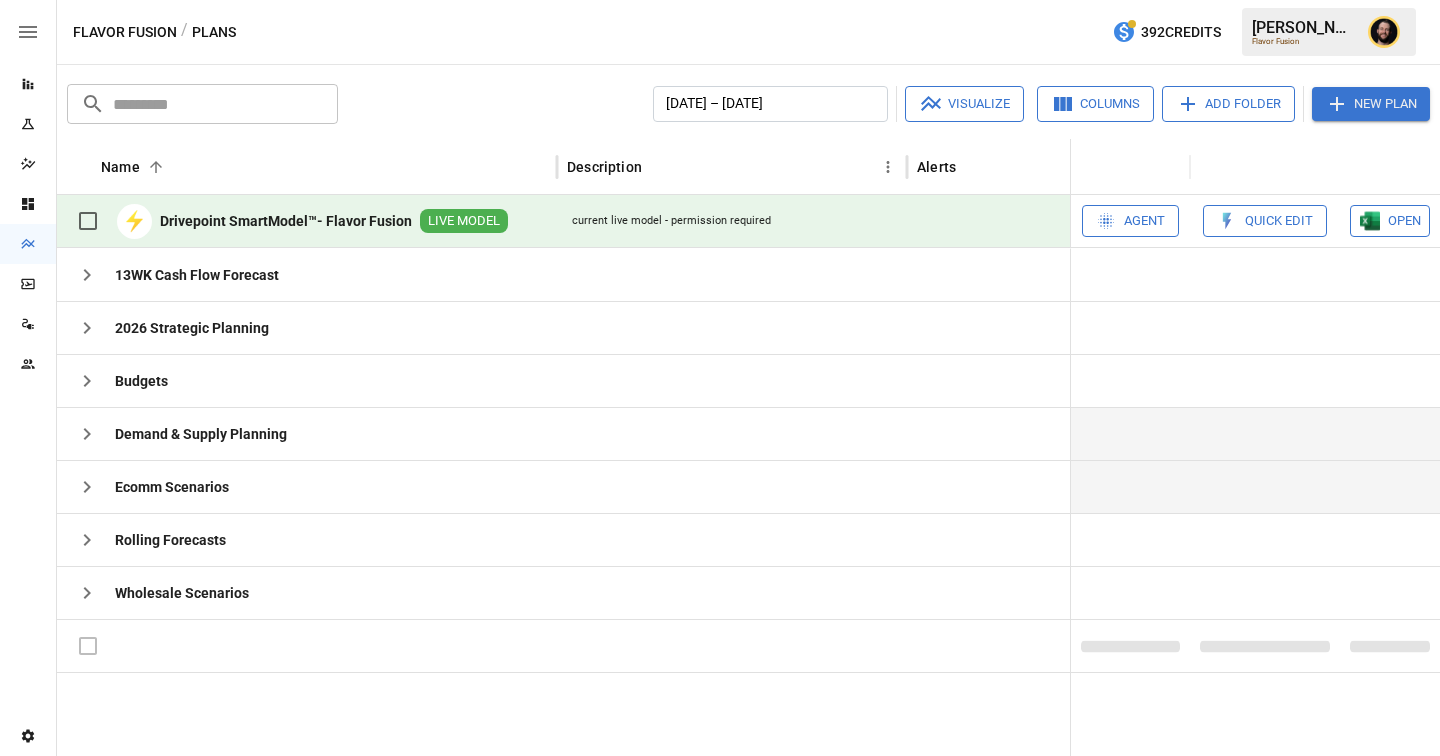 click 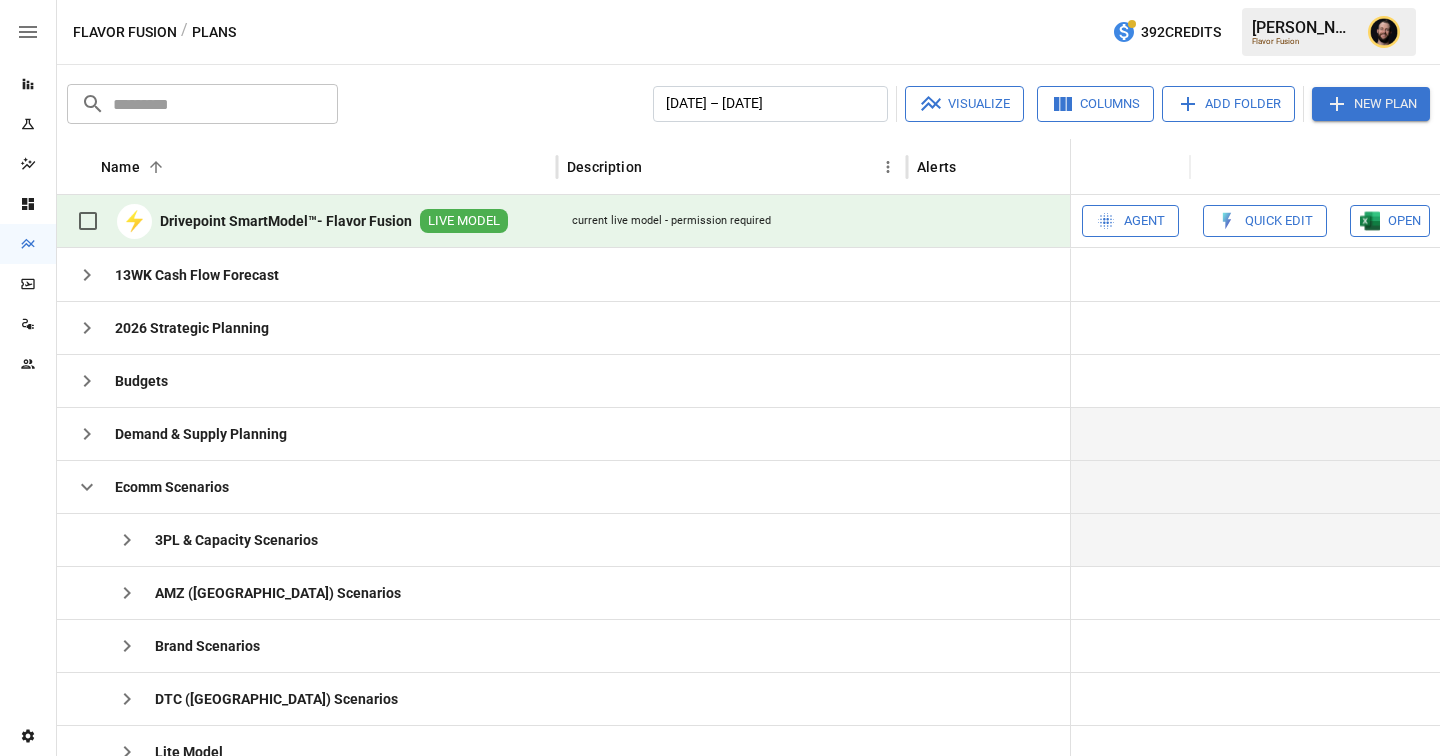 scroll, scrollTop: 78, scrollLeft: 0, axis: vertical 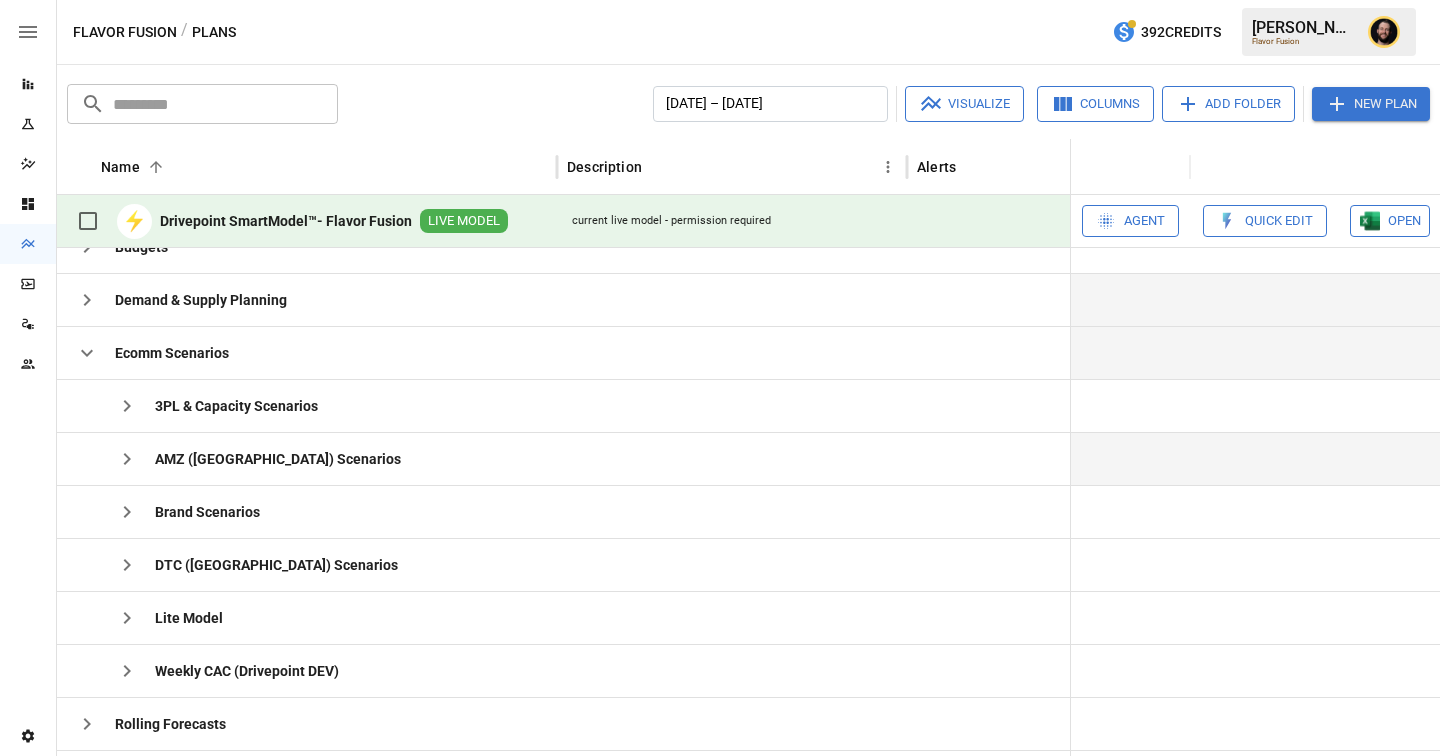 click 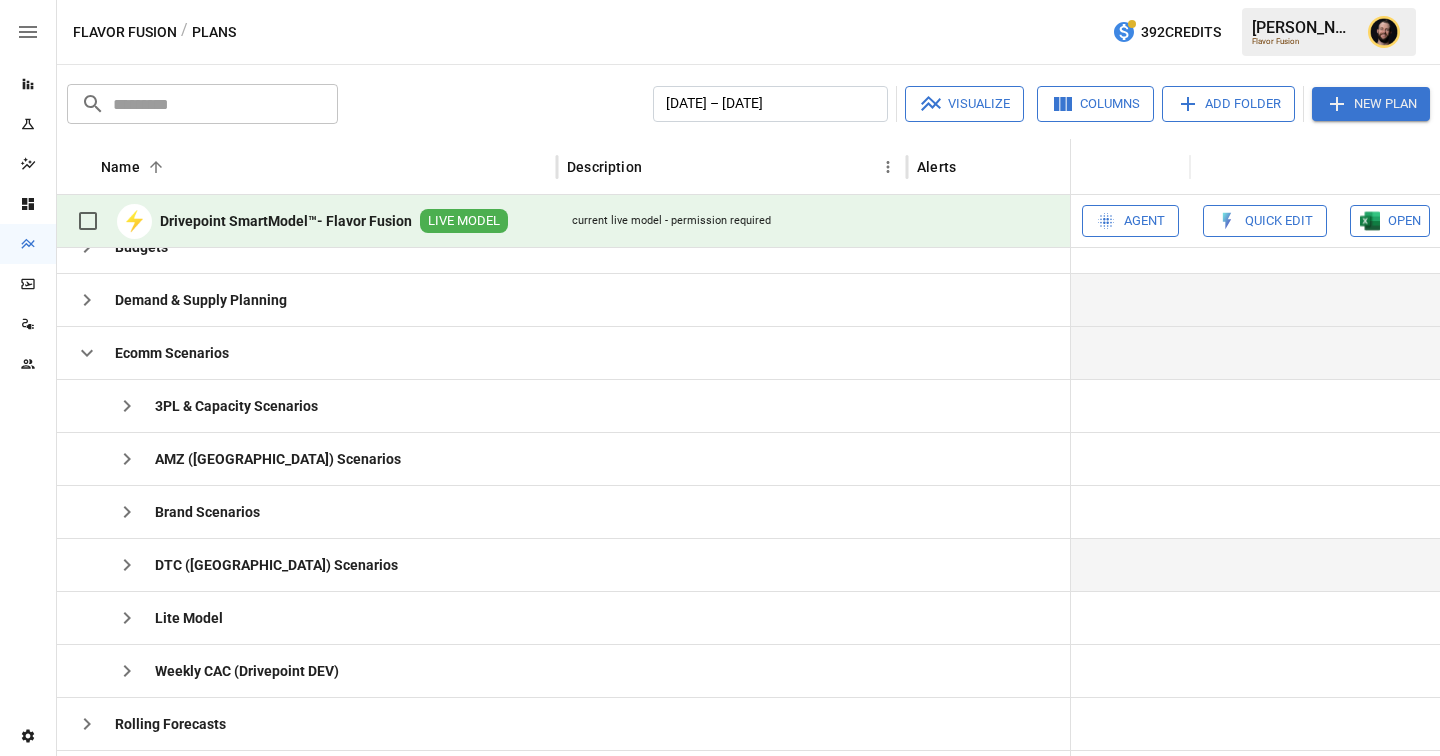 click 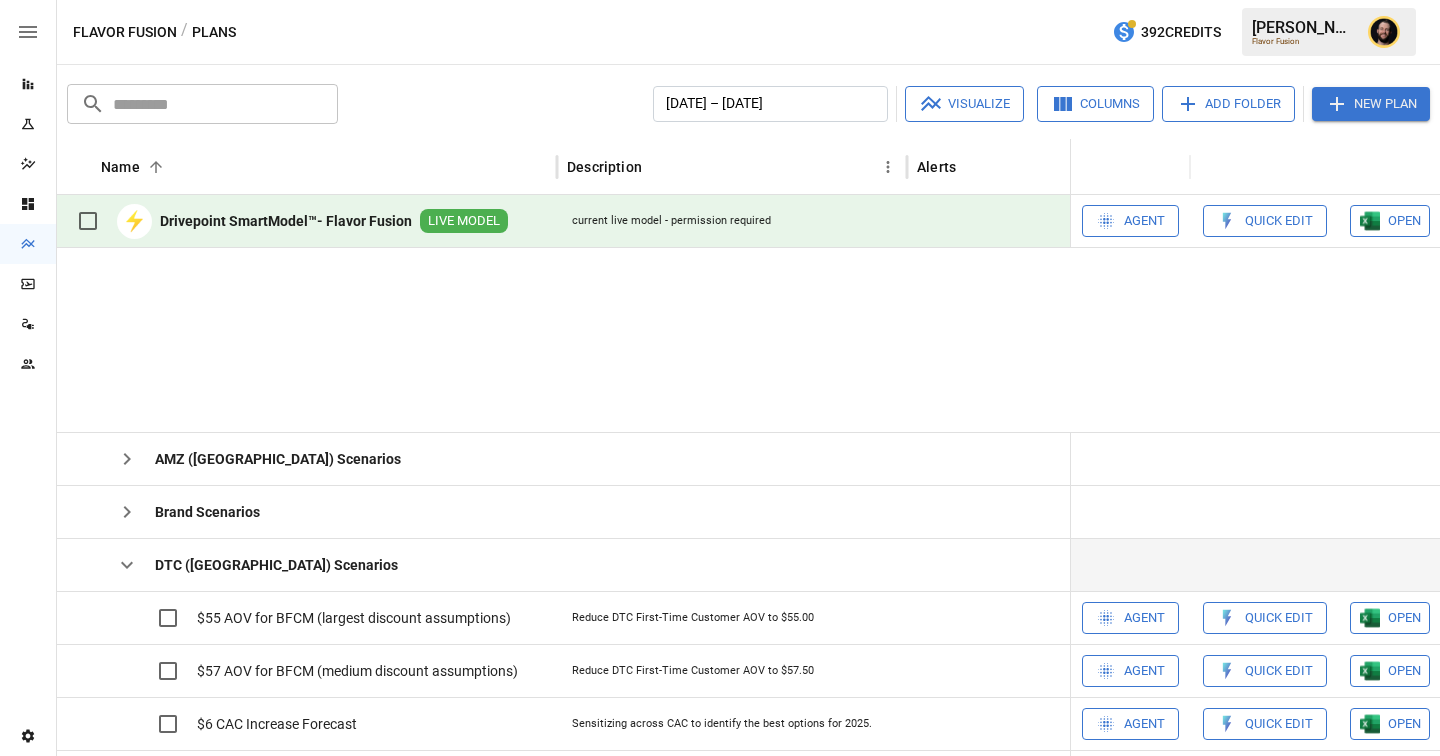 scroll, scrollTop: 391, scrollLeft: 0, axis: vertical 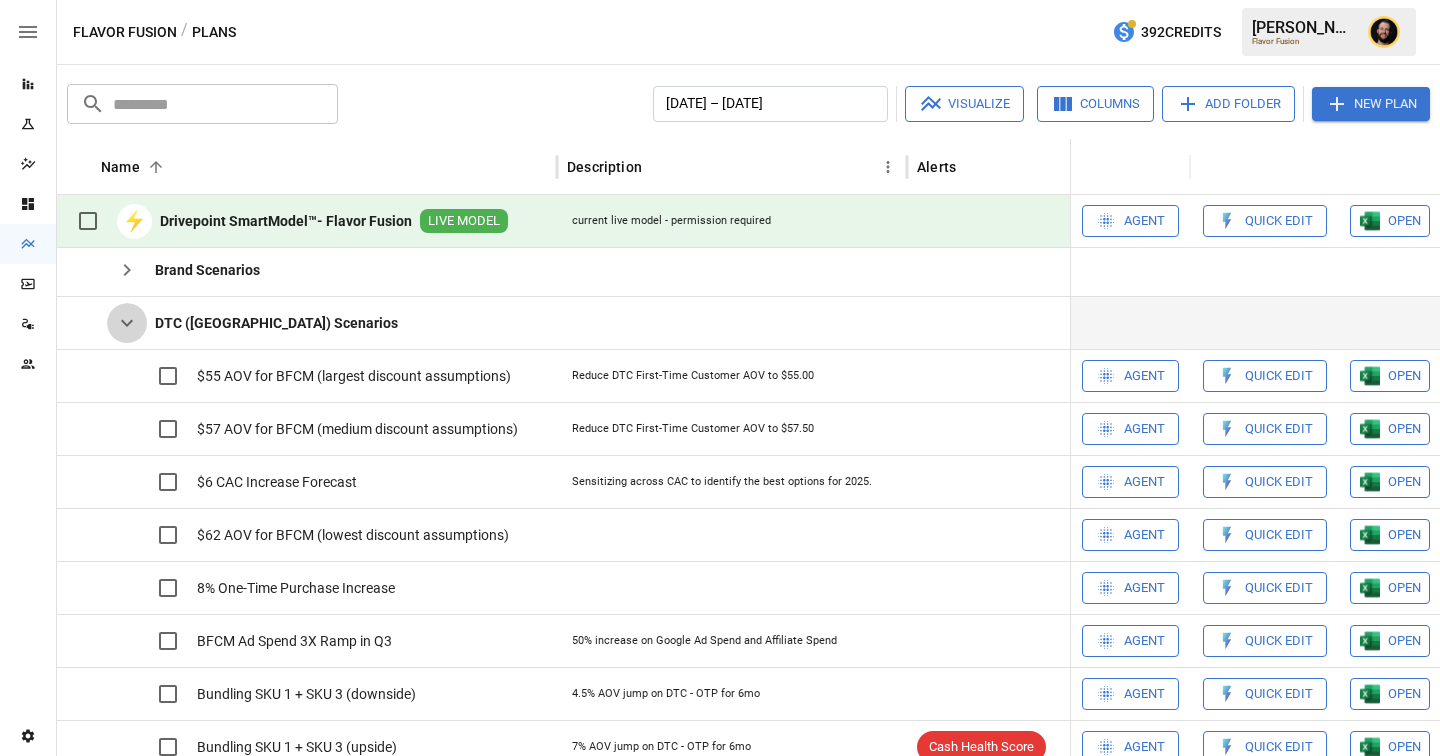 click 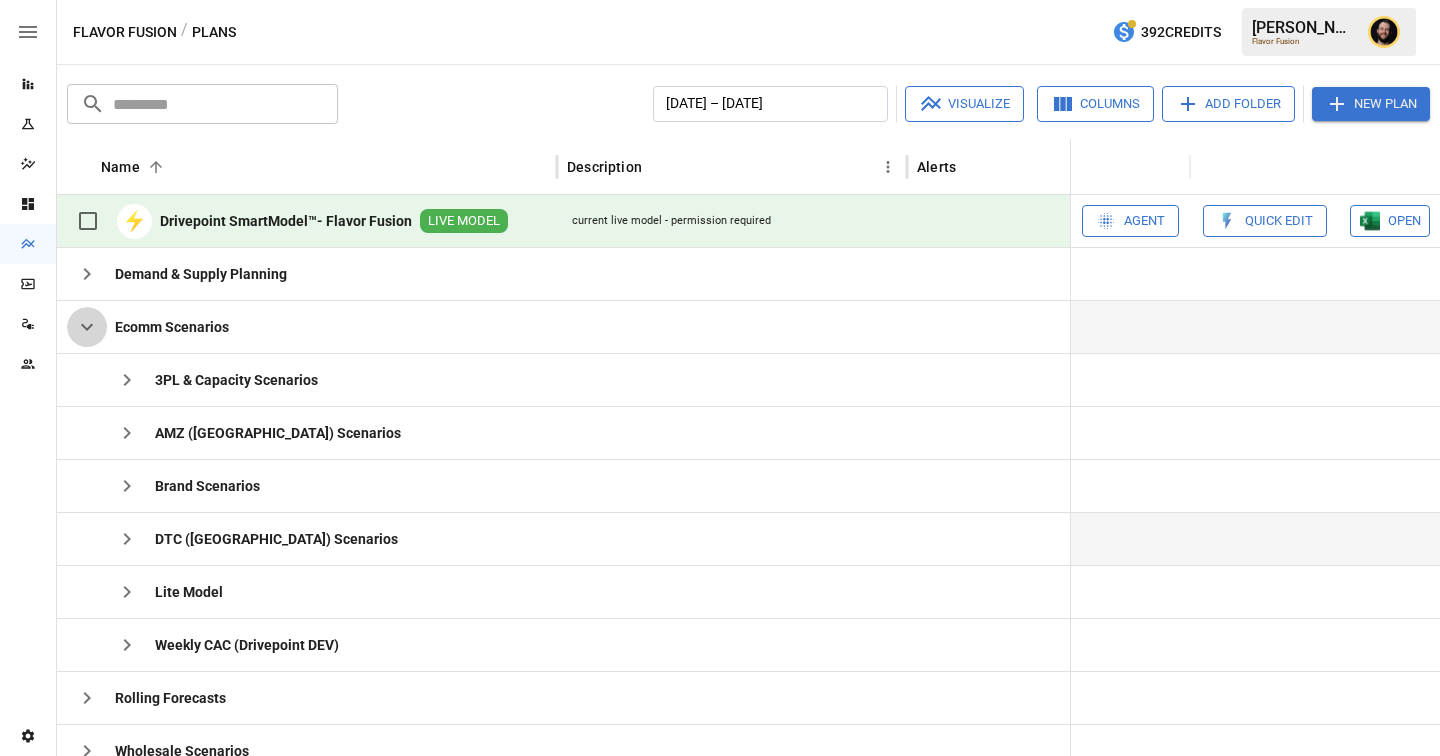 click 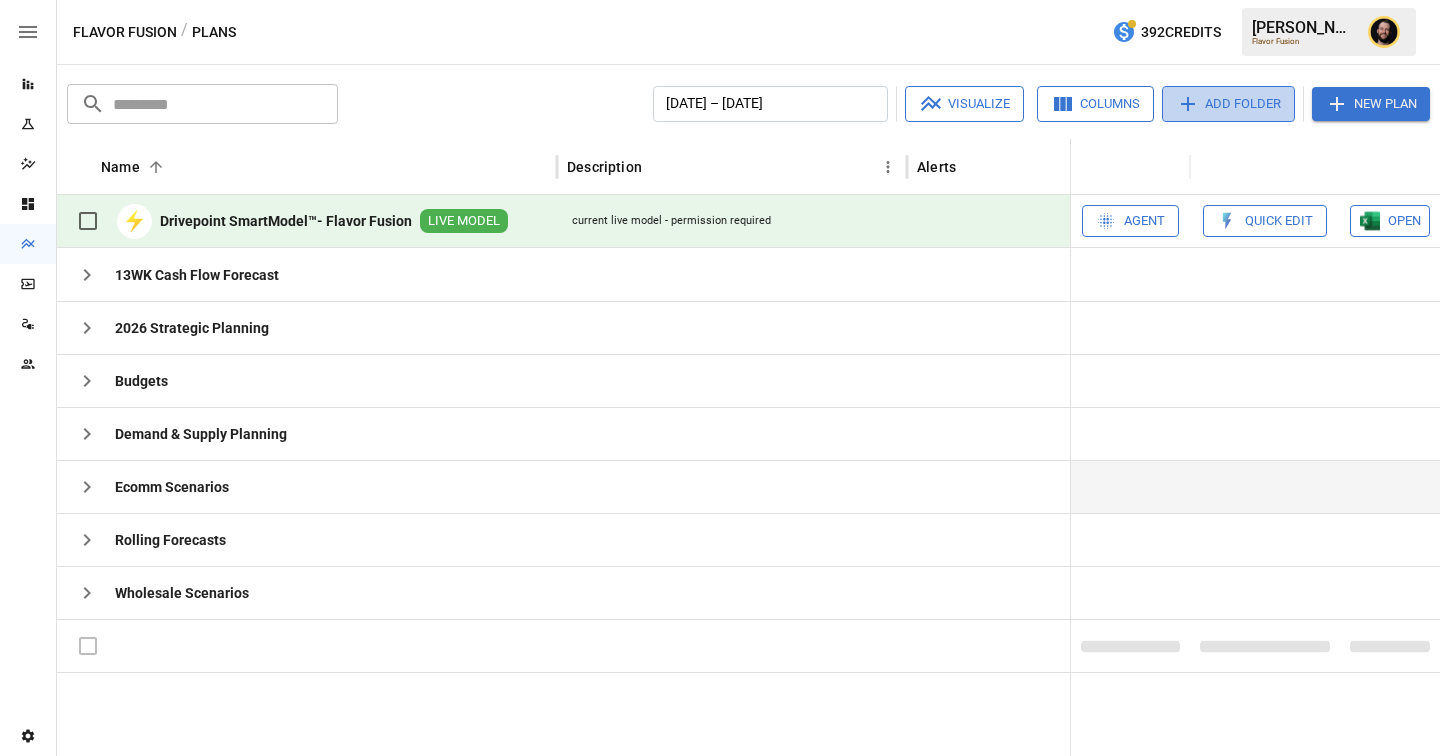 click on "Add Folder" at bounding box center (1228, 104) 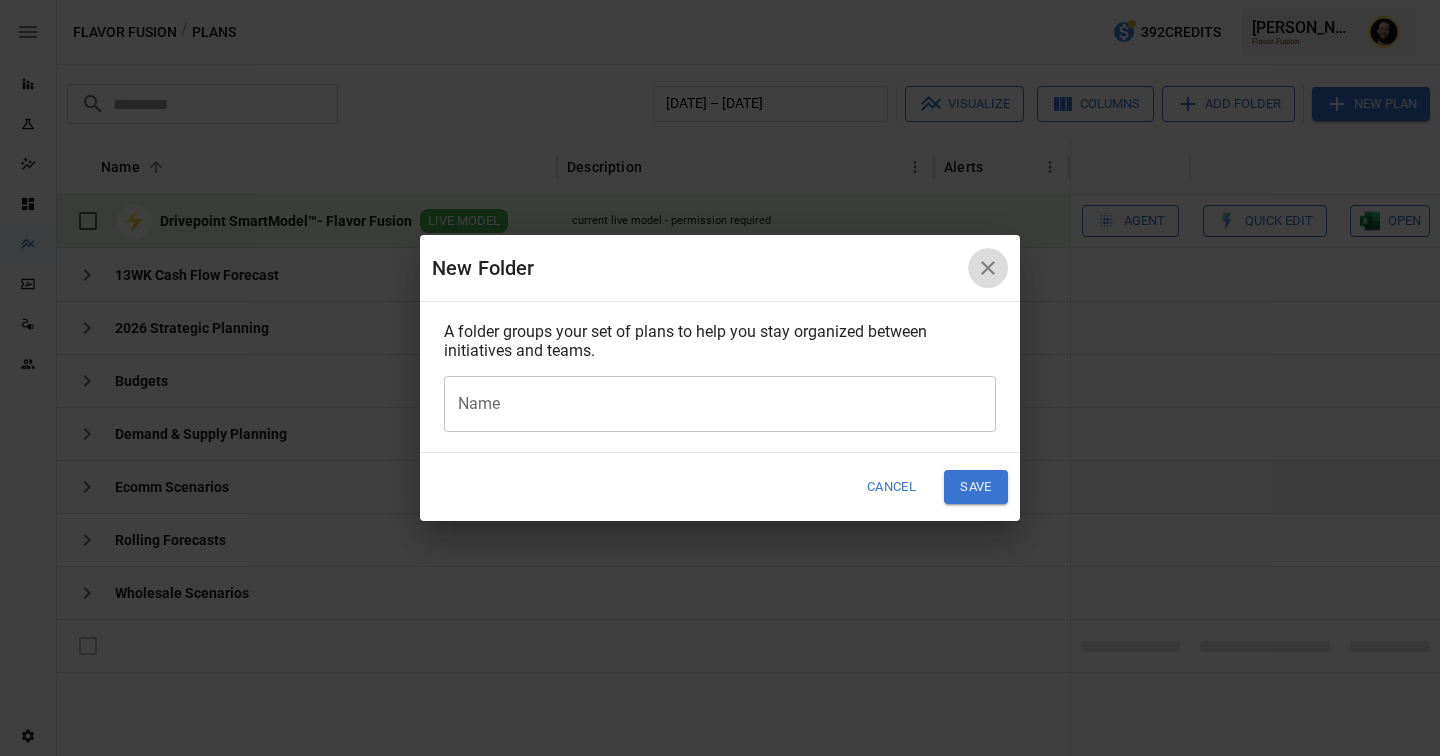 click 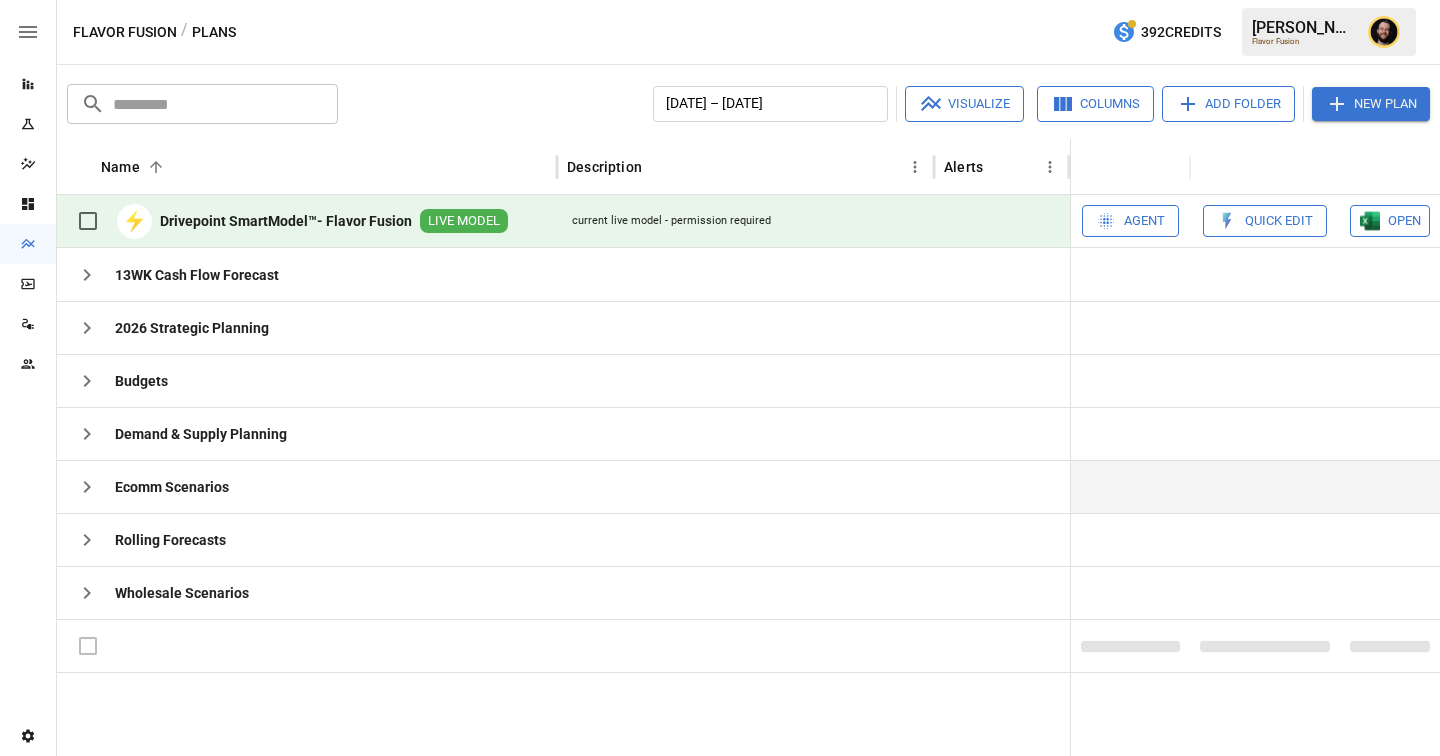 click 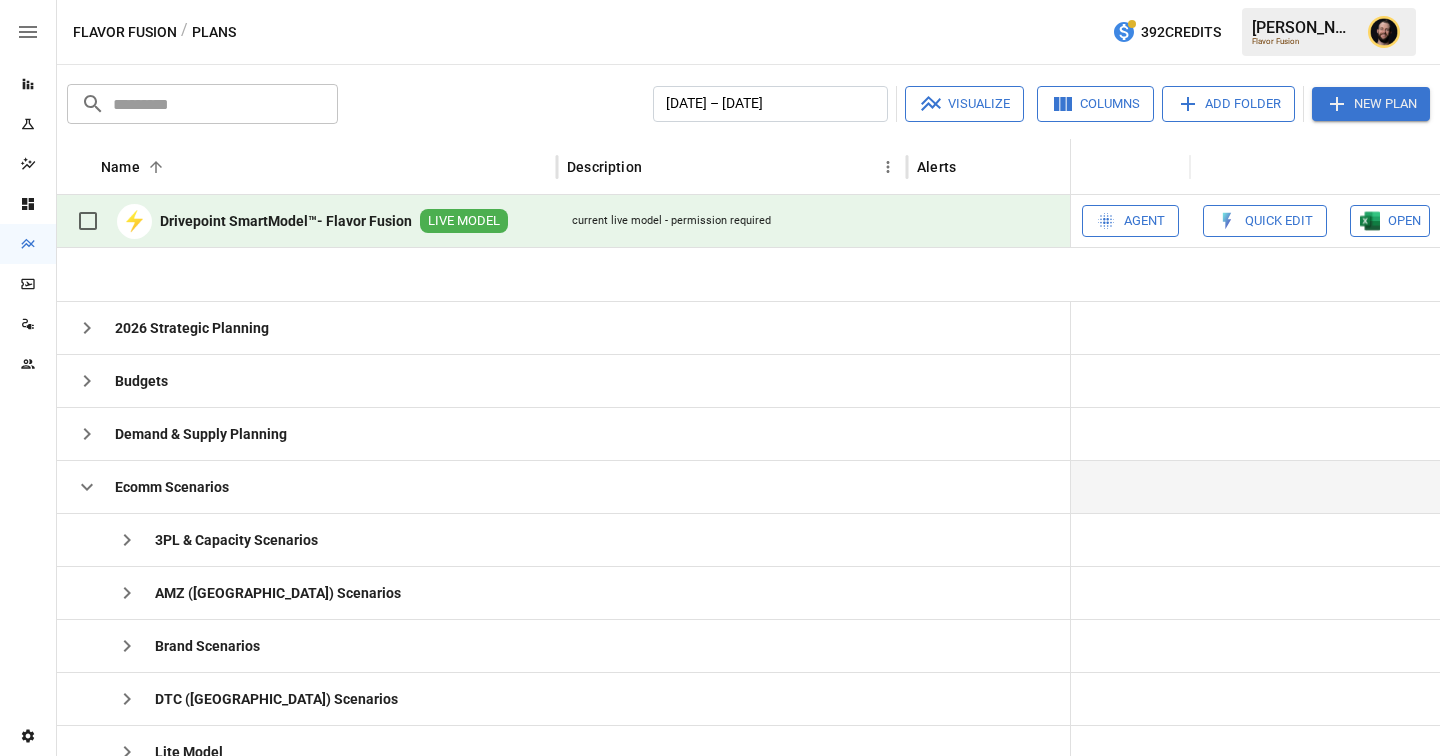 scroll, scrollTop: 107, scrollLeft: 0, axis: vertical 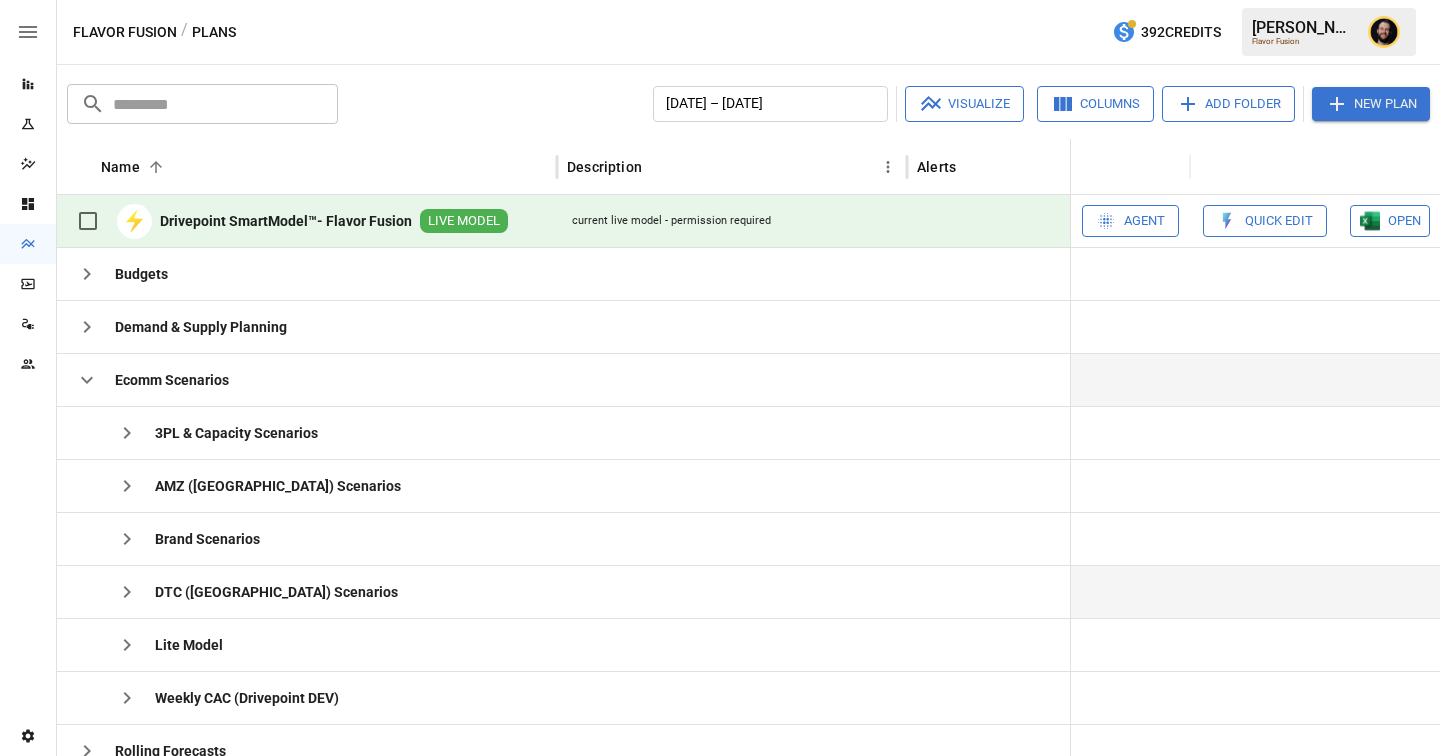 click 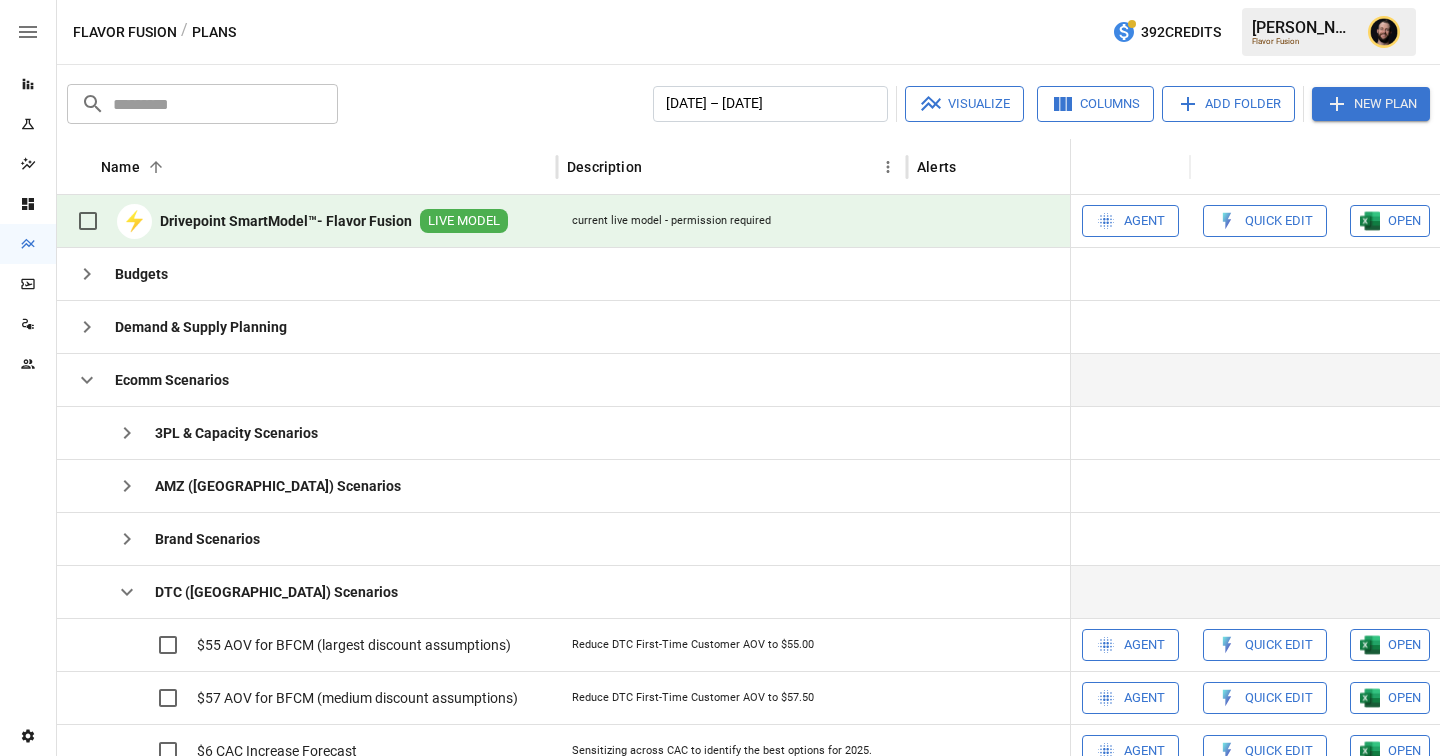 scroll, scrollTop: 481, scrollLeft: 0, axis: vertical 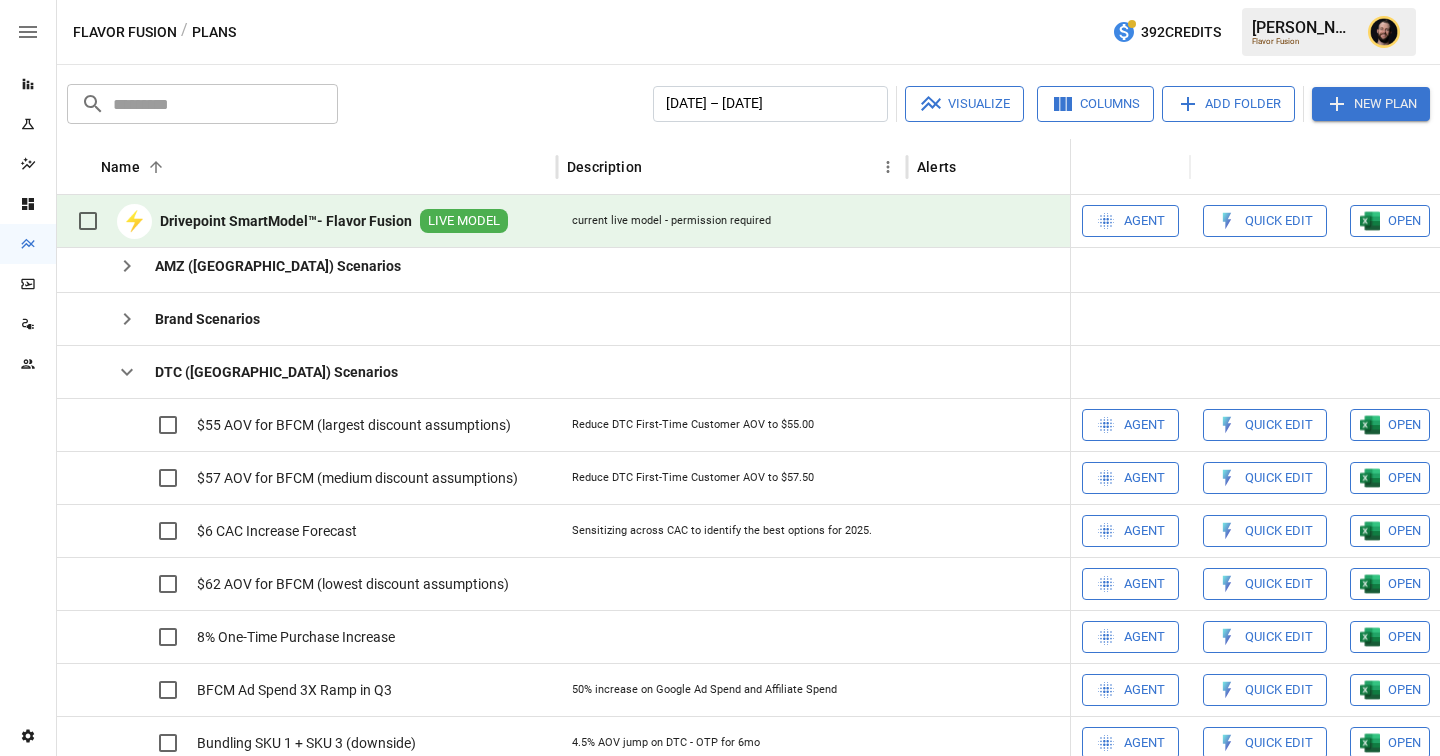 click 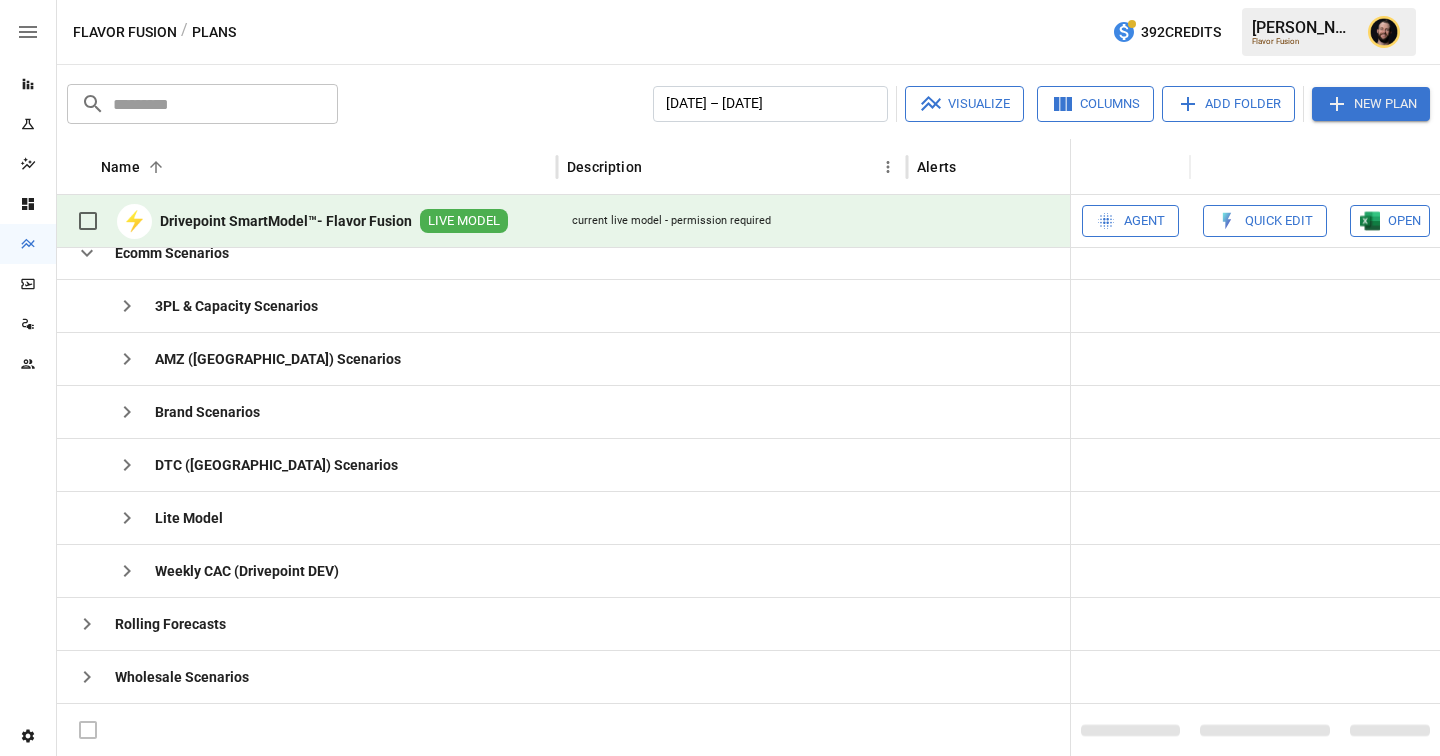 scroll, scrollTop: 234, scrollLeft: 0, axis: vertical 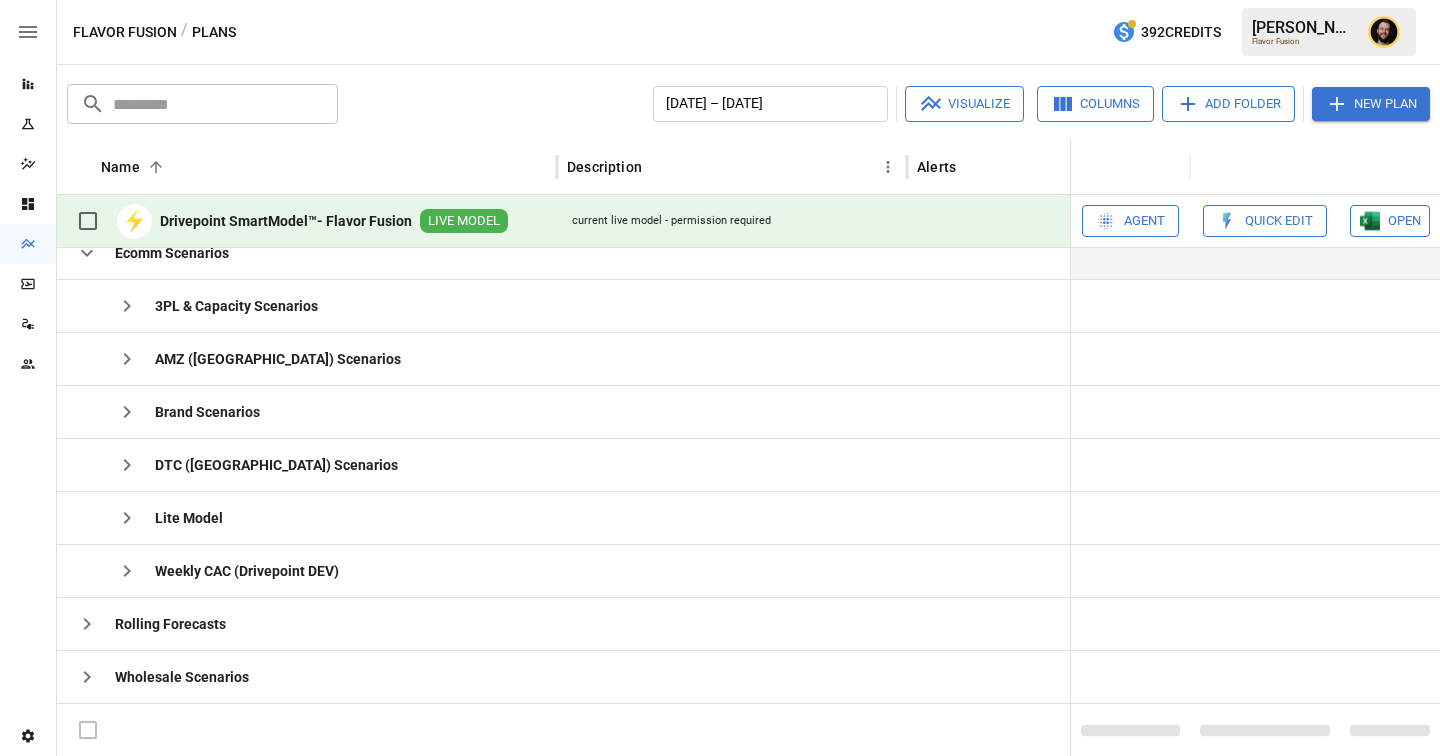 click 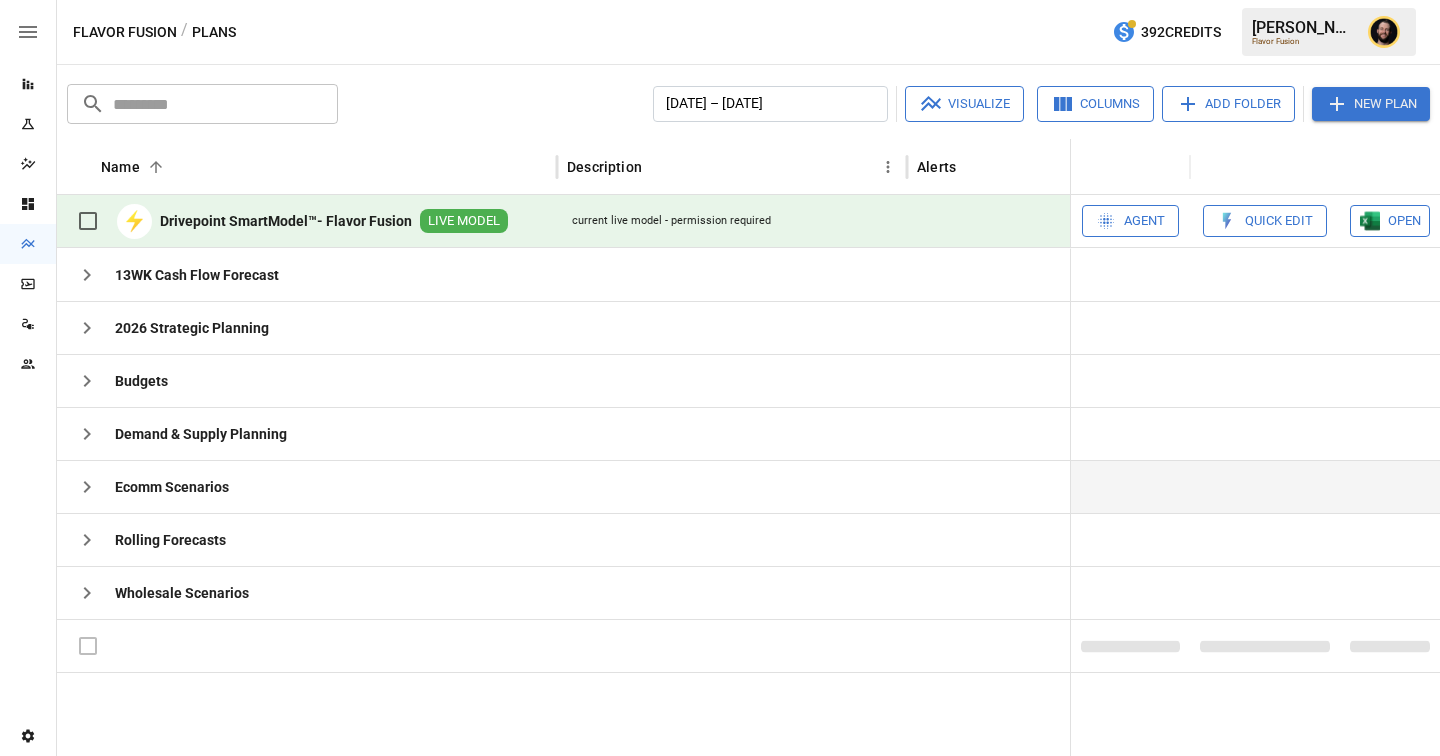 scroll, scrollTop: 0, scrollLeft: 0, axis: both 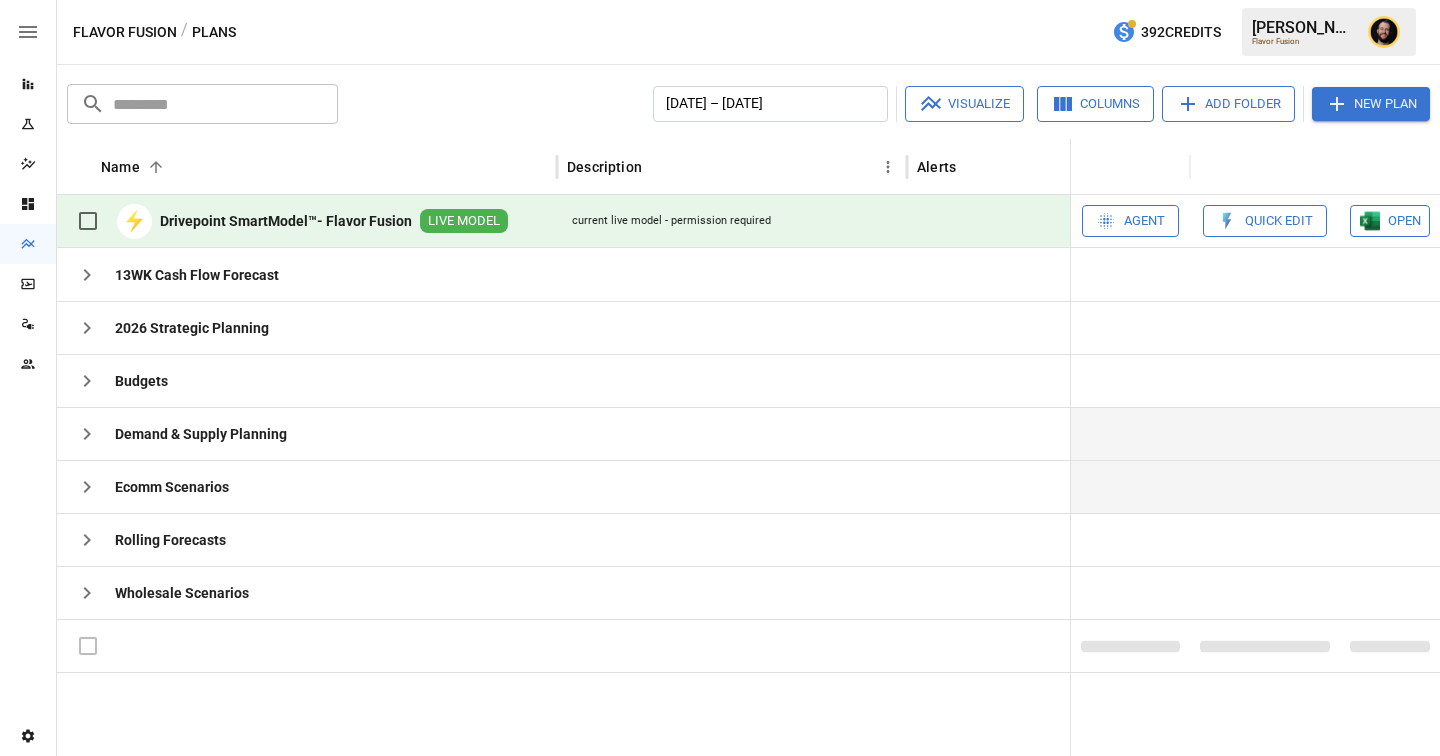 click 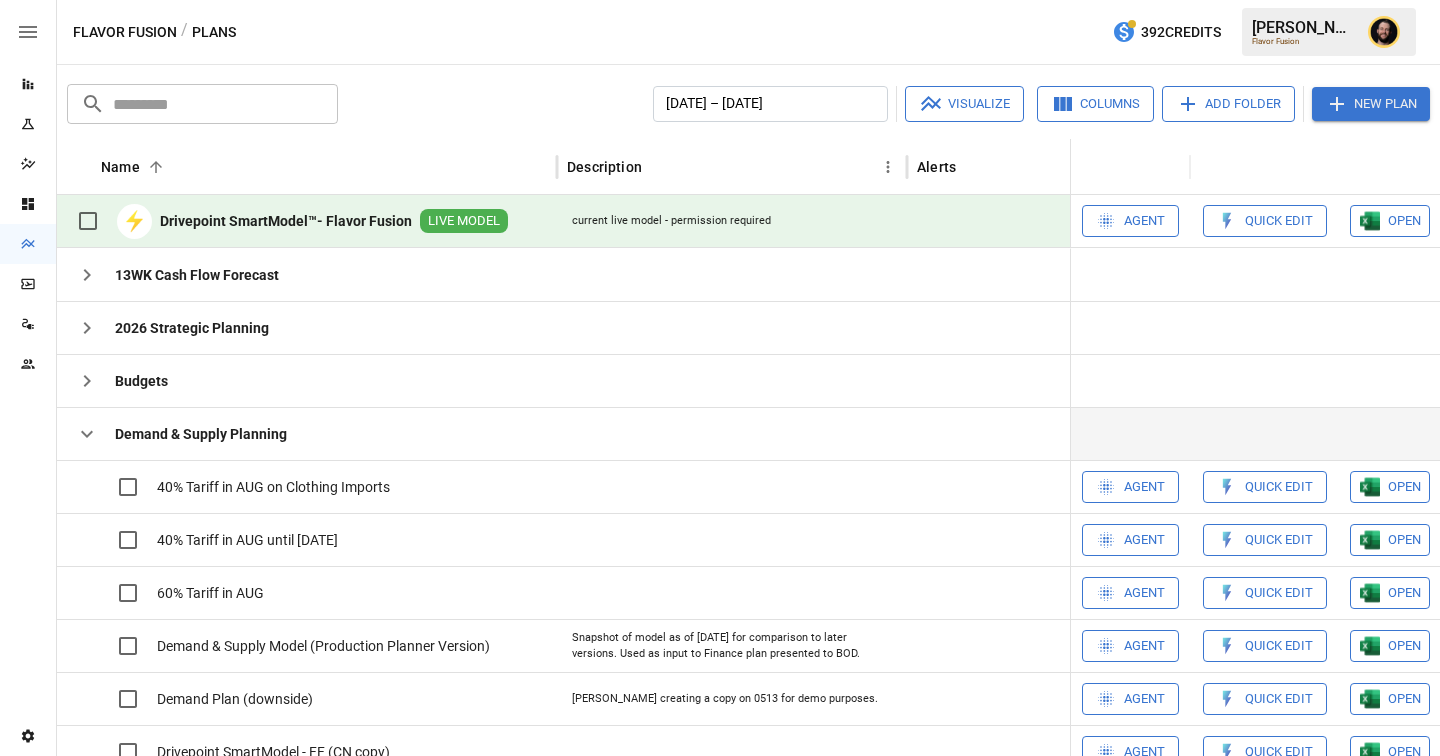 scroll, scrollTop: 68, scrollLeft: 0, axis: vertical 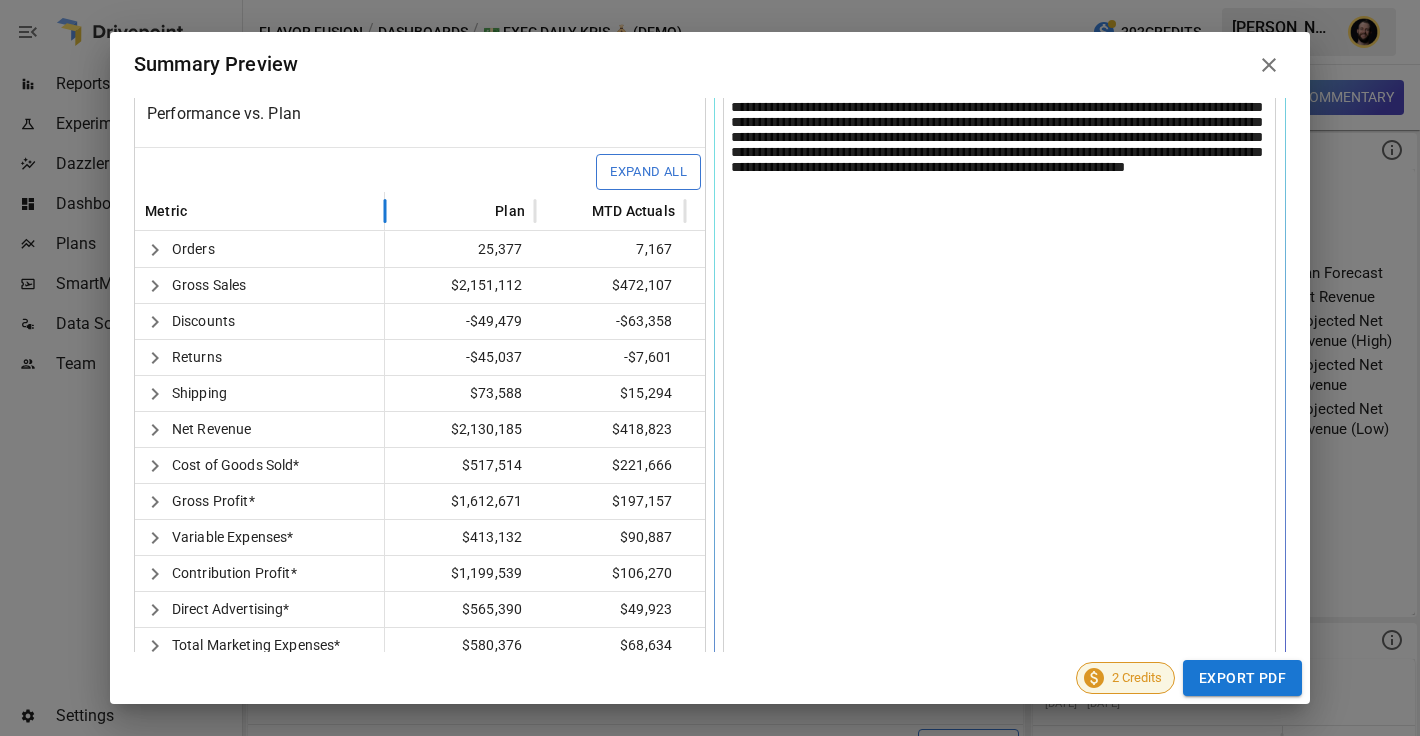 drag, startPoint x: 518, startPoint y: 212, endPoint x: 389, endPoint y: 214, distance: 129.0155 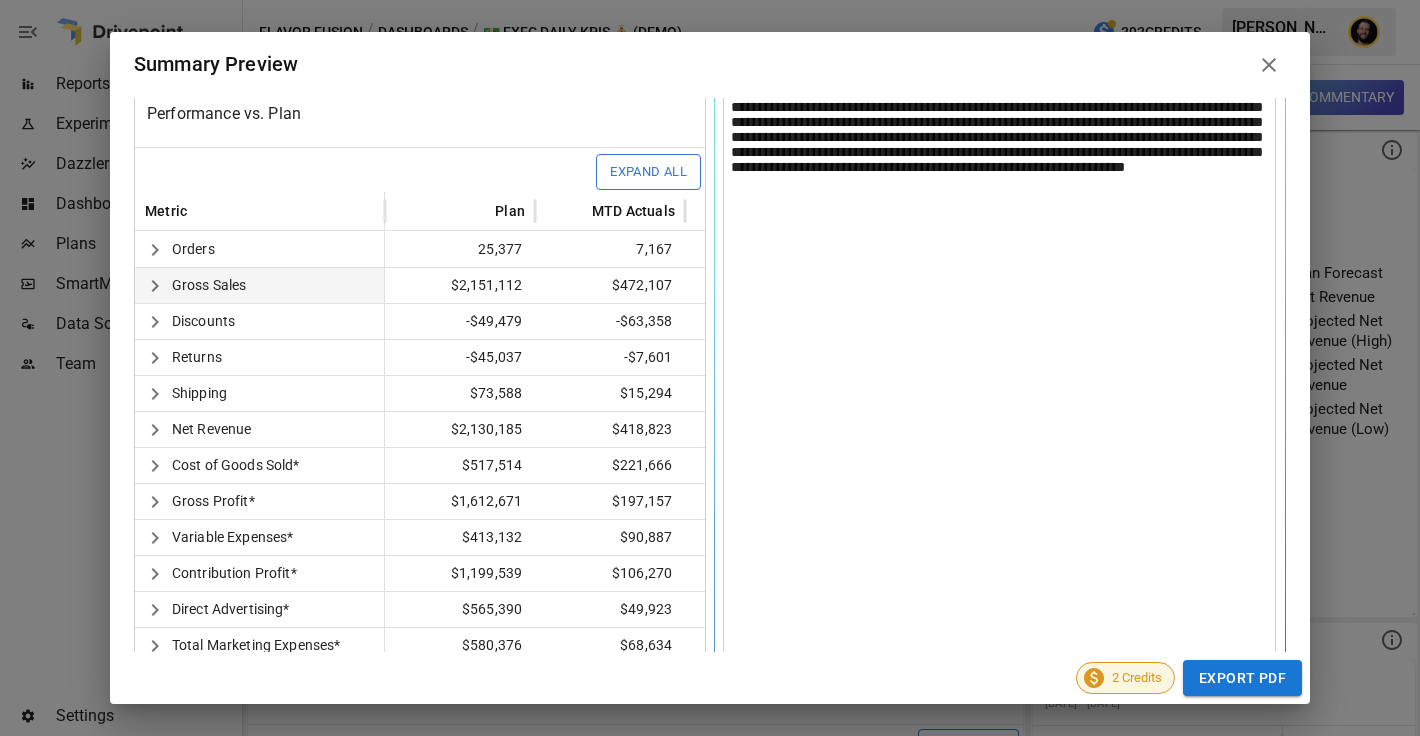 scroll, scrollTop: 0, scrollLeft: 36, axis: horizontal 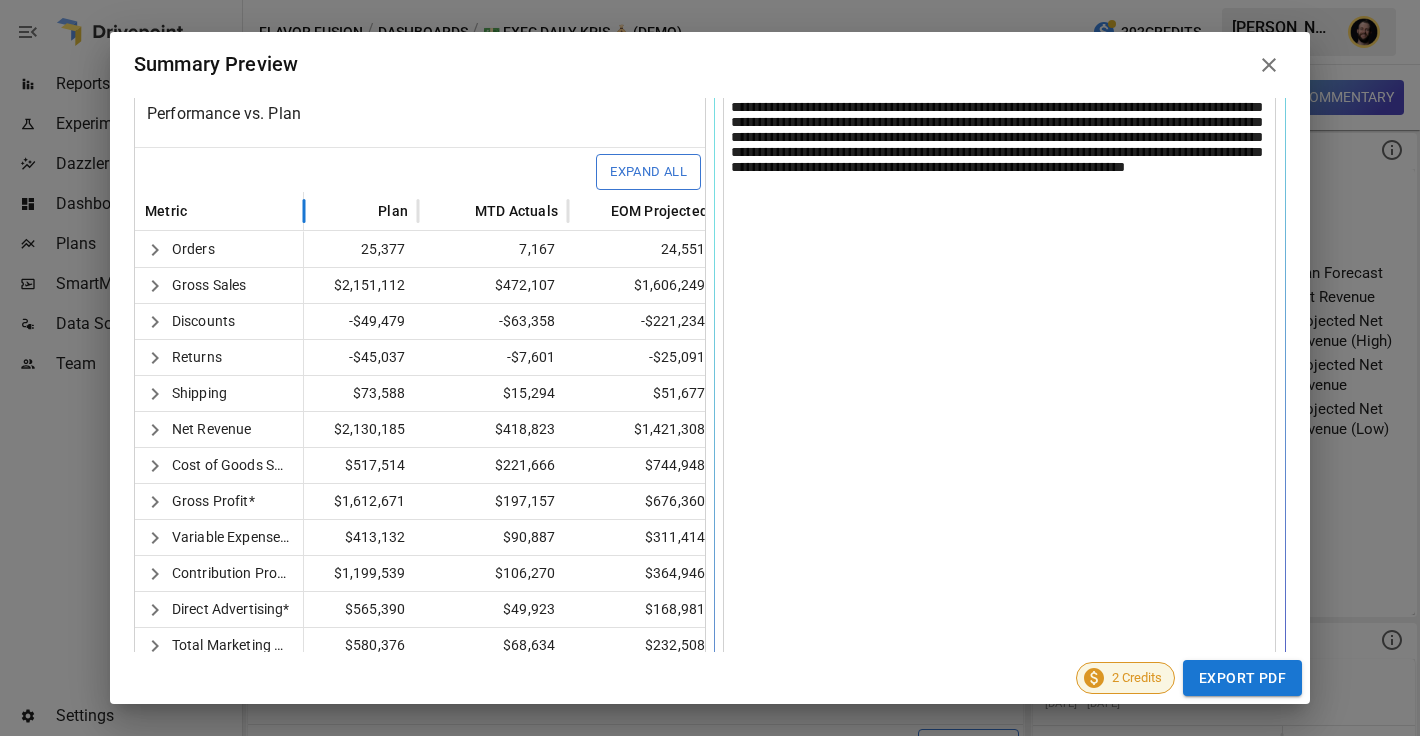drag, startPoint x: 384, startPoint y: 210, endPoint x: 302, endPoint y: 210, distance: 82 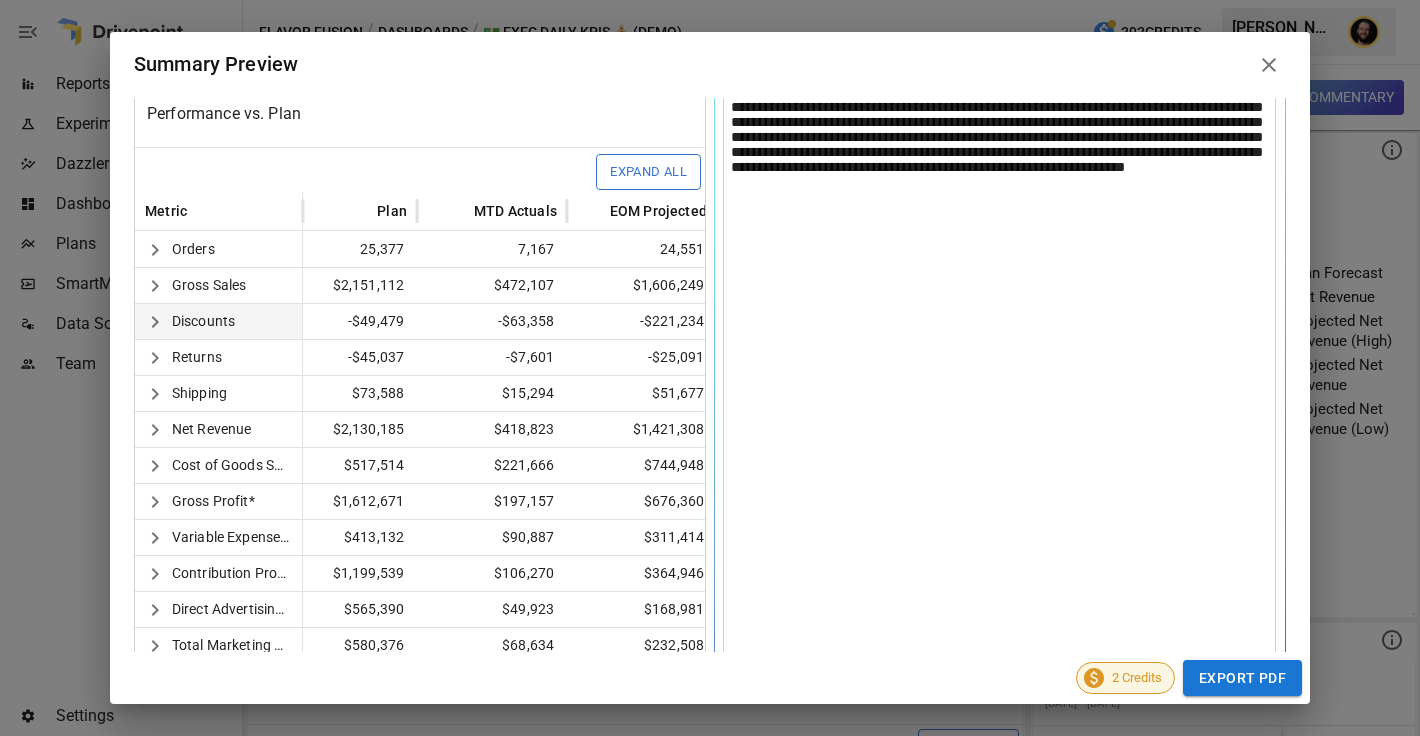 scroll, scrollTop: 0, scrollLeft: 119, axis: horizontal 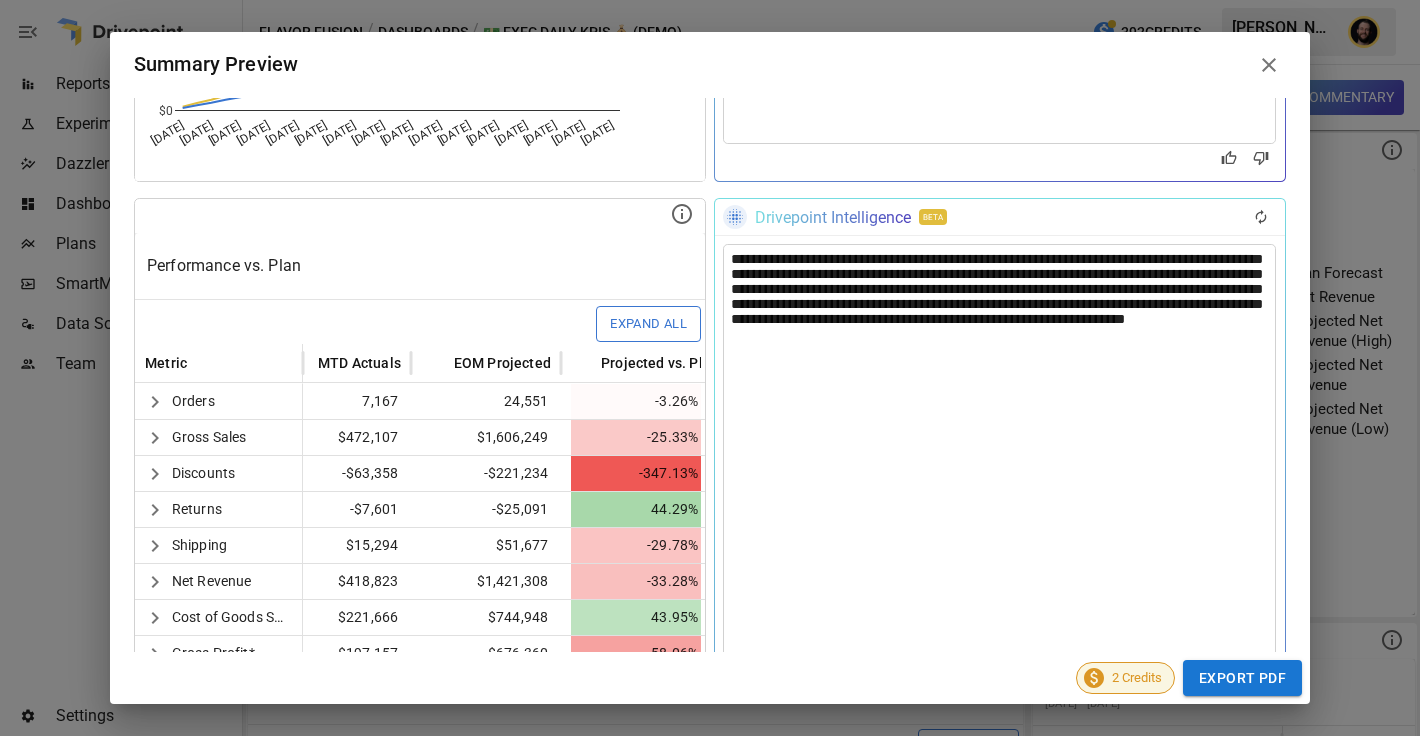 click on "**********" at bounding box center (999, 583) 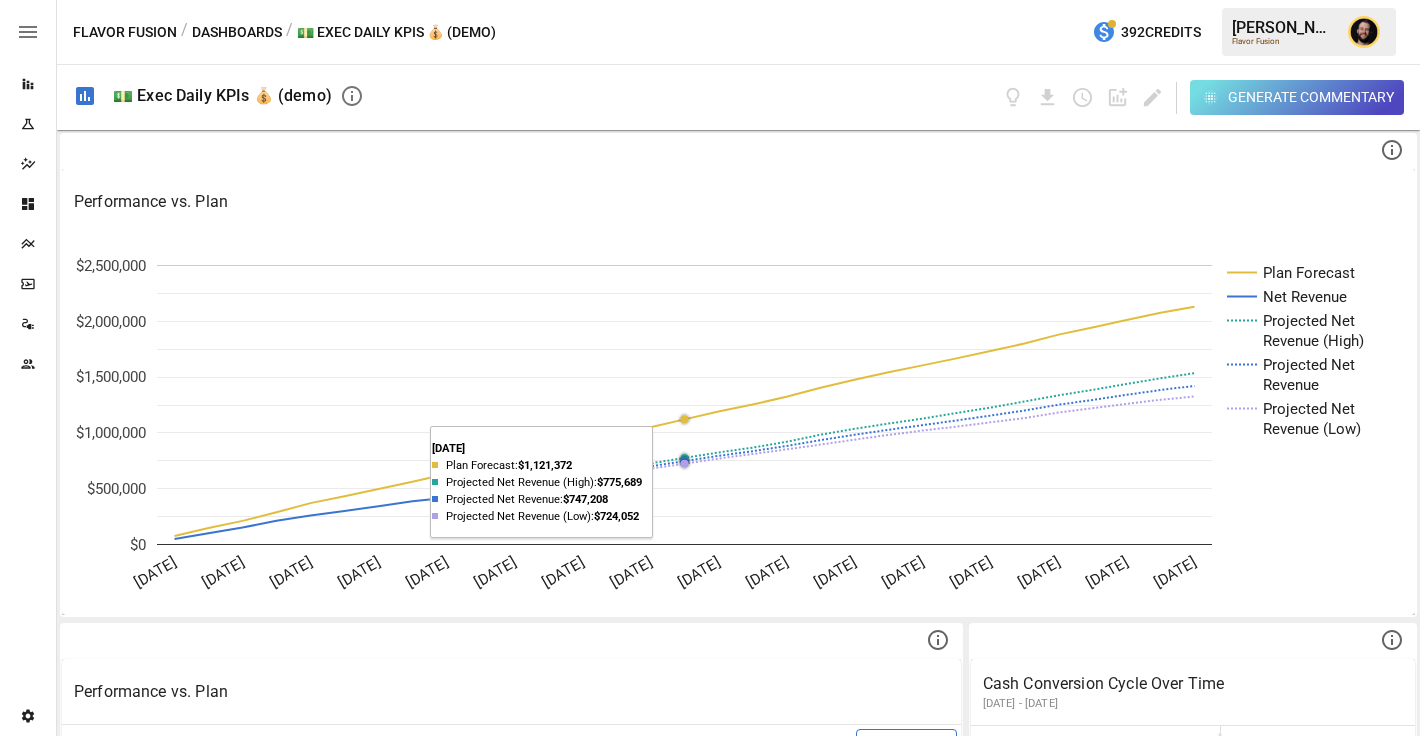 scroll, scrollTop: 0, scrollLeft: 0, axis: both 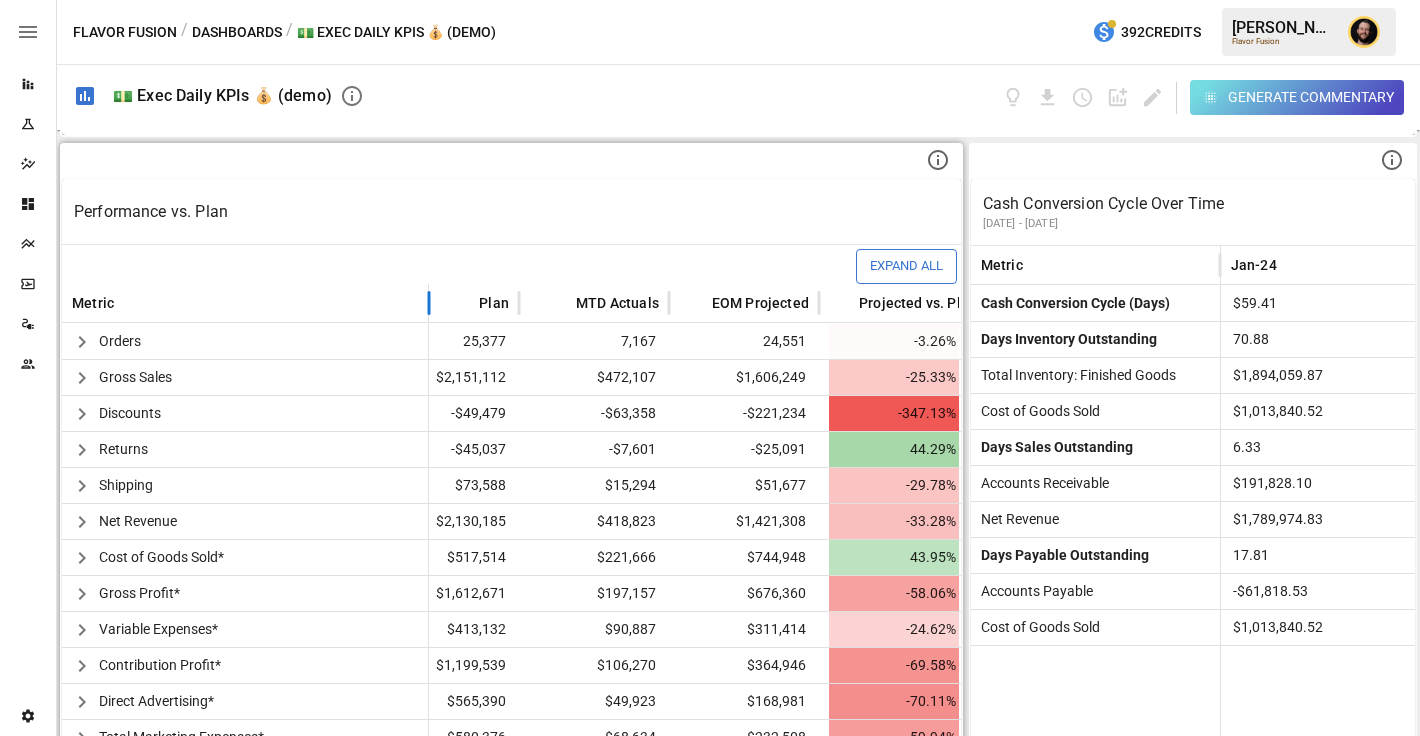 drag, startPoint x: 438, startPoint y: 301, endPoint x: 425, endPoint y: 311, distance: 16.40122 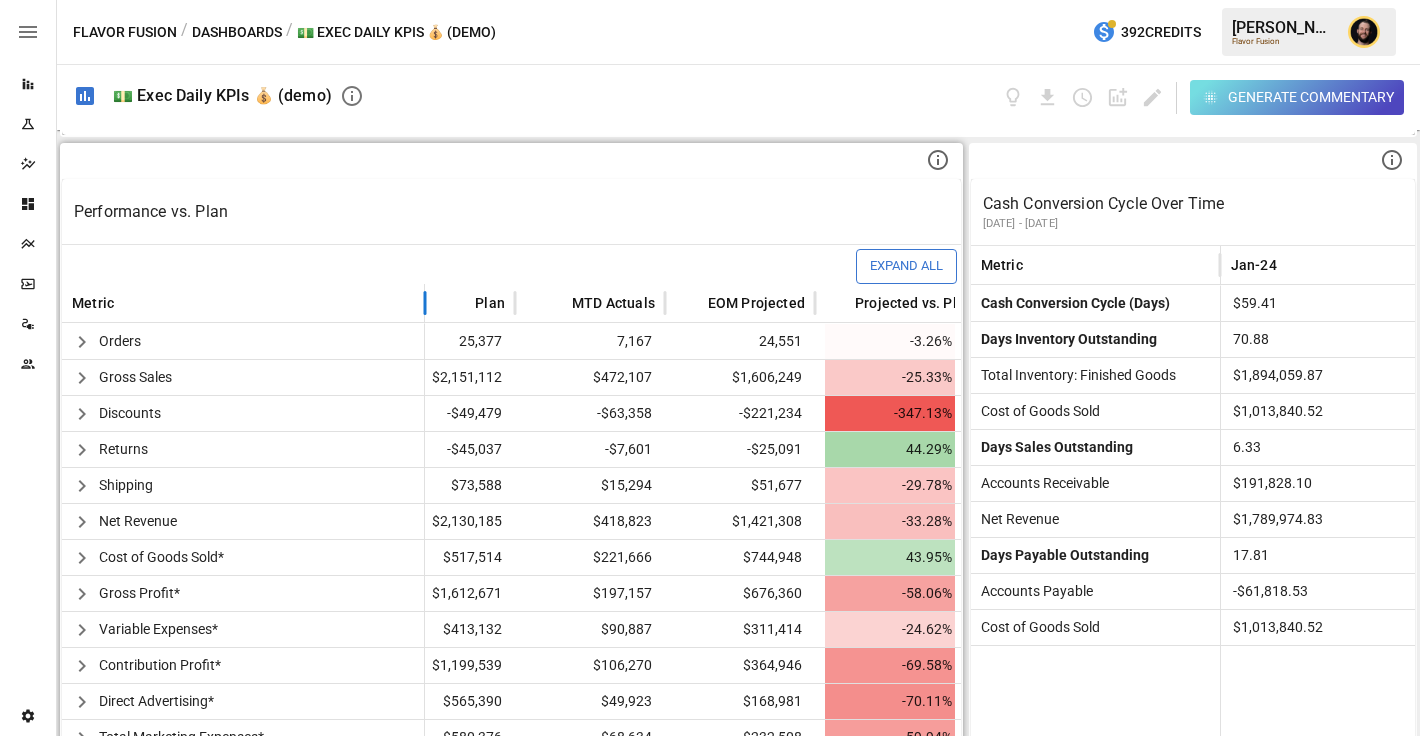 click at bounding box center (425, 303) 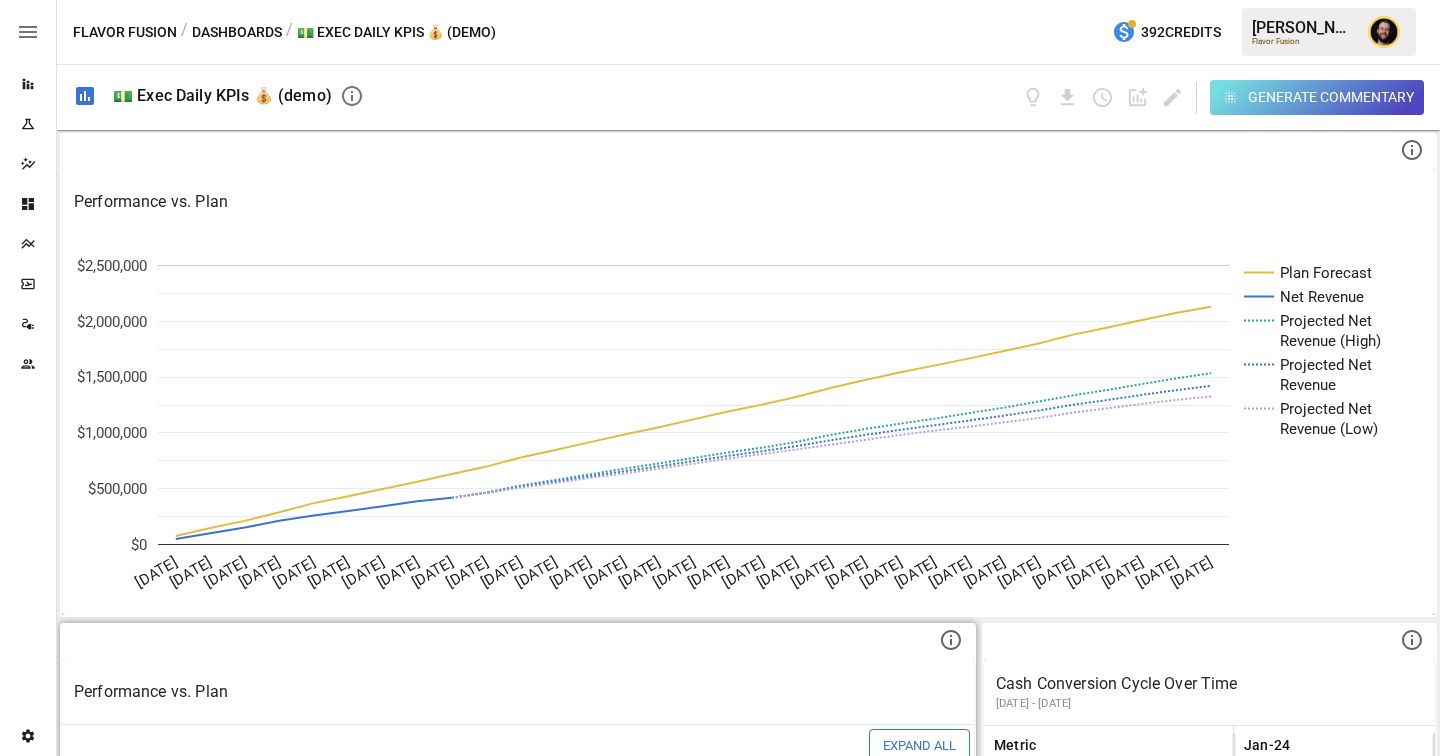 scroll, scrollTop: 0, scrollLeft: 0, axis: both 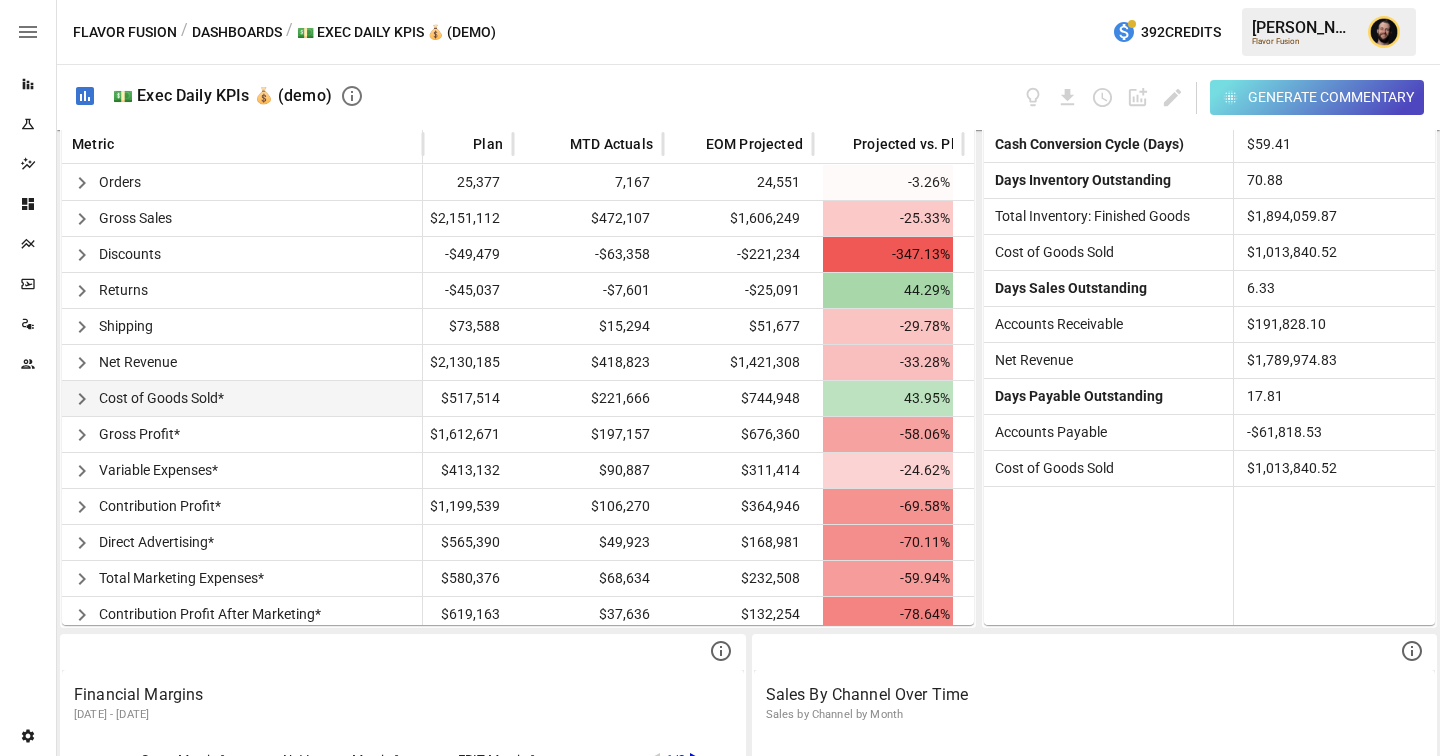 click 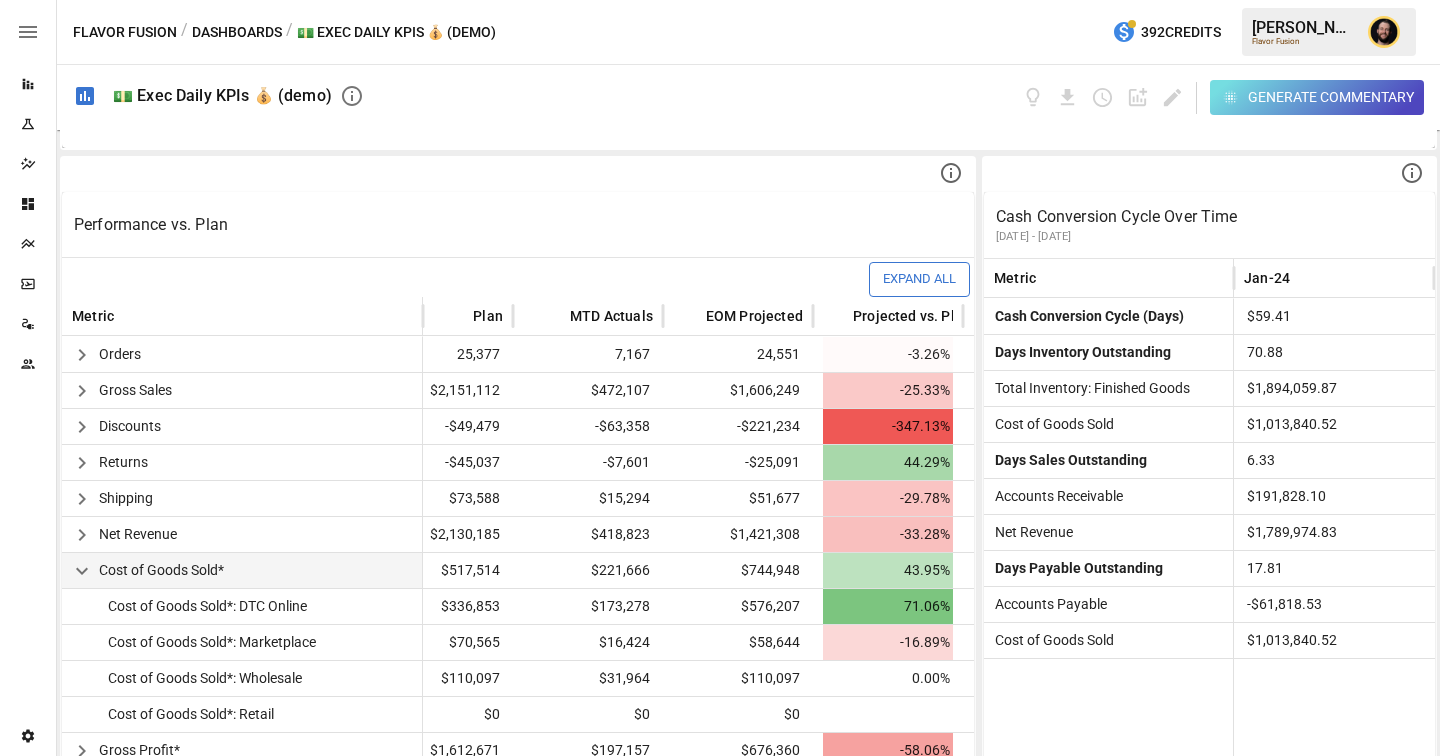 scroll, scrollTop: 466, scrollLeft: 0, axis: vertical 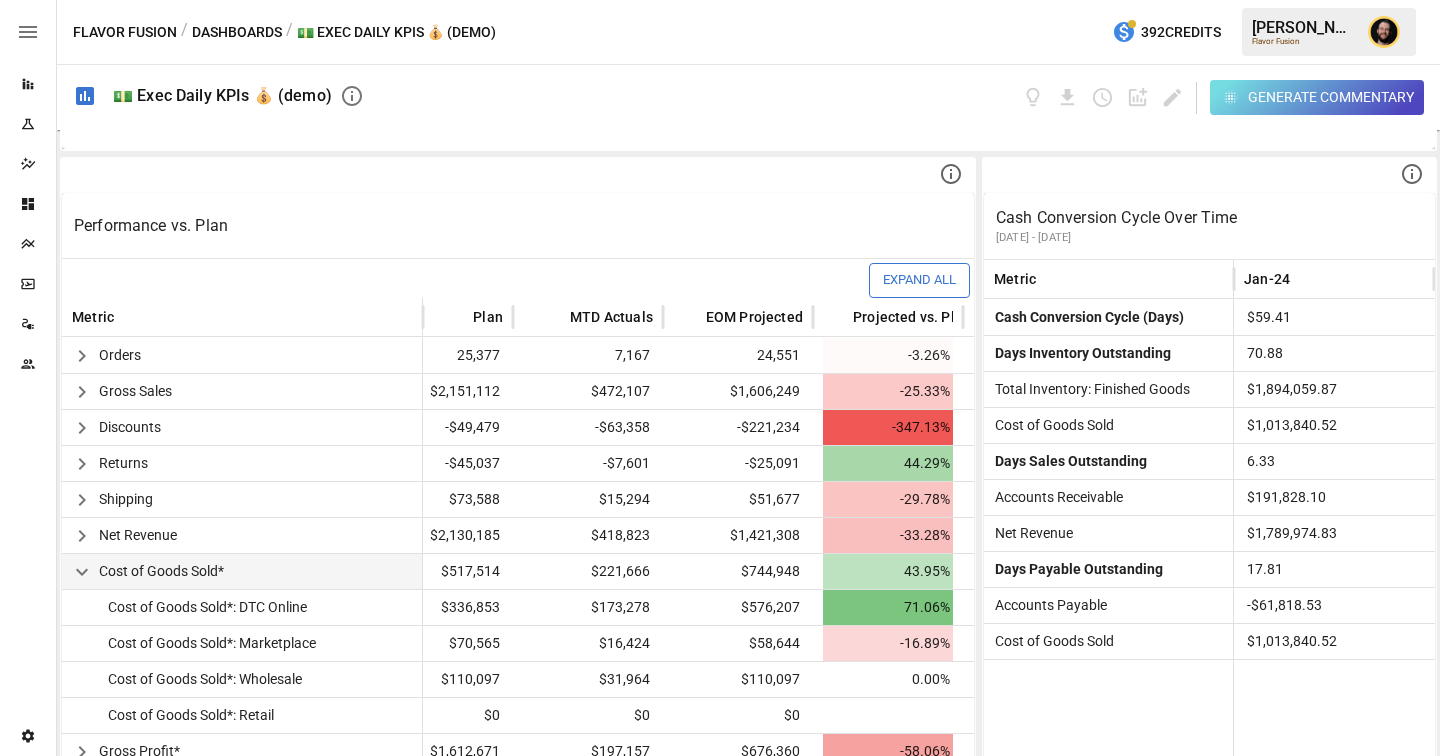 click on "Performance vs. Plan" at bounding box center [518, 226] 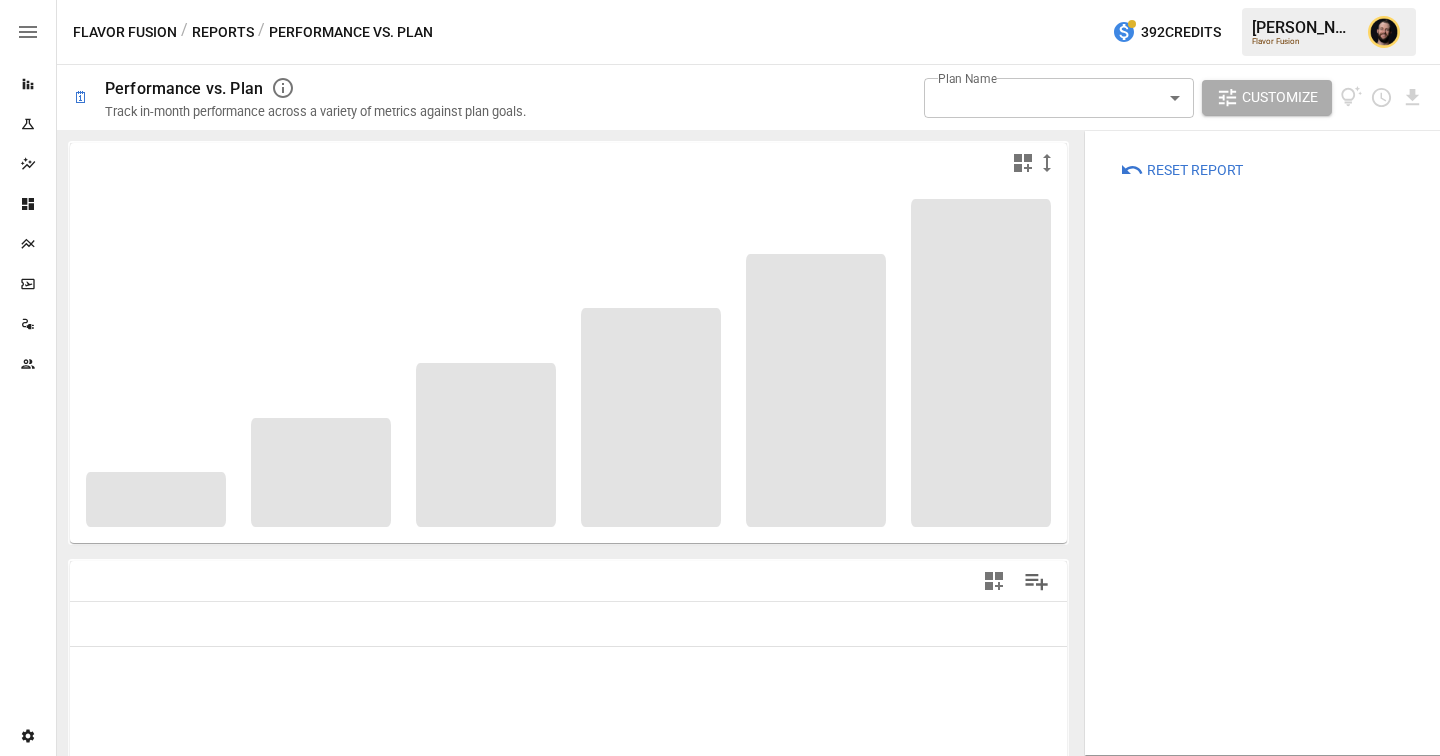 type on "**********" 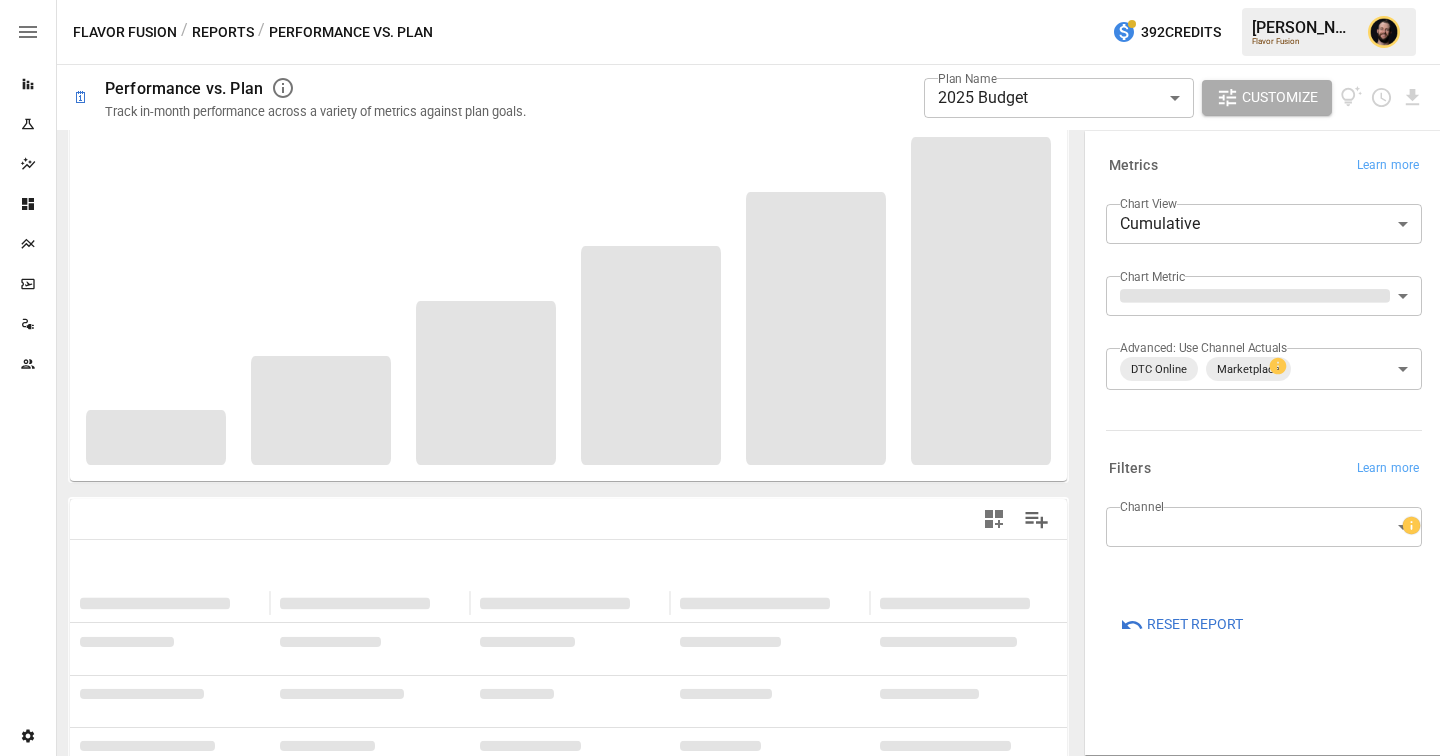scroll, scrollTop: 7, scrollLeft: 0, axis: vertical 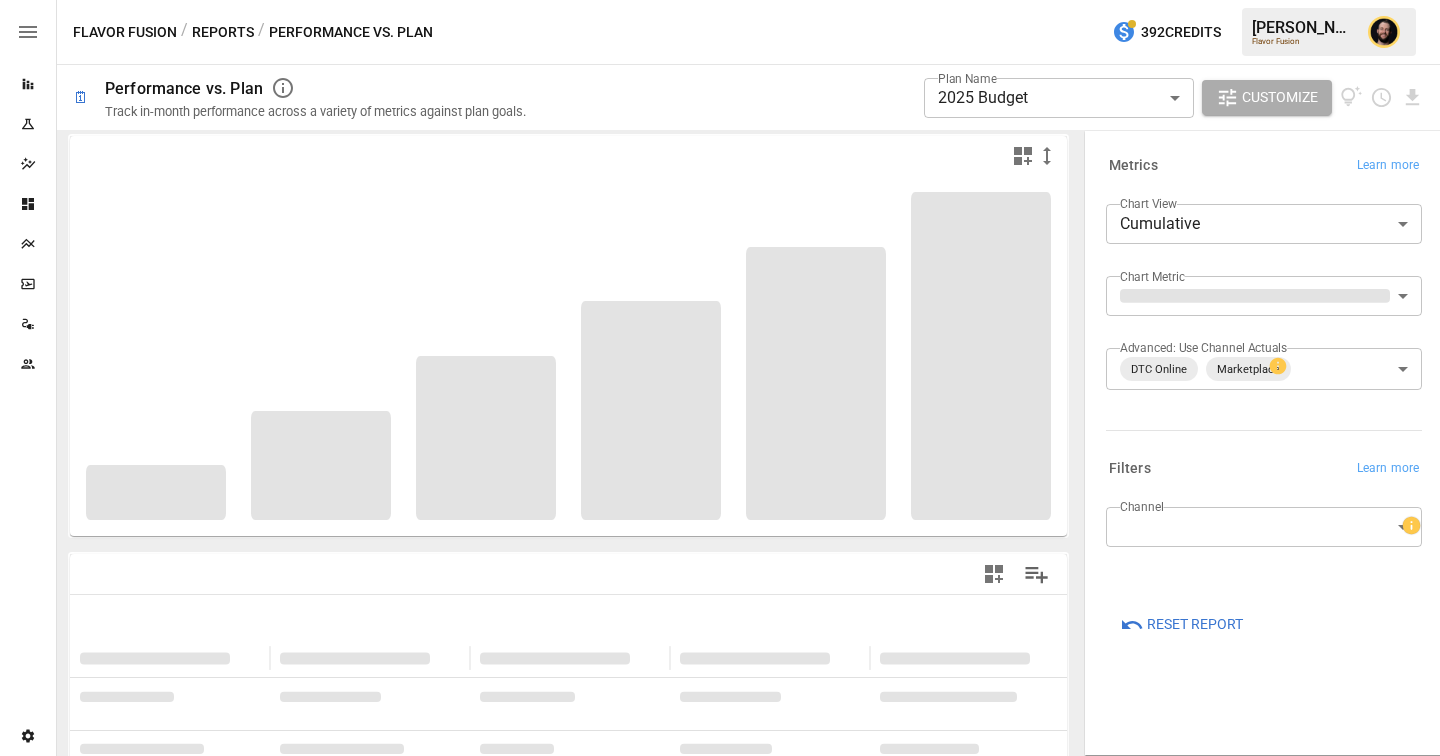 click on "**********" at bounding box center (720, 0) 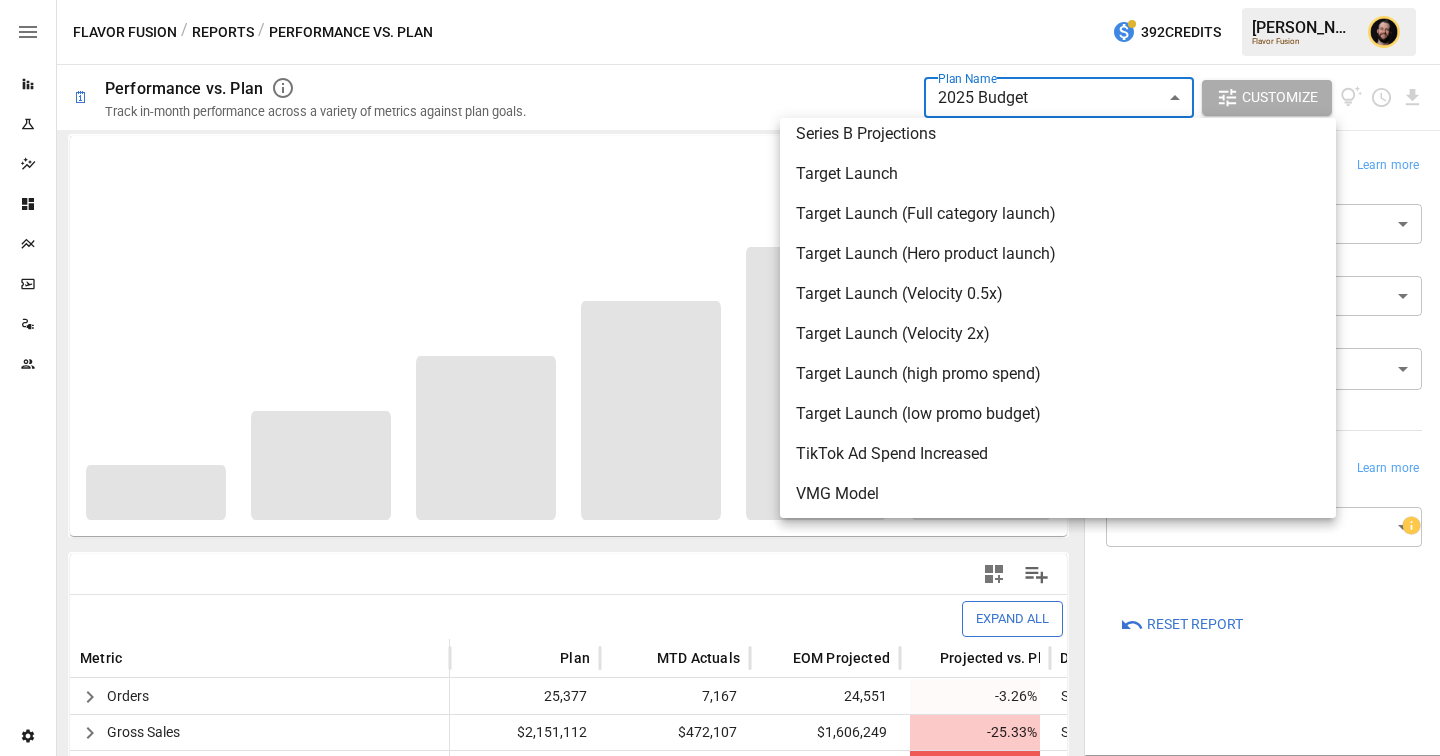 scroll, scrollTop: 2968, scrollLeft: 0, axis: vertical 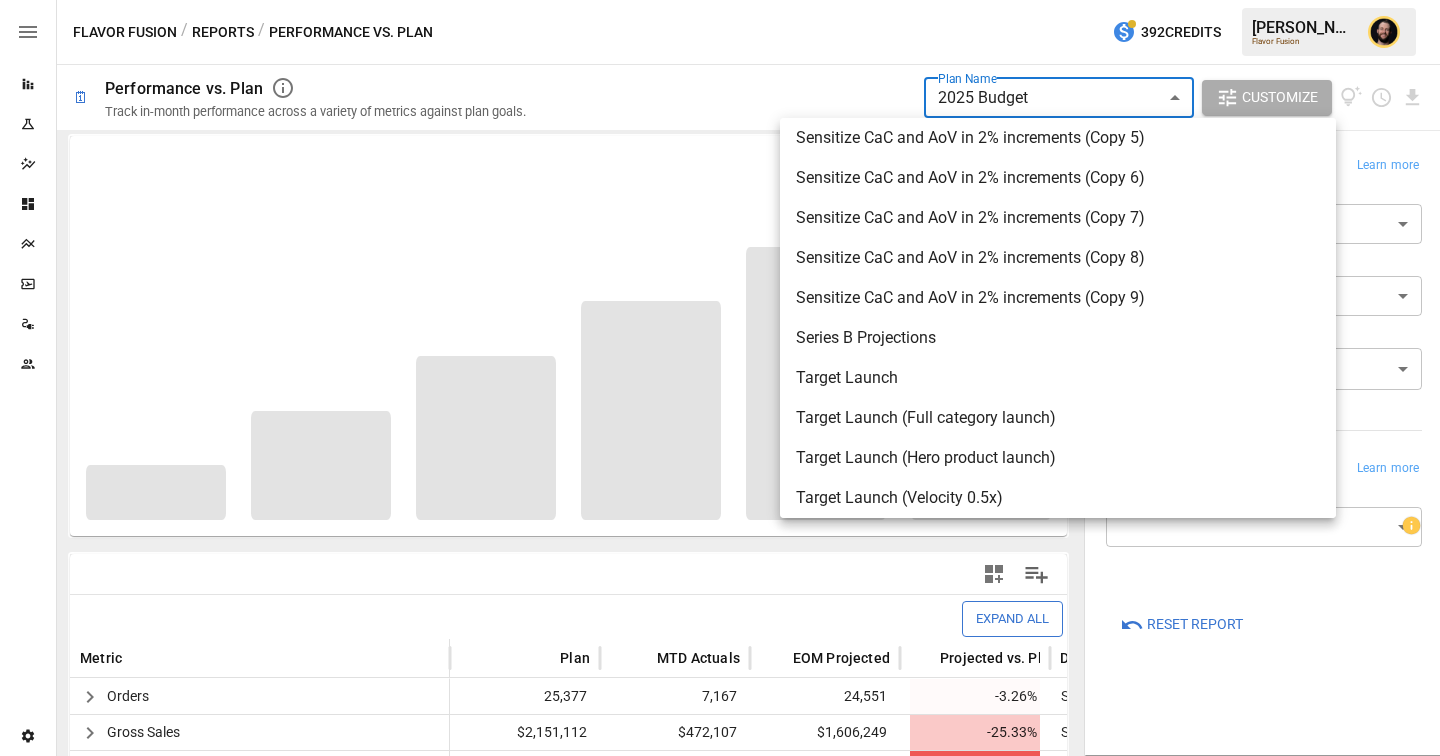 click at bounding box center [720, 378] 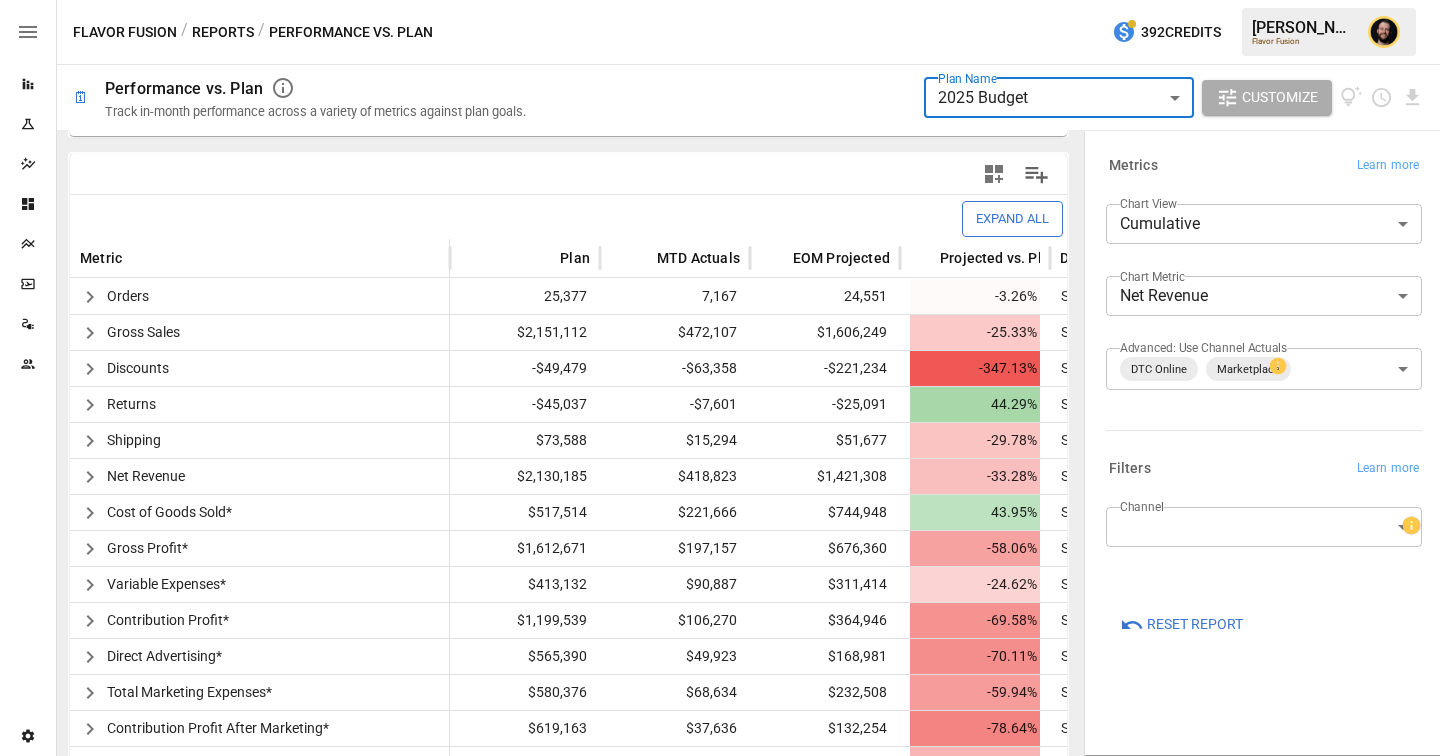 scroll, scrollTop: 518, scrollLeft: 0, axis: vertical 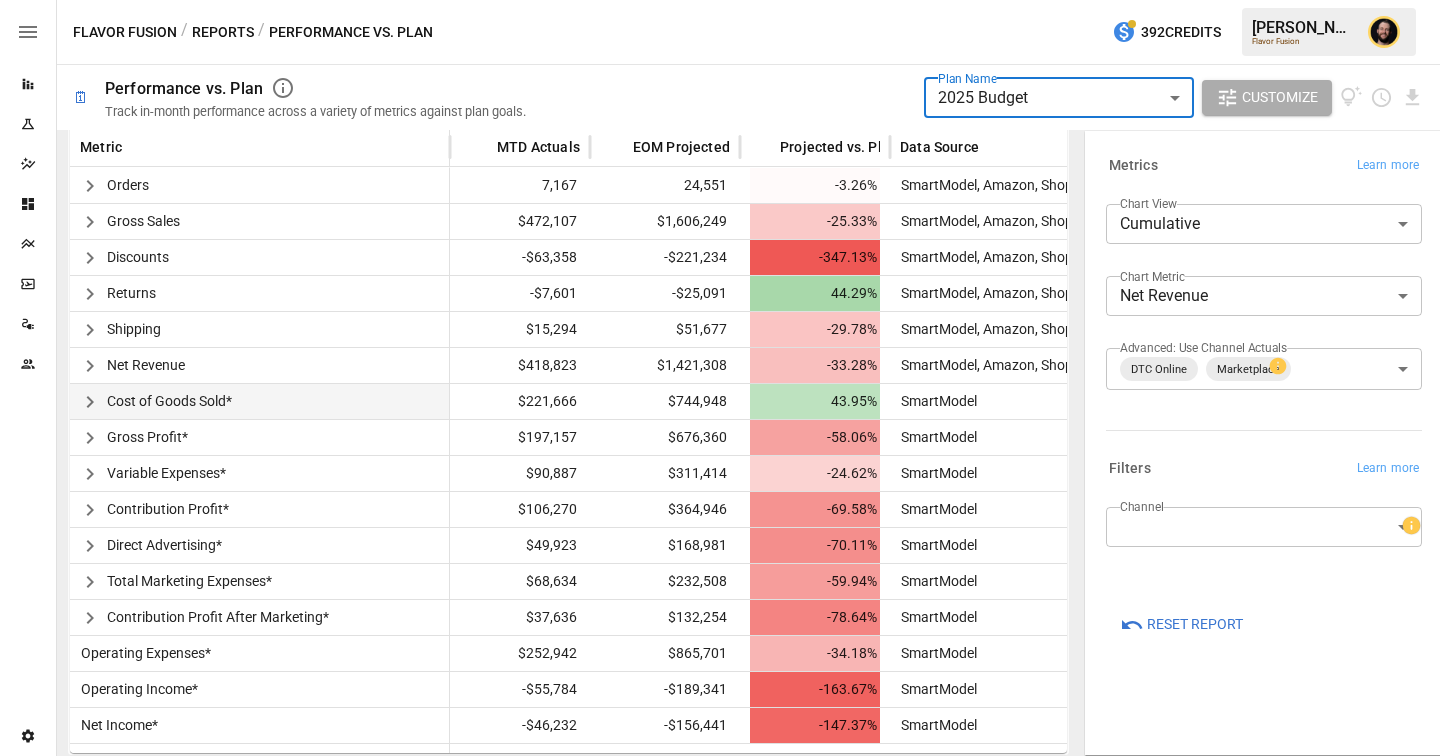 click 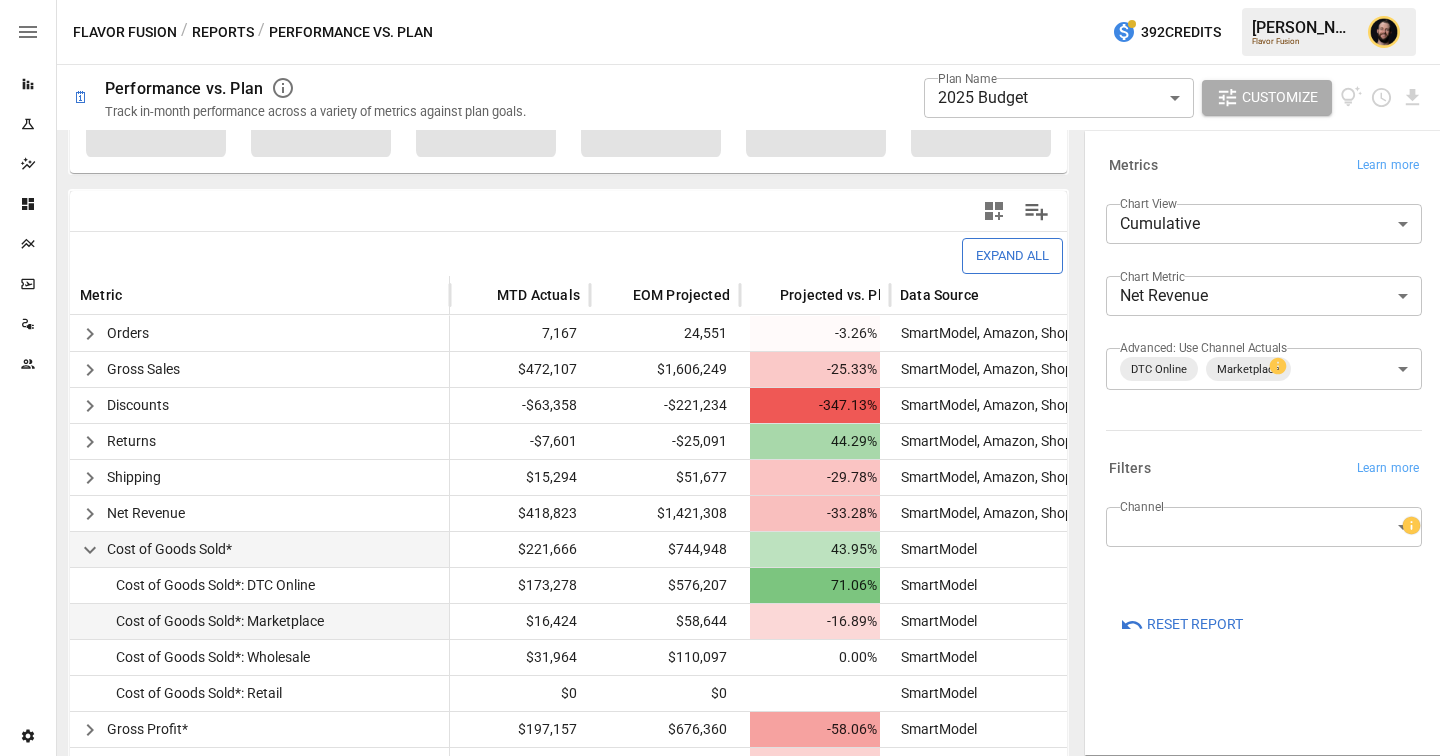 scroll, scrollTop: 441, scrollLeft: 0, axis: vertical 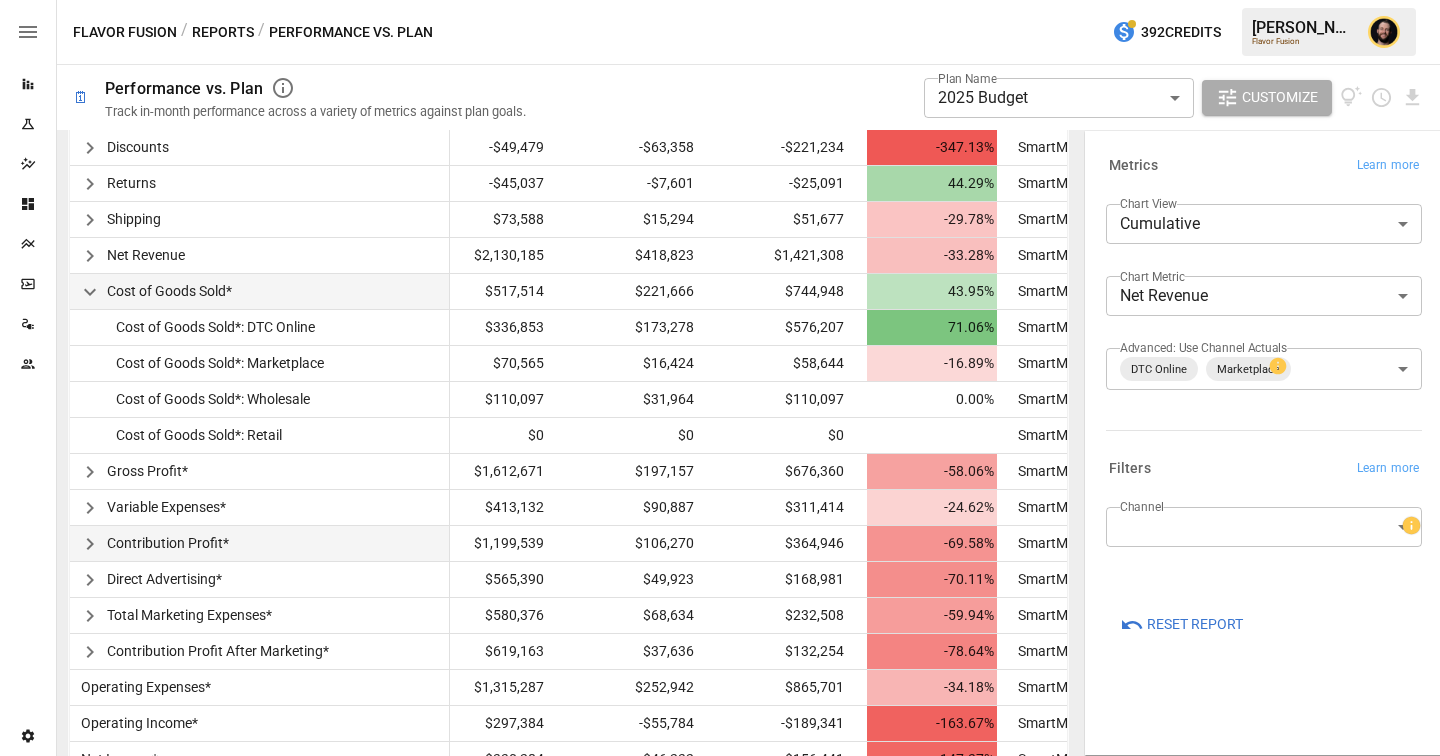 click 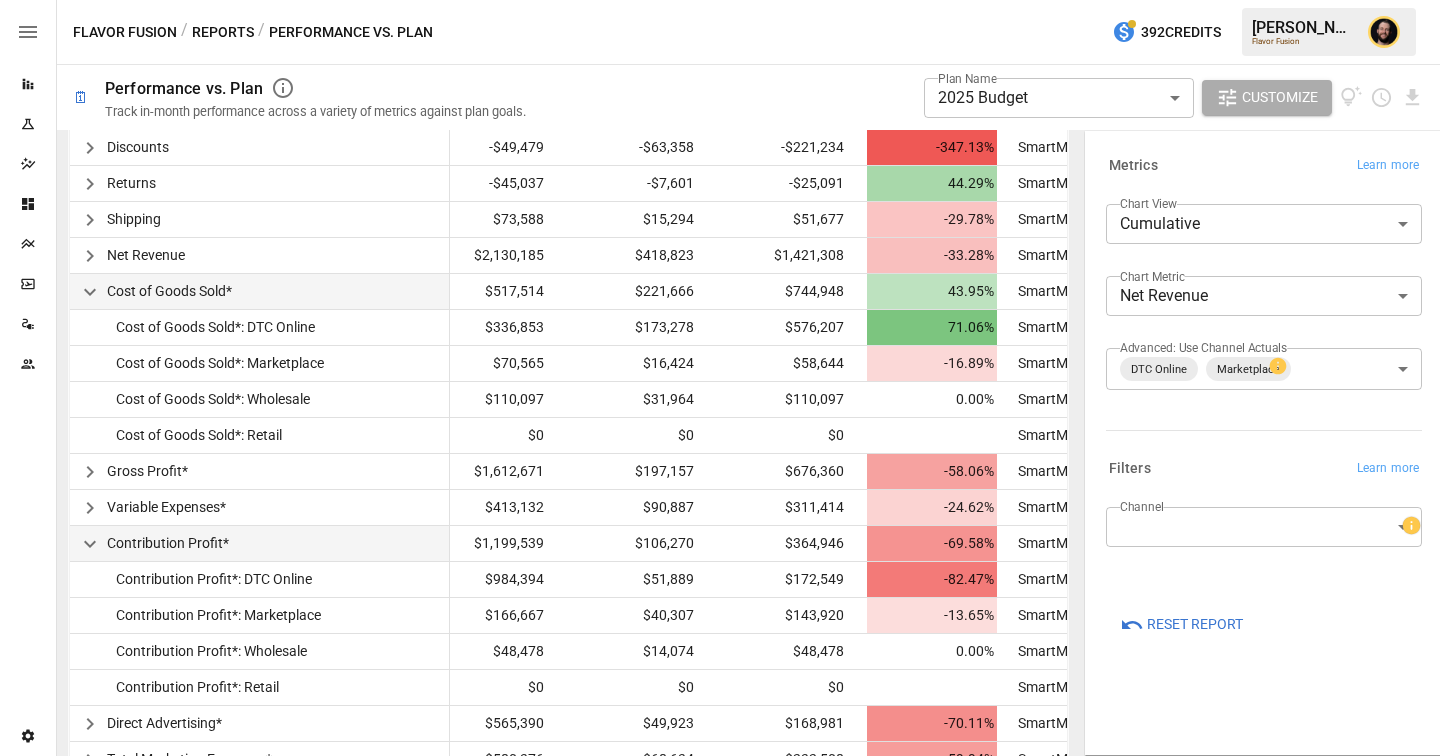 click 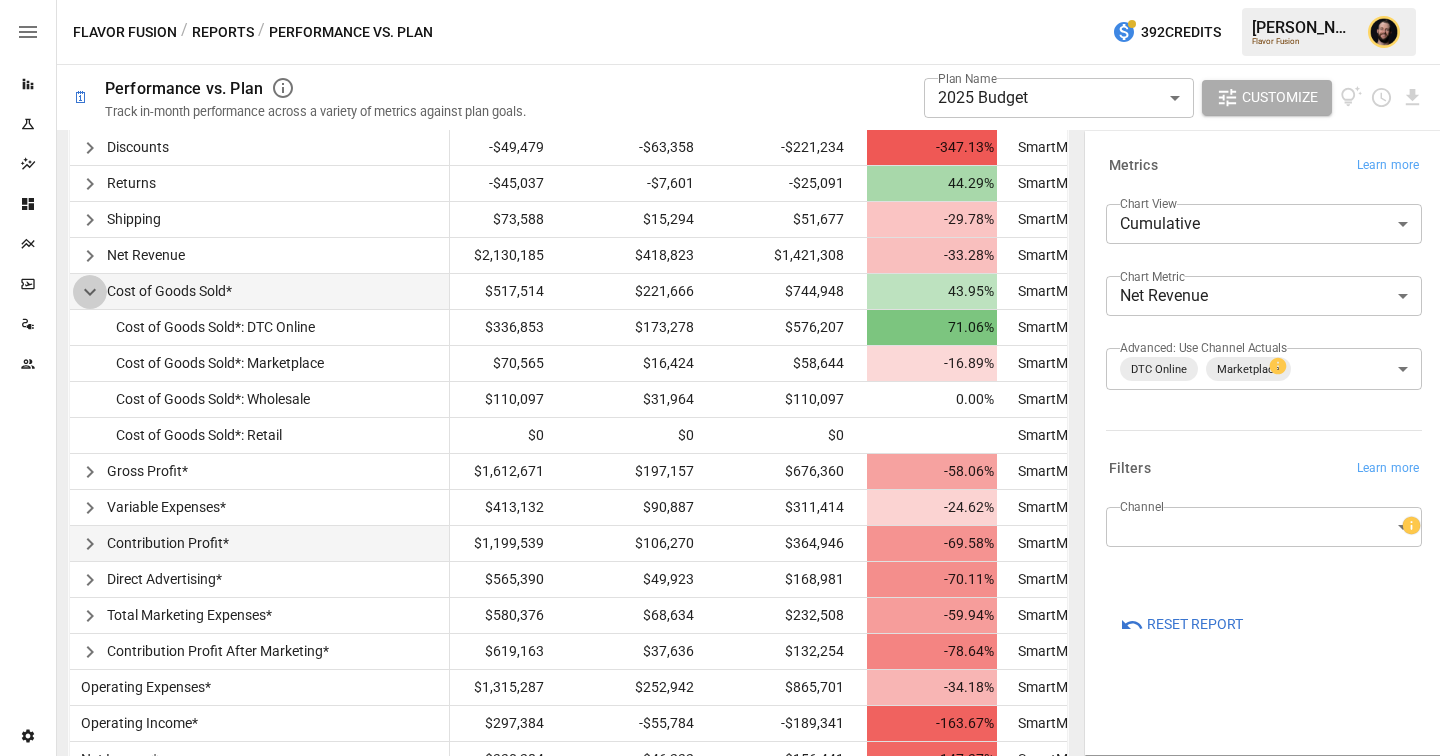 click 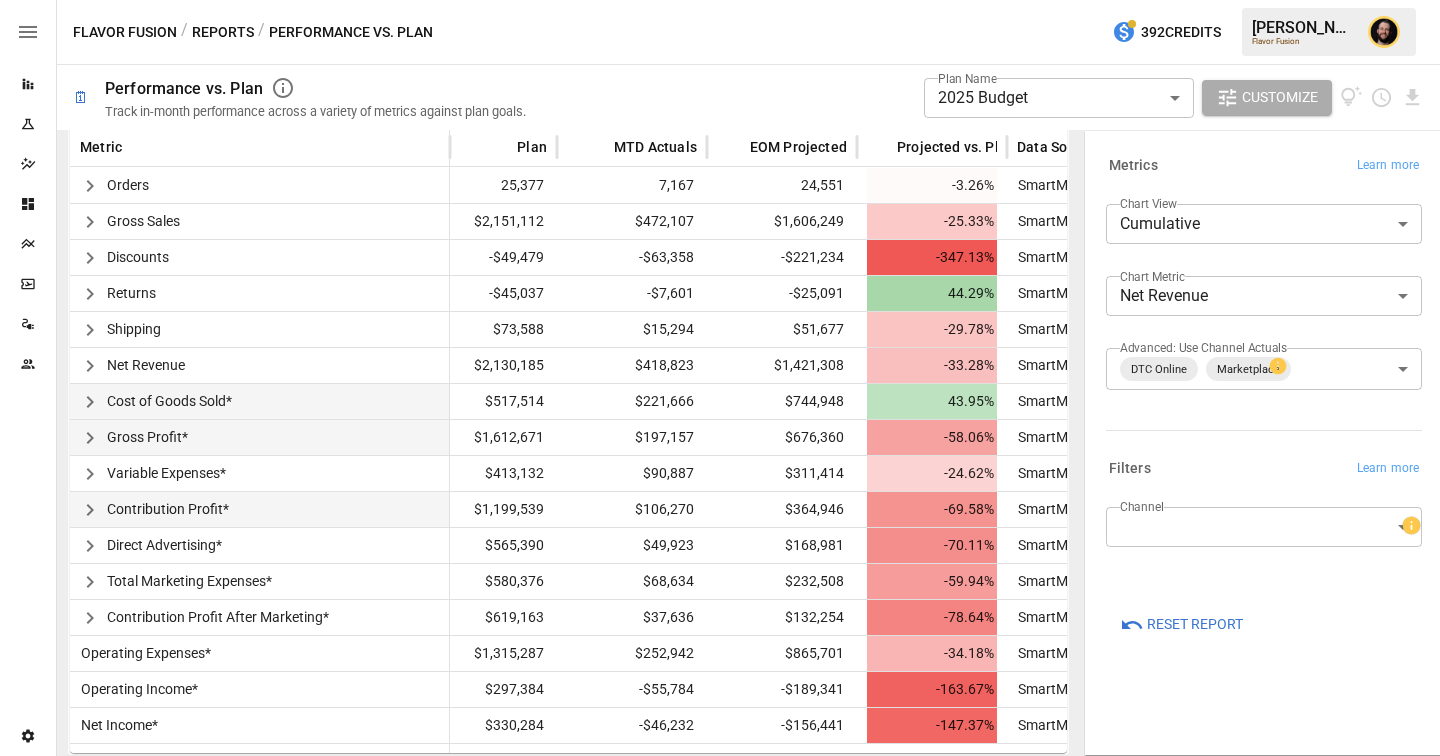 scroll, scrollTop: 437, scrollLeft: 0, axis: vertical 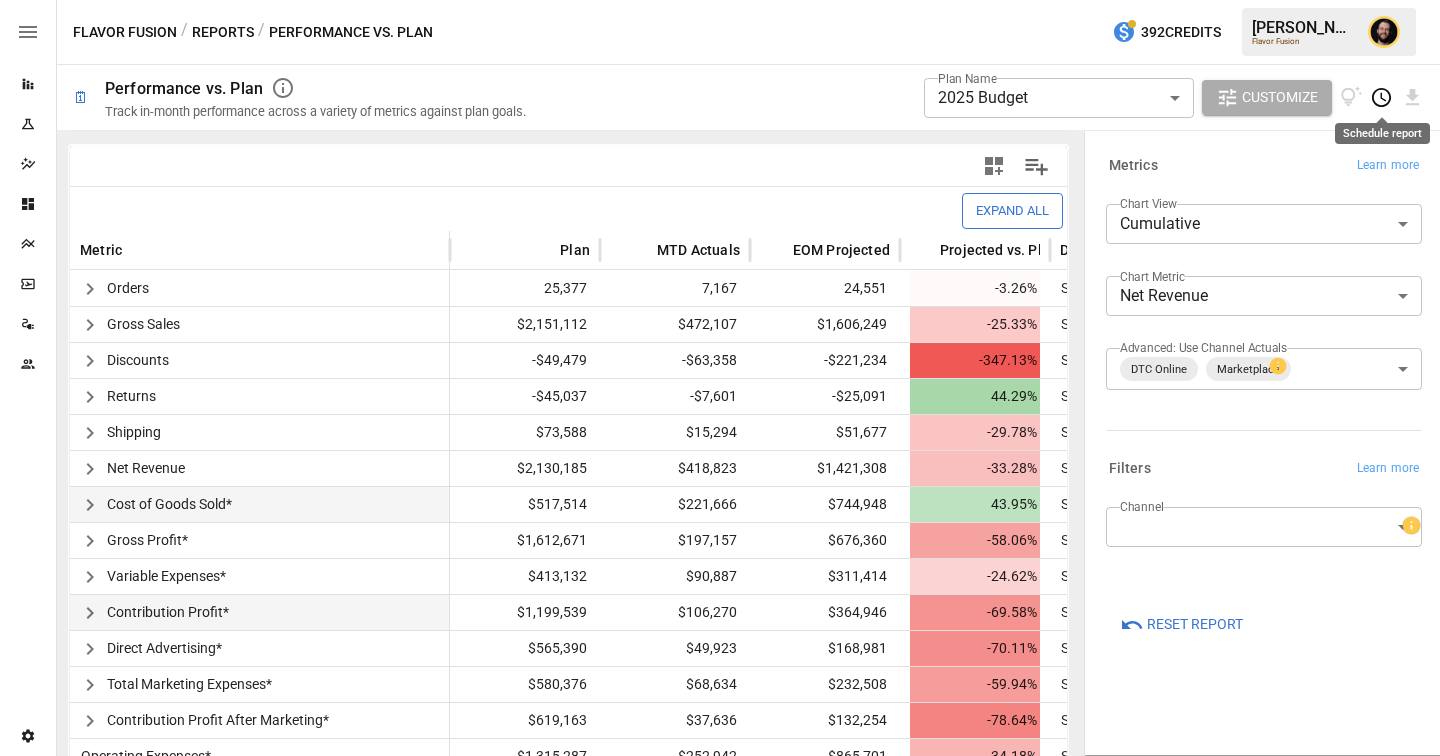 click 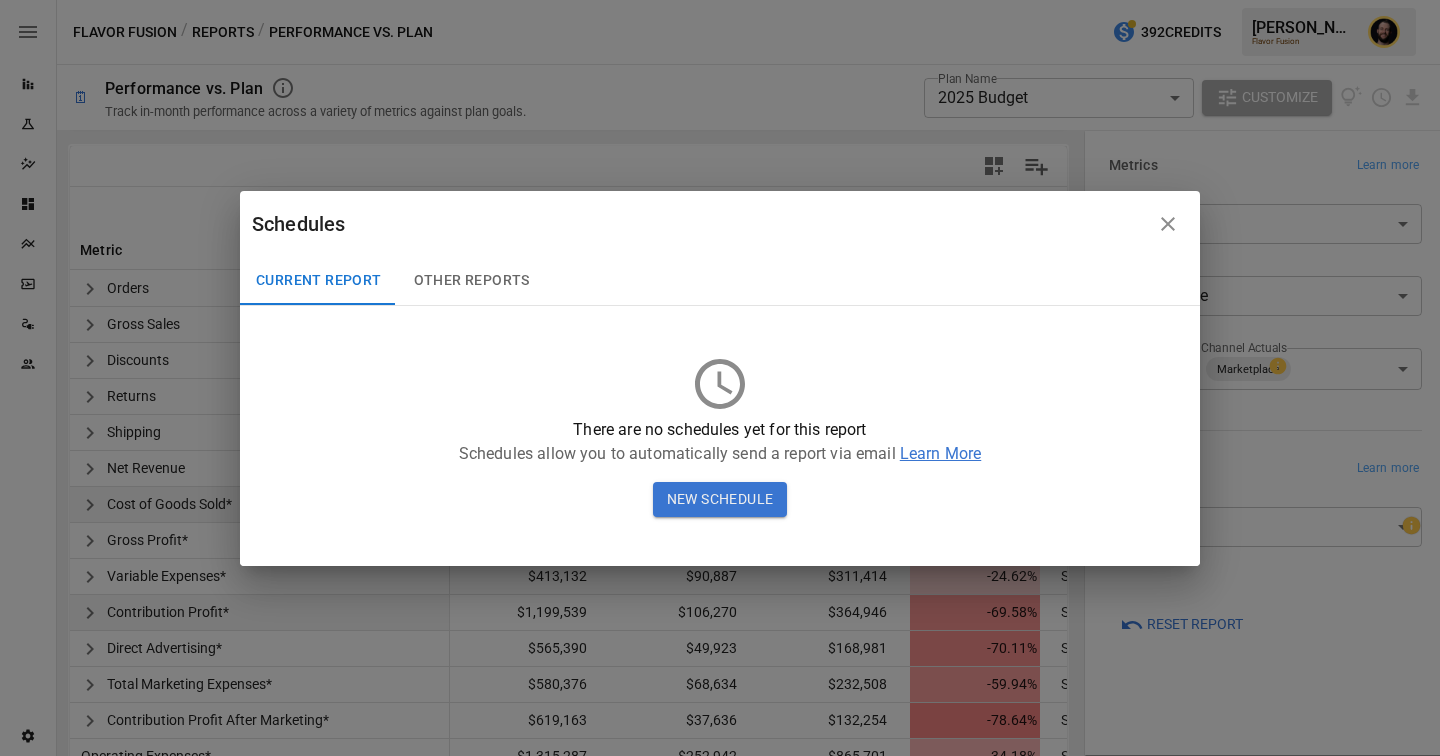 click 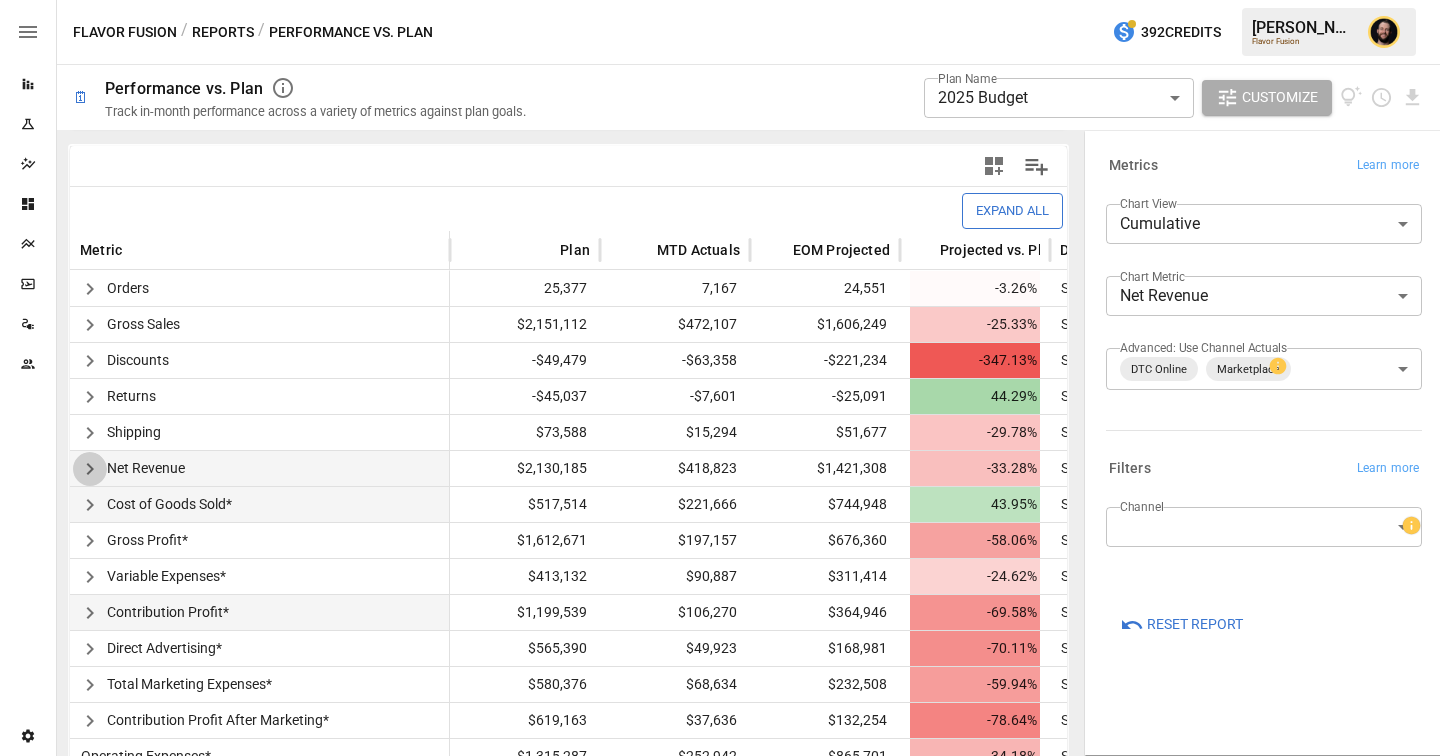 click 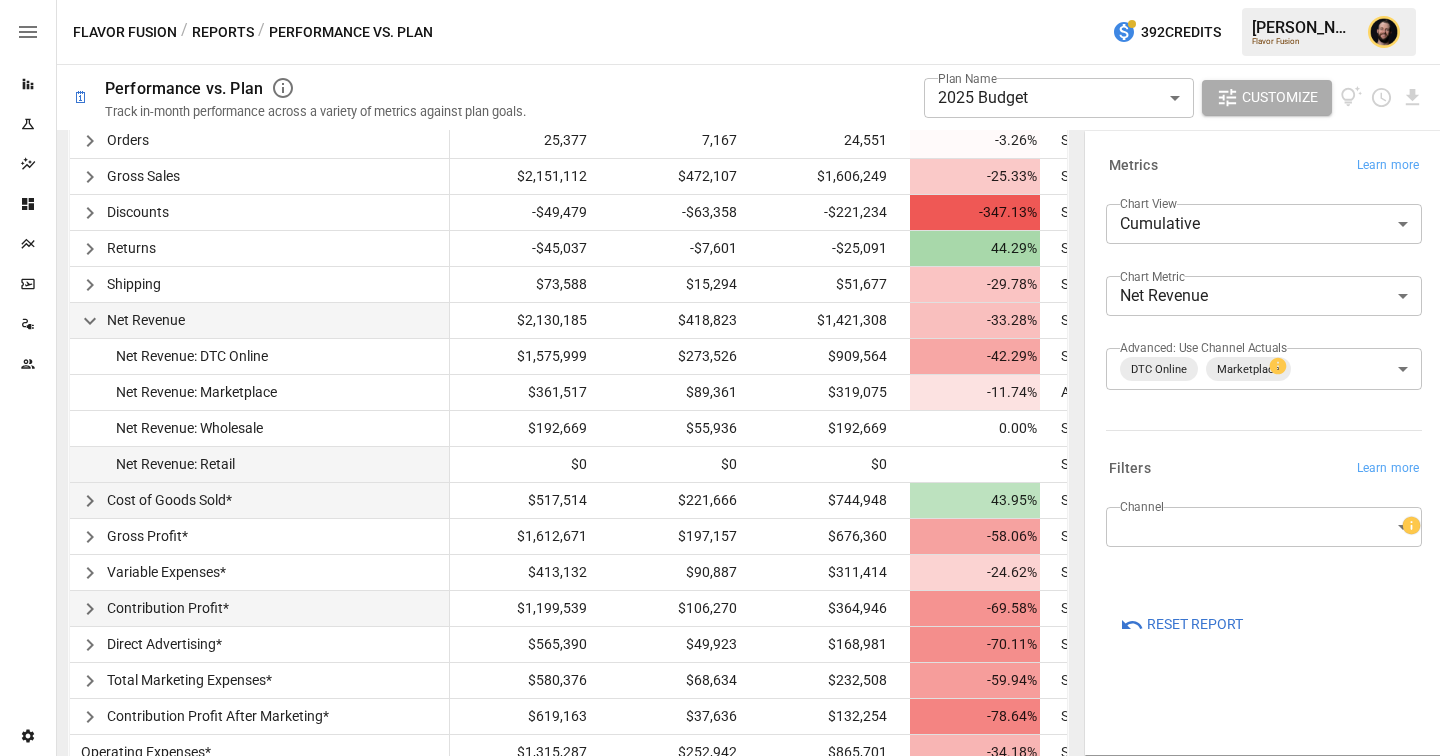 scroll, scrollTop: 581, scrollLeft: 0, axis: vertical 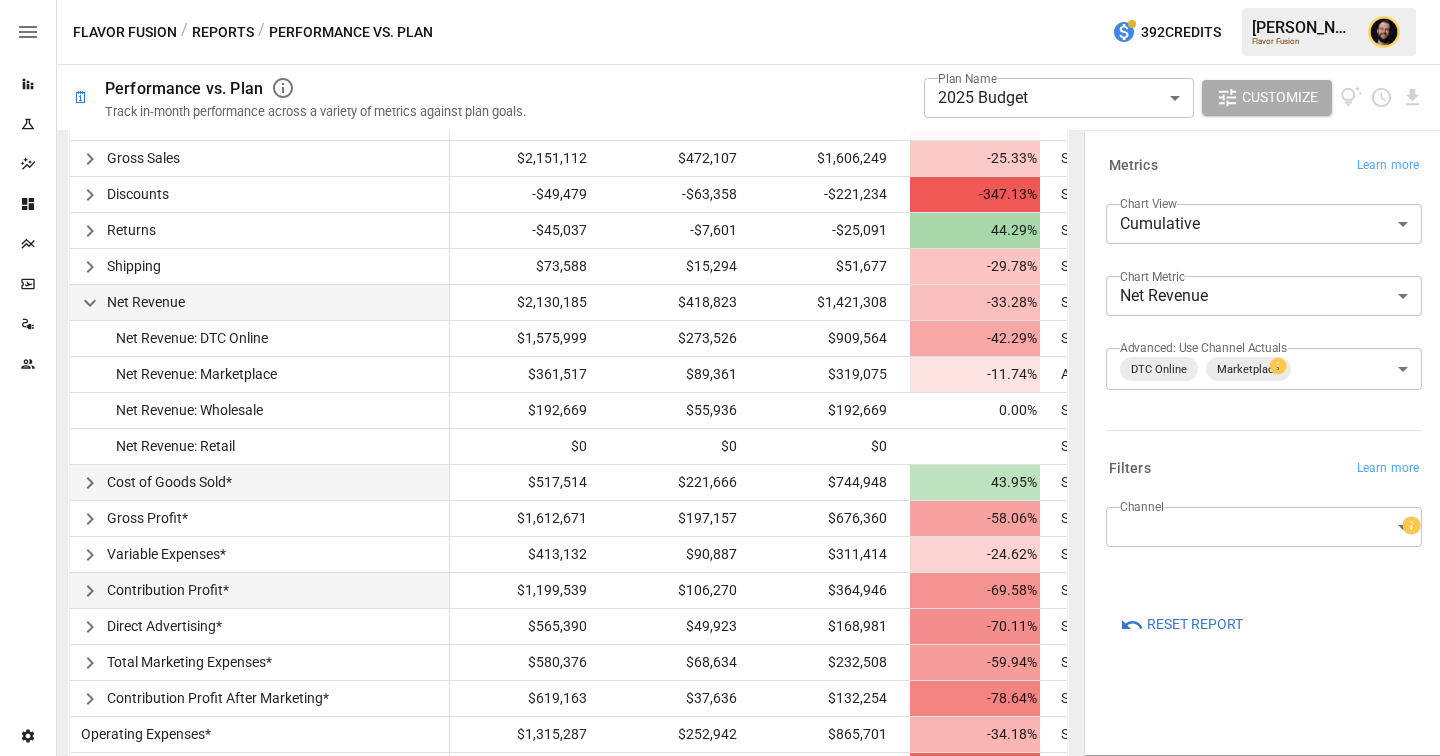 click on "Reports" at bounding box center [223, 32] 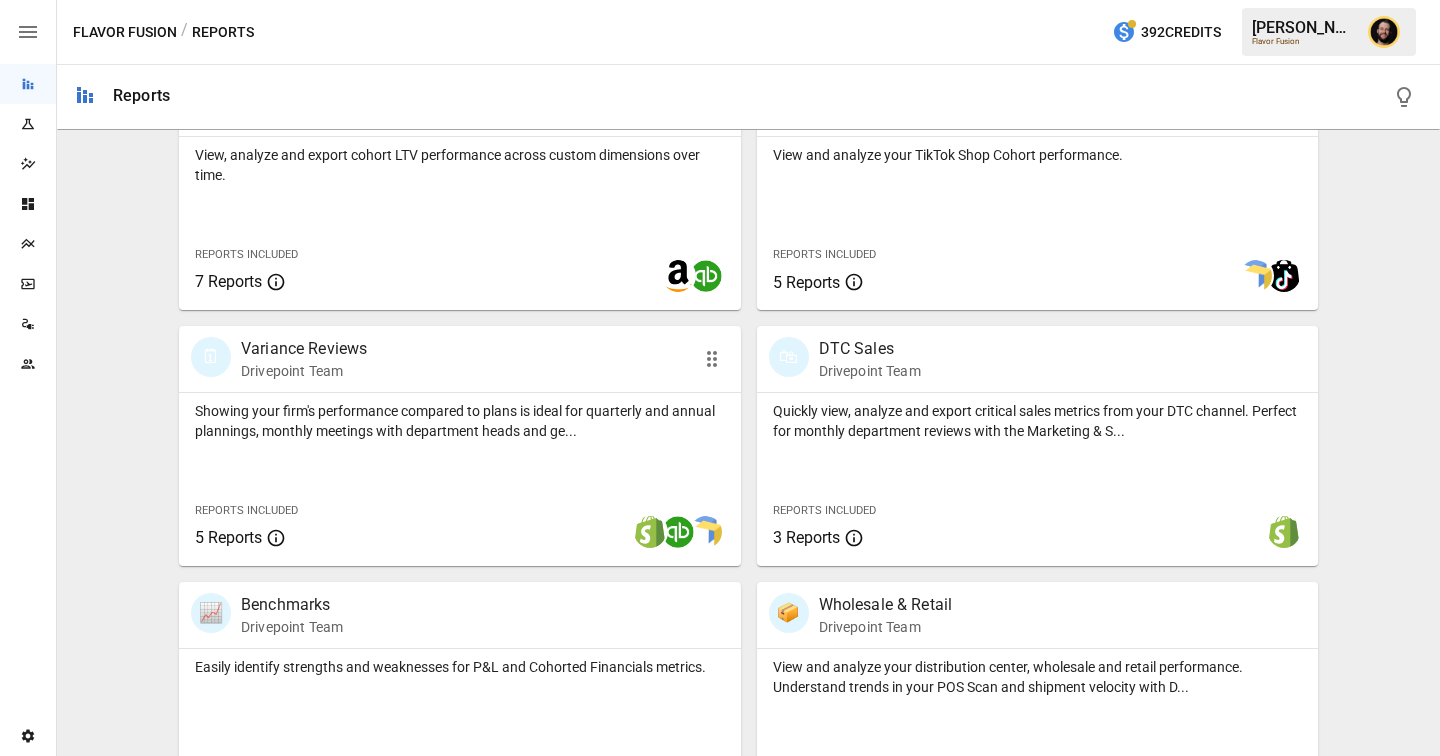 scroll, scrollTop: 1012, scrollLeft: 0, axis: vertical 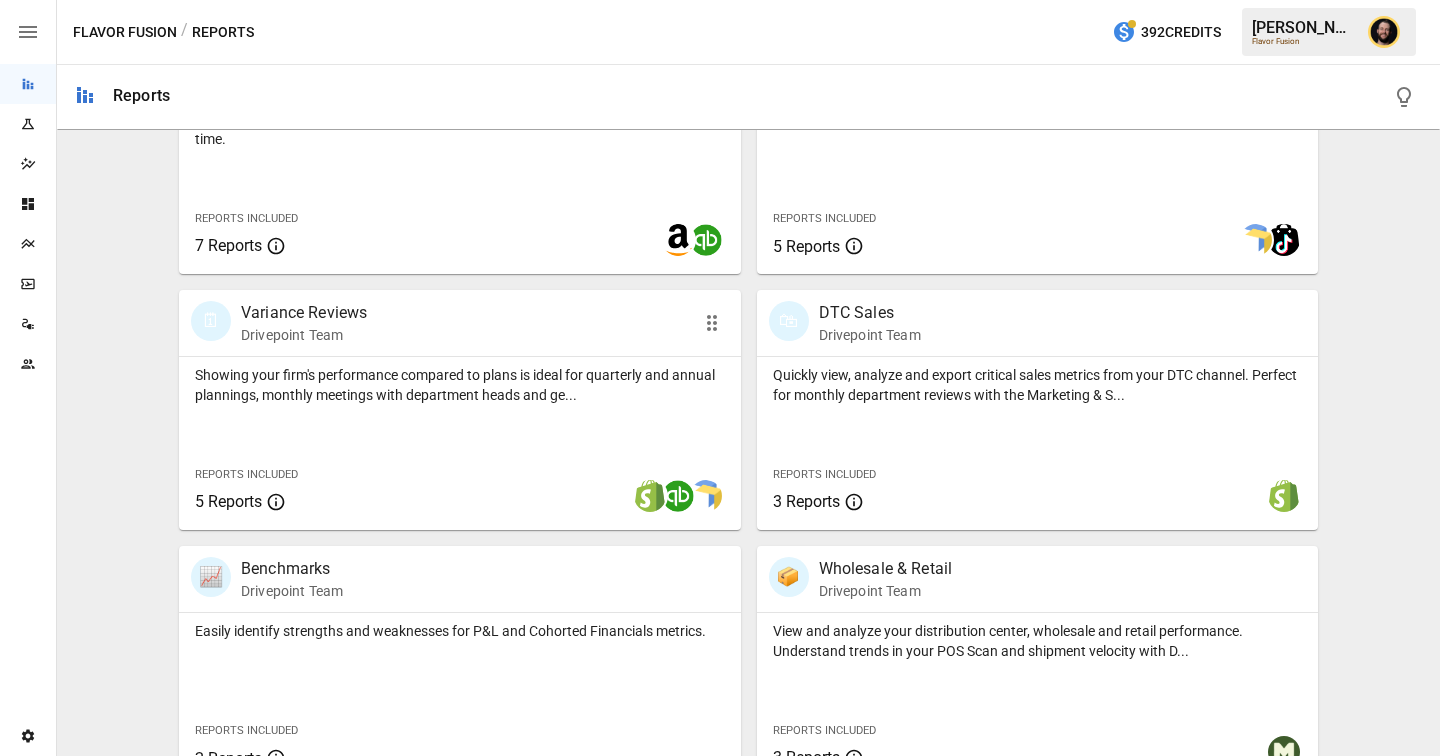 click on "Showing your firm's performance compared to plans is ideal for quarterly and annual plannings, monthly meetings with department heads and ge... Reports Included 5 Reports" at bounding box center (460, 443) 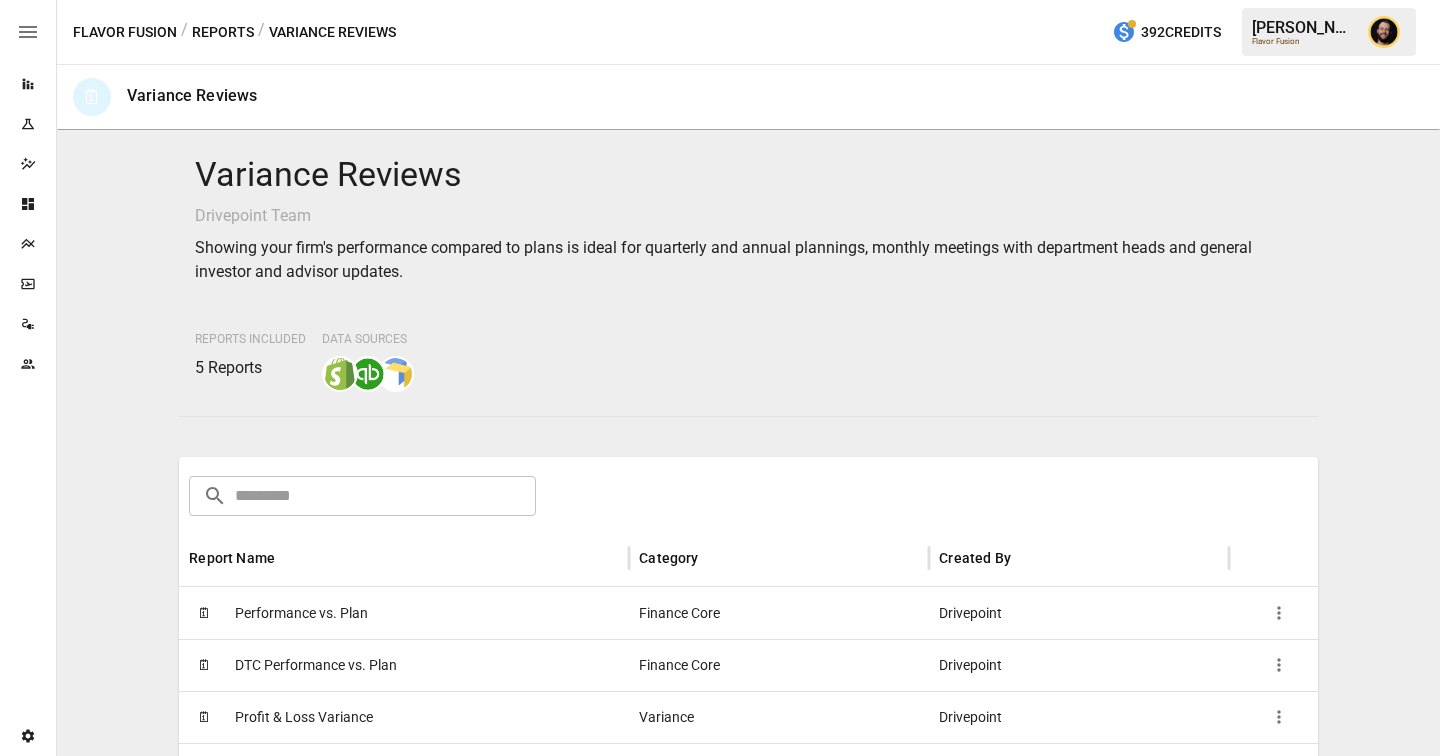 scroll, scrollTop: 215, scrollLeft: 0, axis: vertical 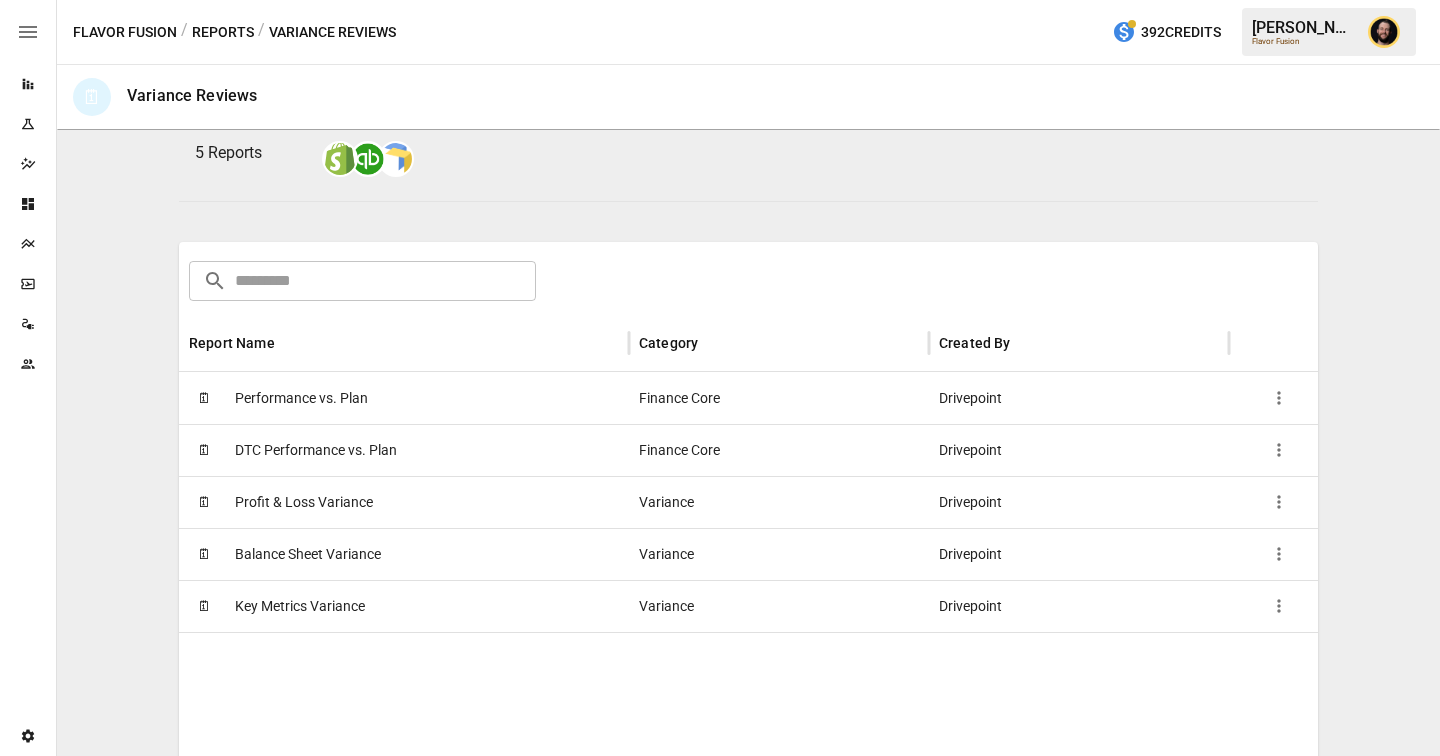click on "Reports" at bounding box center (223, 32) 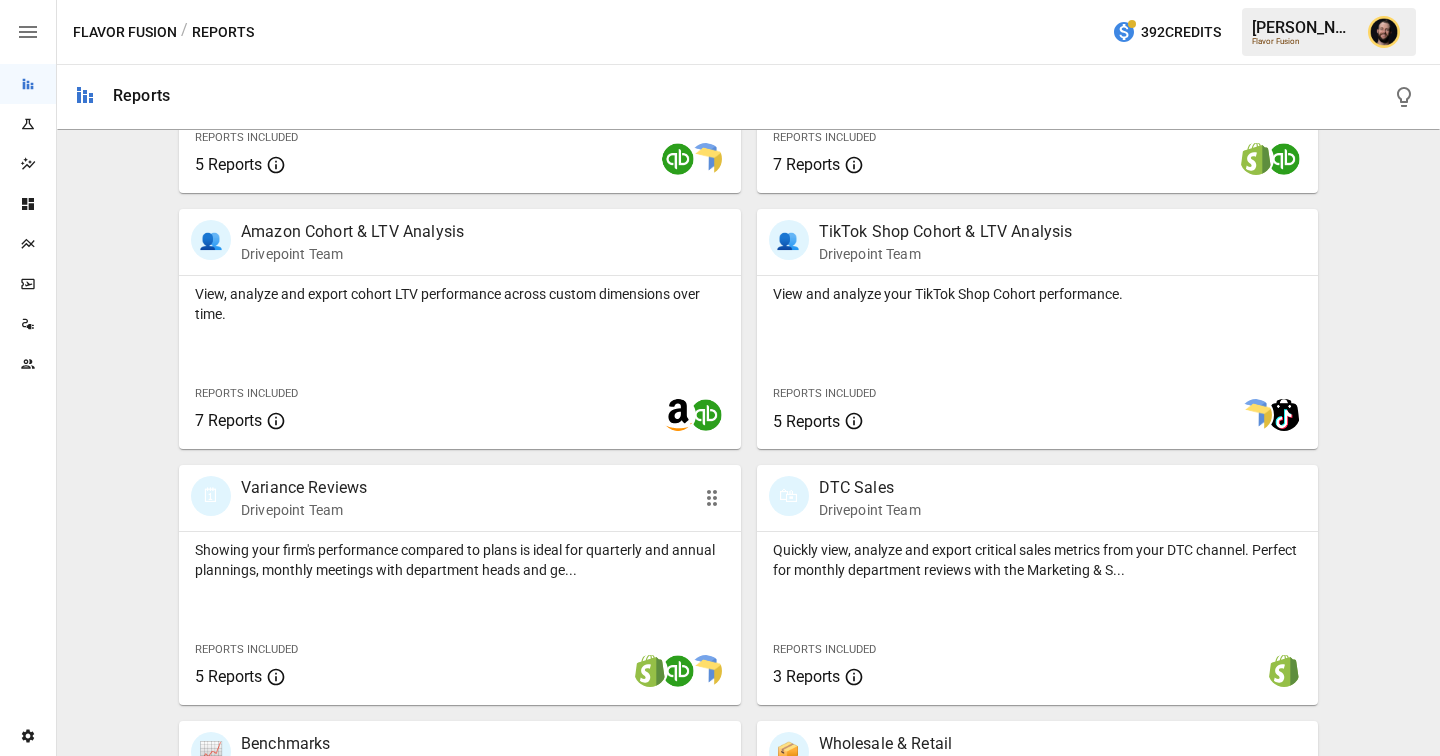 scroll, scrollTop: 838, scrollLeft: 0, axis: vertical 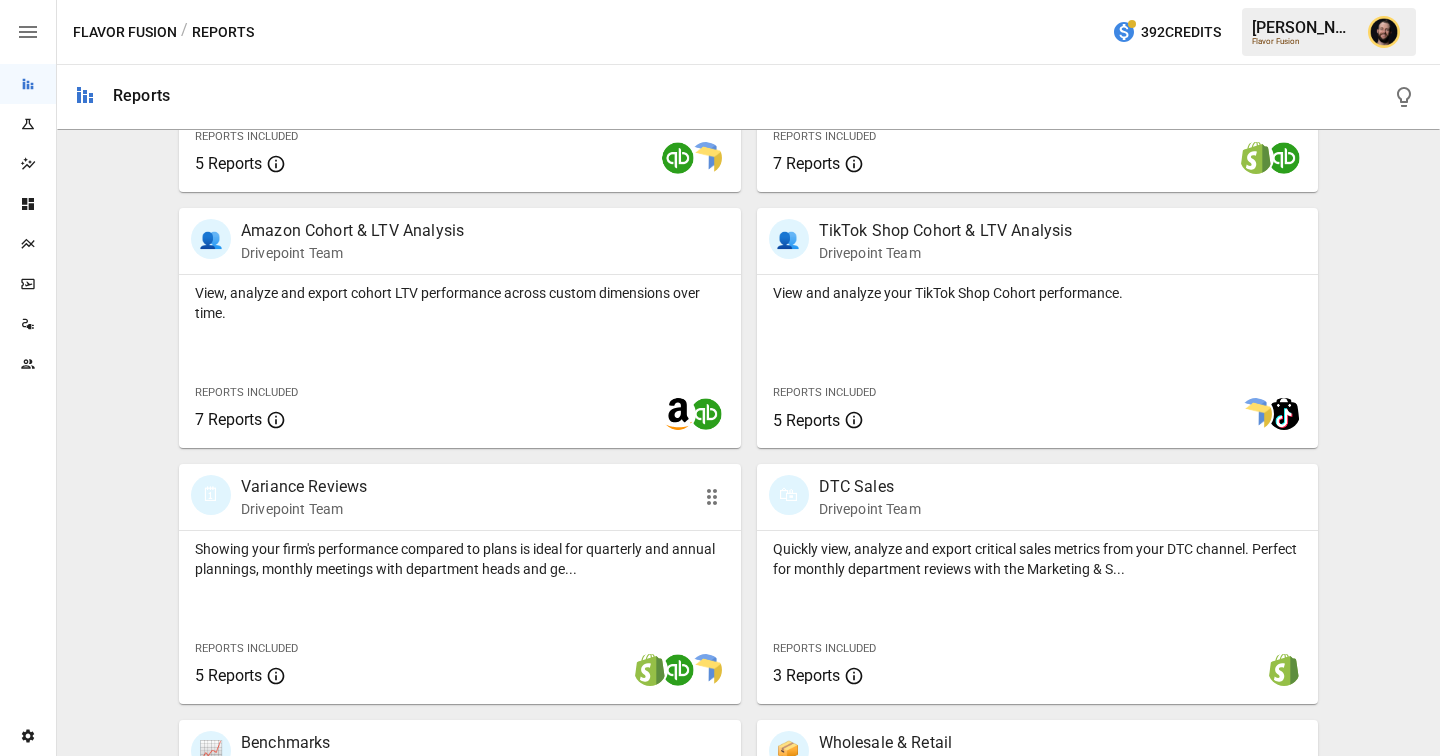 click on "Showing your firm's performance compared to plans is ideal for quarterly and annual plannings, monthly meetings with department heads and ge..." at bounding box center [460, 559] 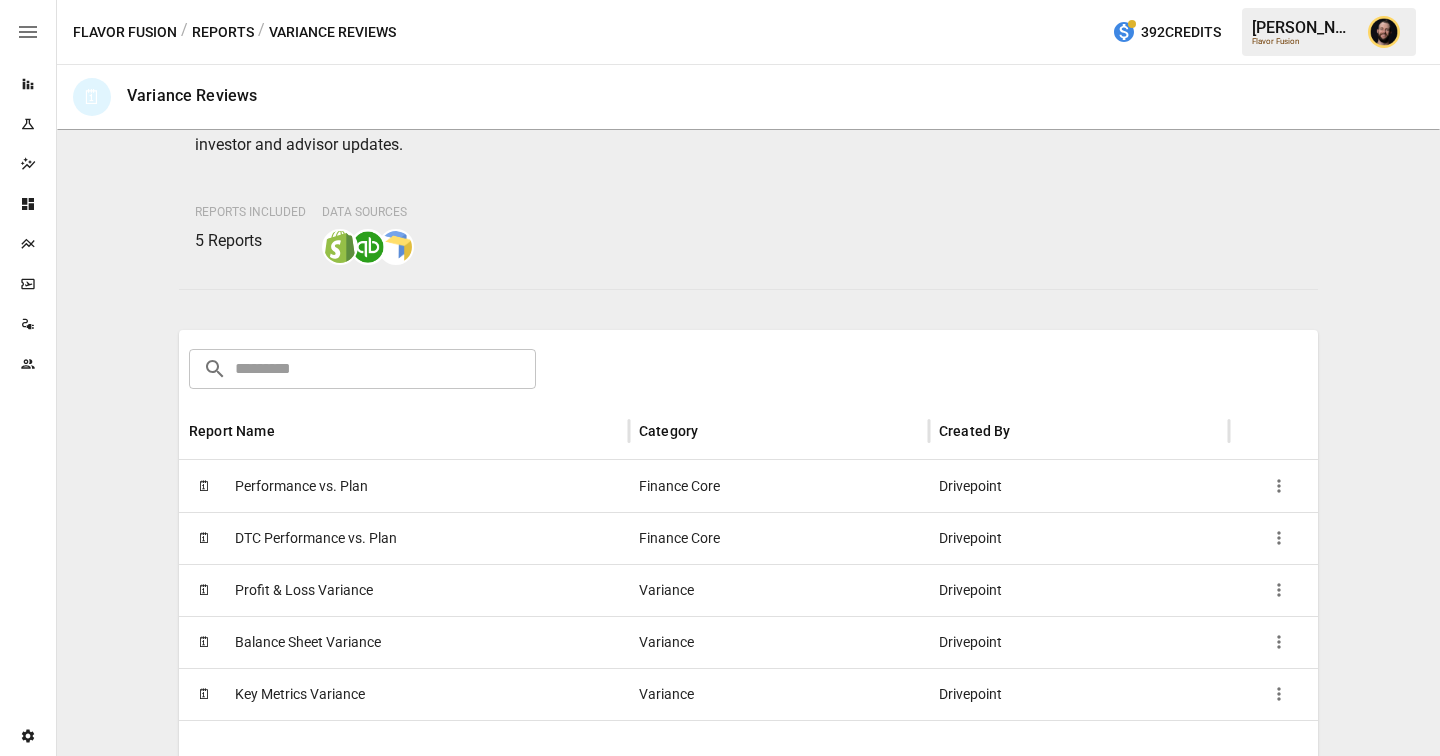 scroll, scrollTop: 418, scrollLeft: 0, axis: vertical 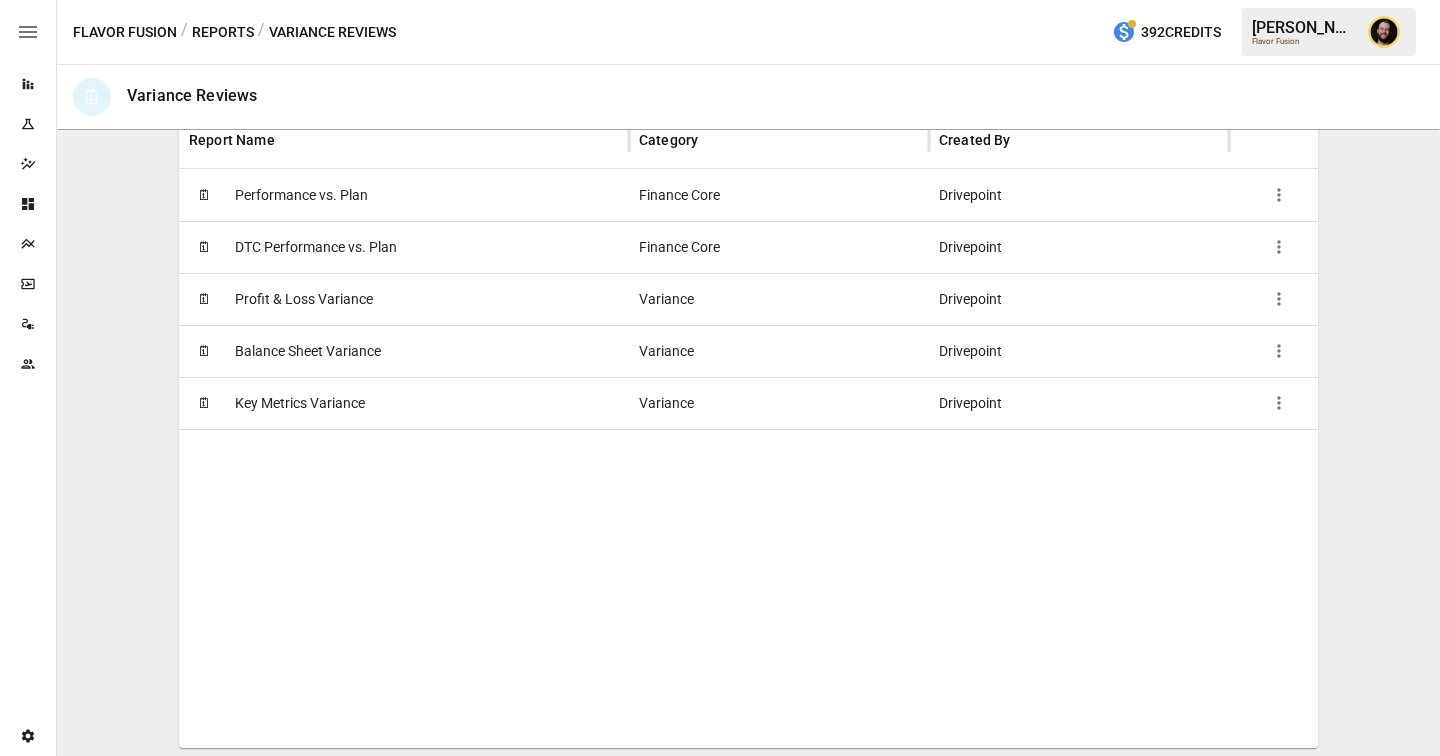 click on "🗓 Profit & Loss Variance" at bounding box center [404, 299] 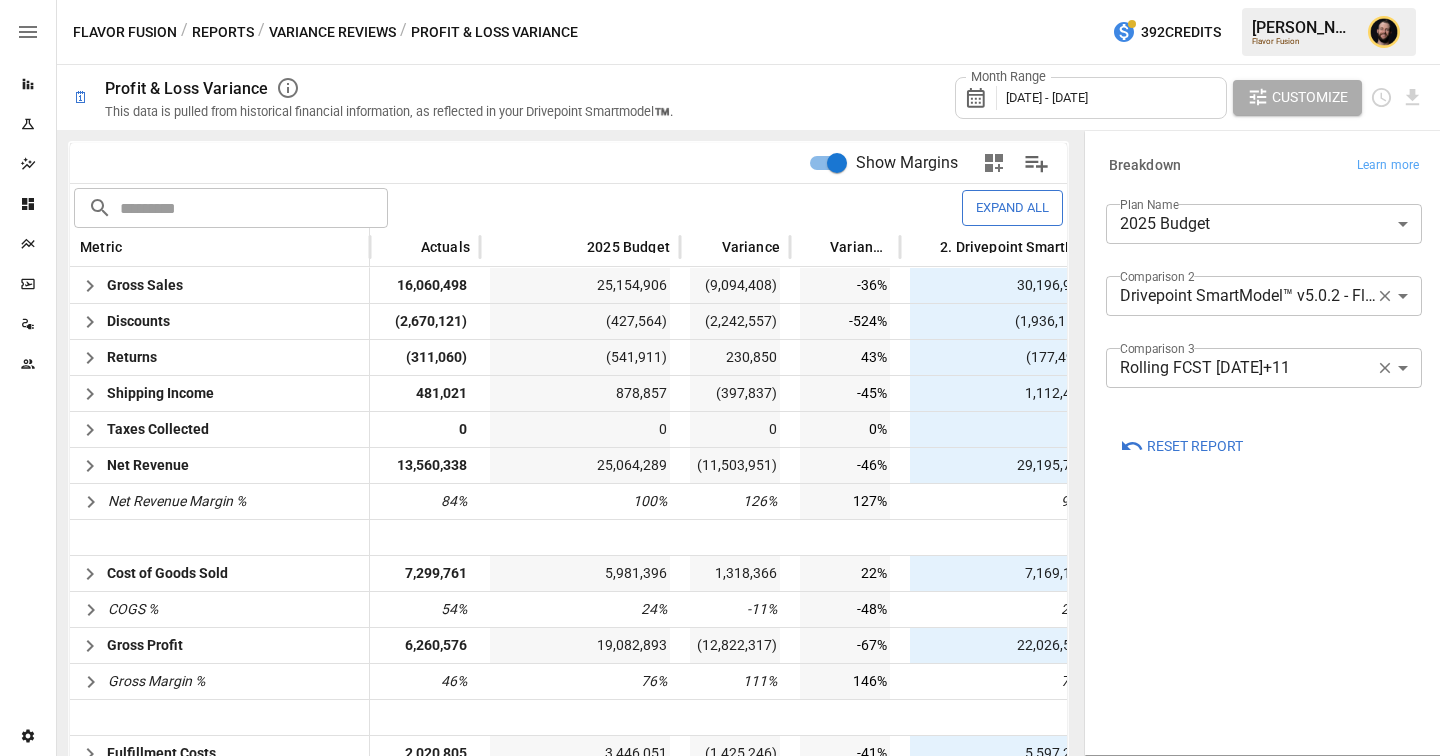 click on "Reports" at bounding box center (223, 32) 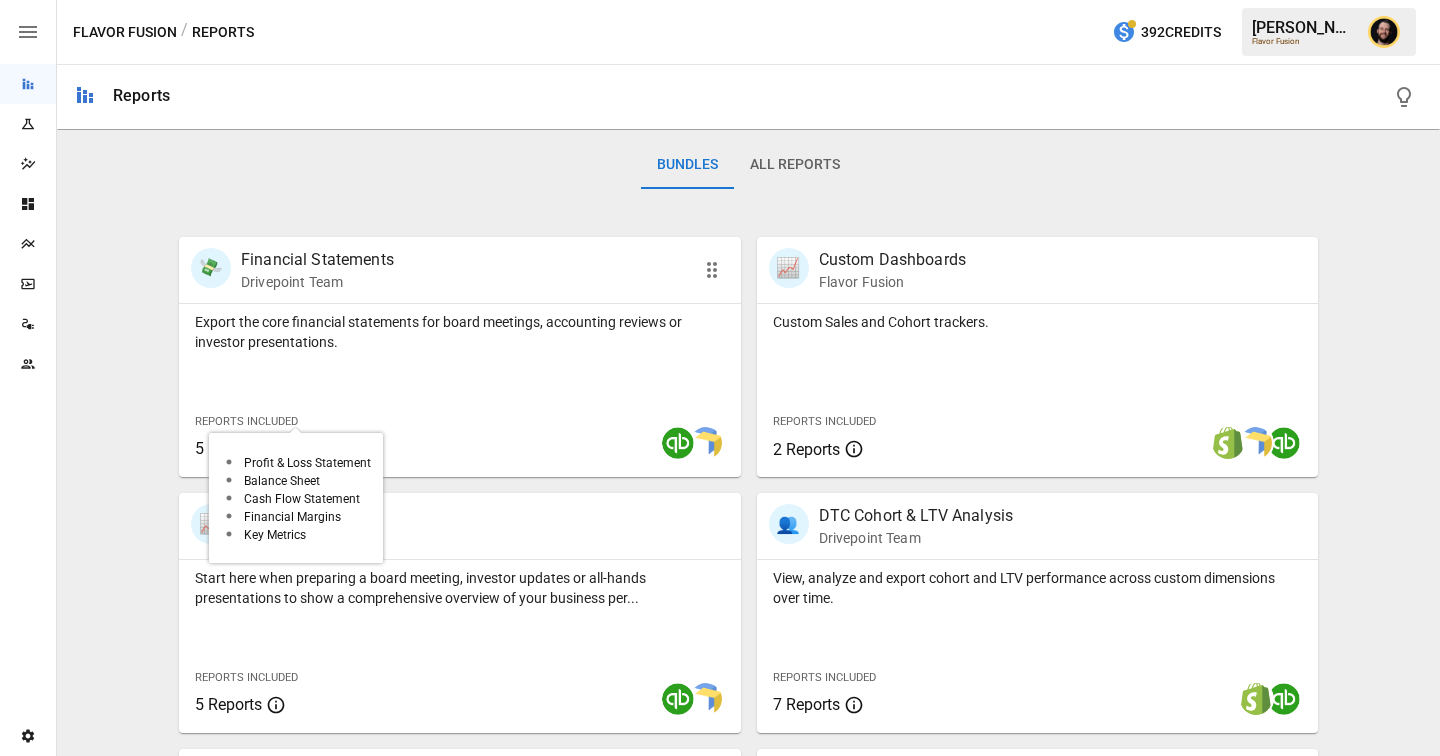 scroll, scrollTop: 339, scrollLeft: 0, axis: vertical 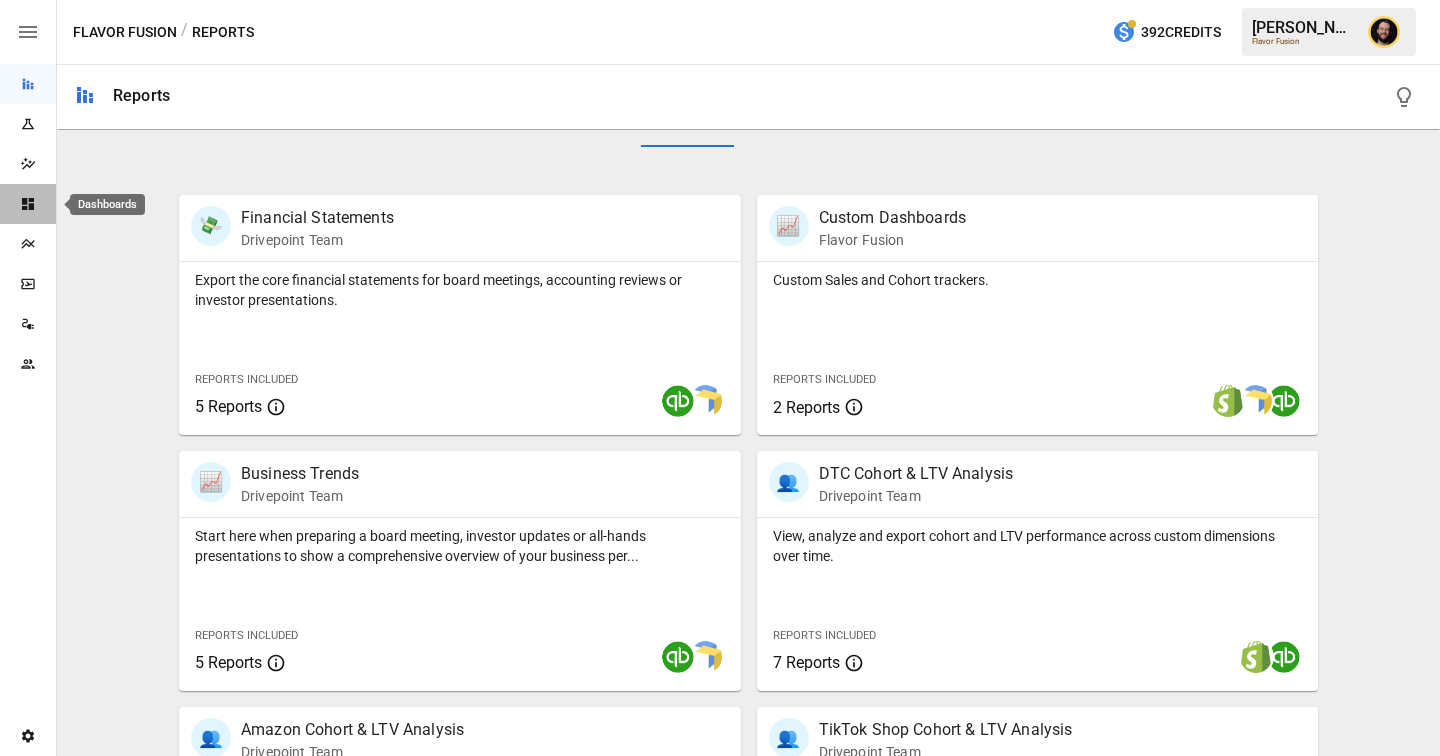 click 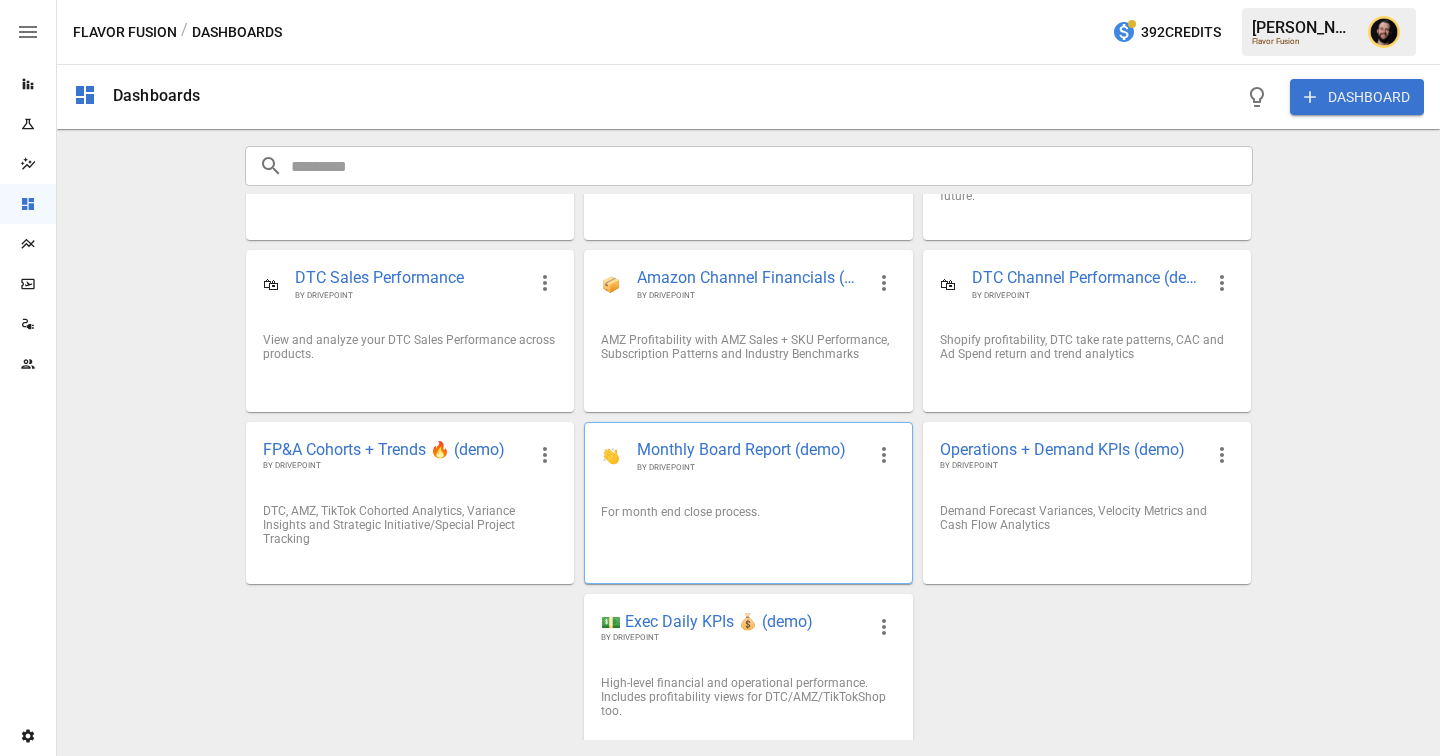 scroll, scrollTop: 134, scrollLeft: 0, axis: vertical 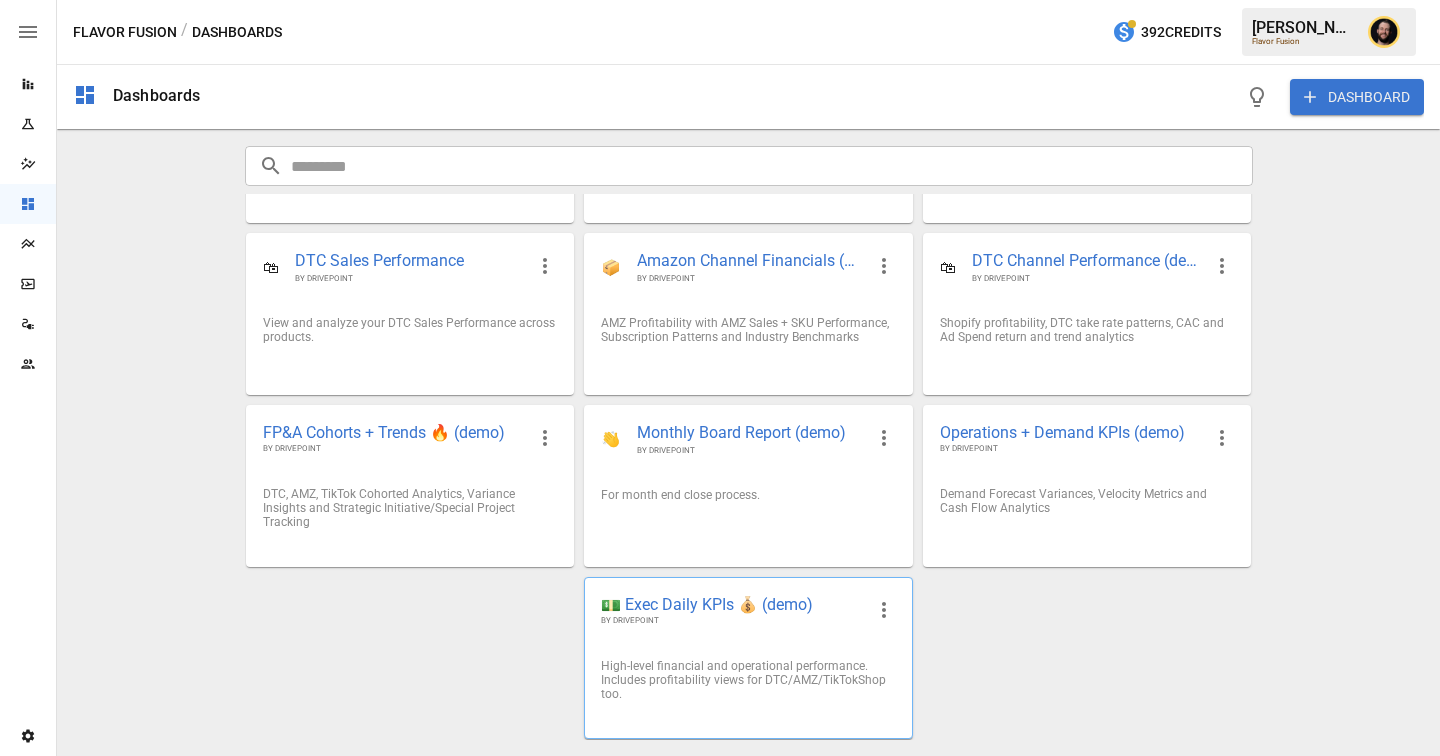 click on "💵 Exec Daily KPIs 💰 (demo)" at bounding box center (732, 604) 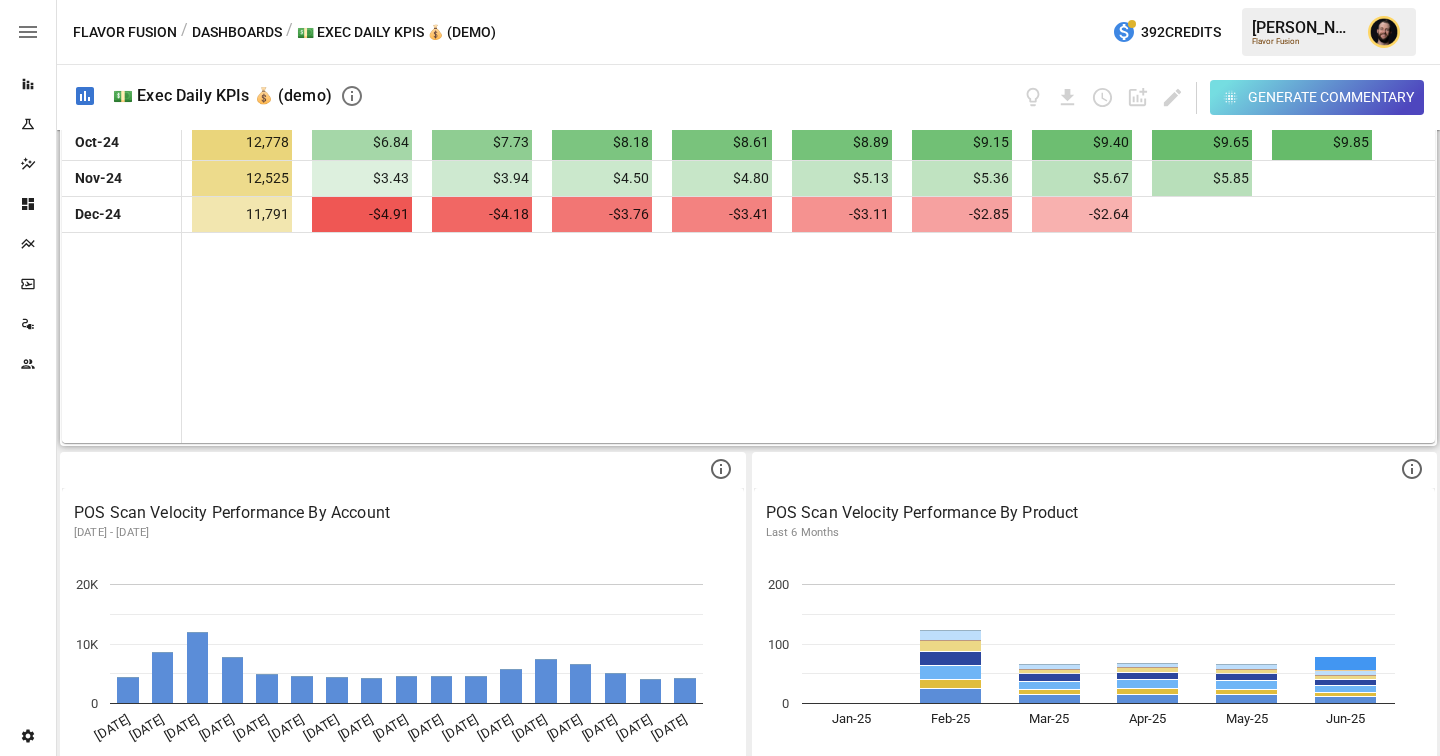 scroll, scrollTop: 3374, scrollLeft: 0, axis: vertical 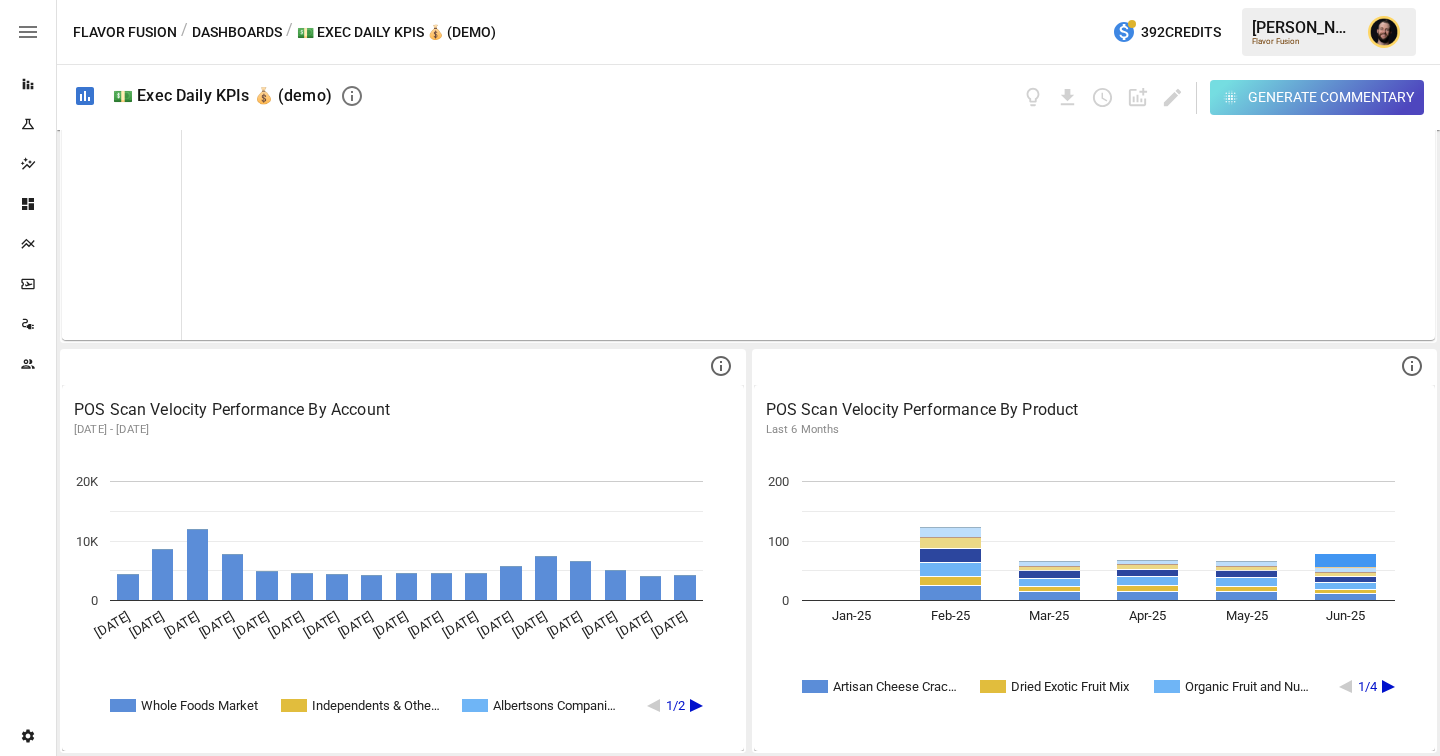 click on "Dashboards" at bounding box center (237, 32) 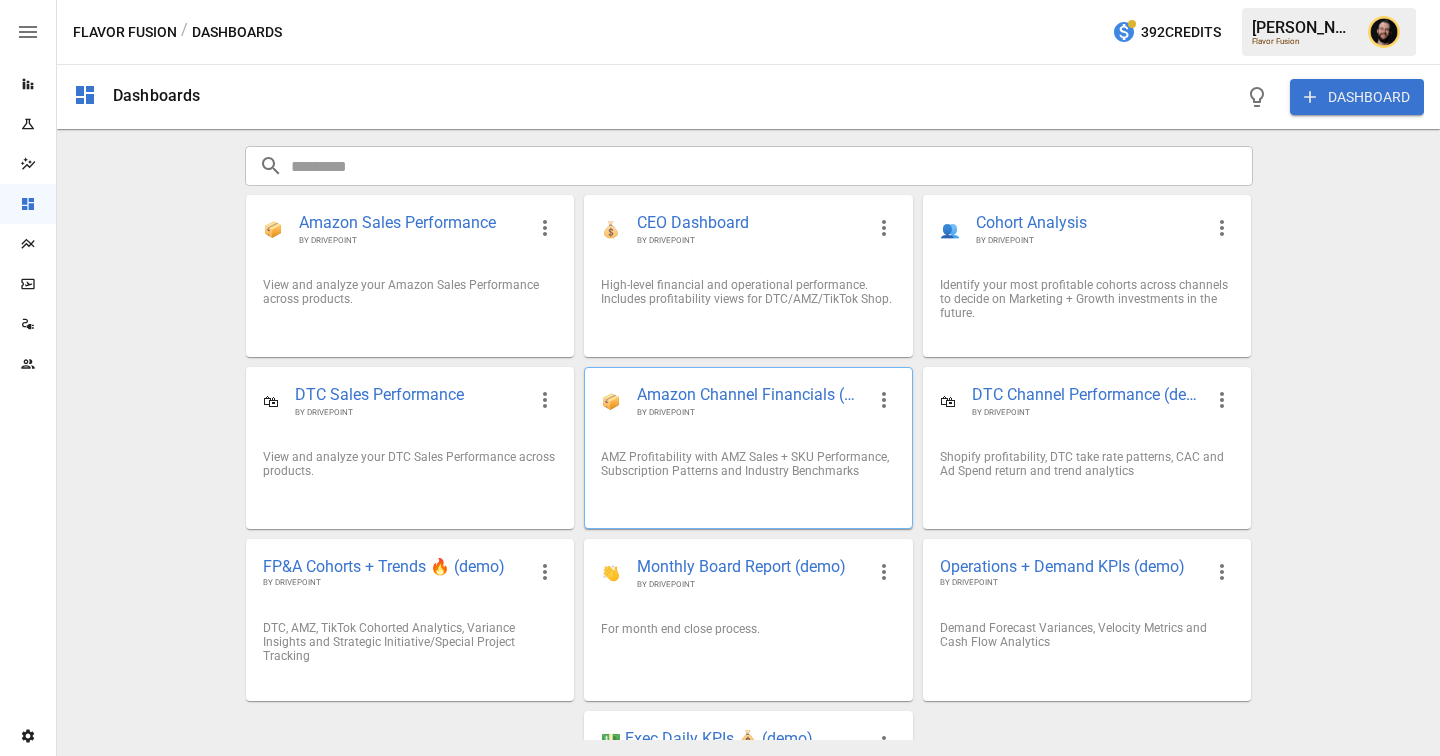 click on "BY DRIVEPOINT" at bounding box center [750, 412] 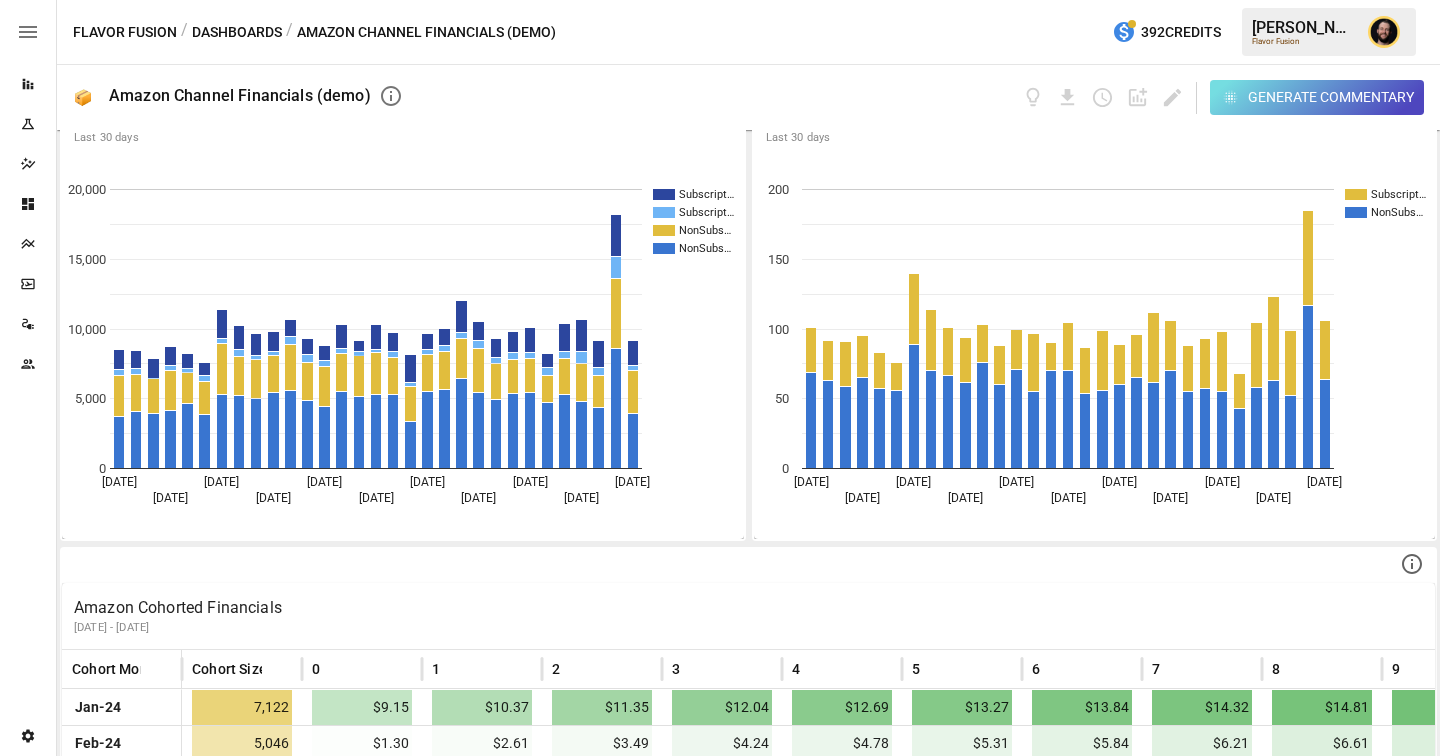 scroll, scrollTop: 0, scrollLeft: 0, axis: both 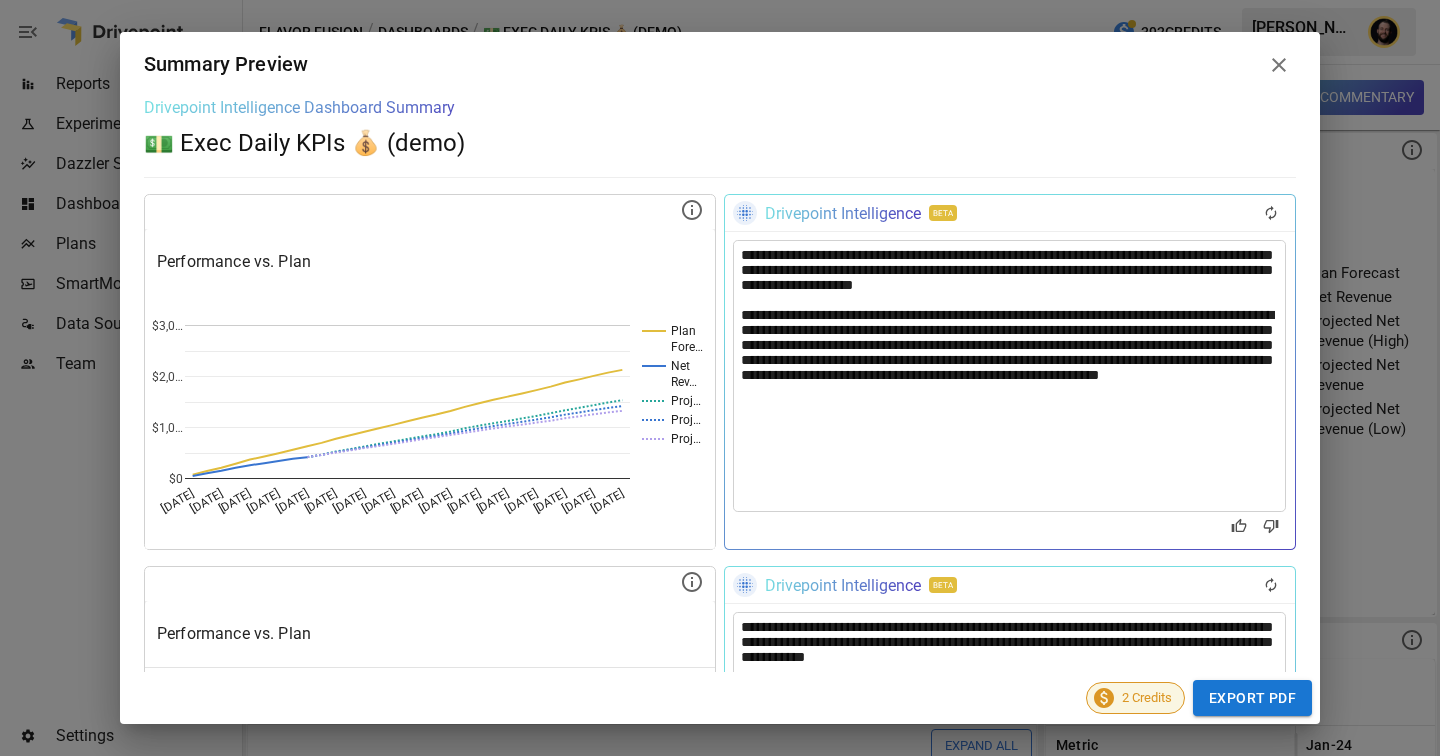 click on "**********" at bounding box center [1009, 359] 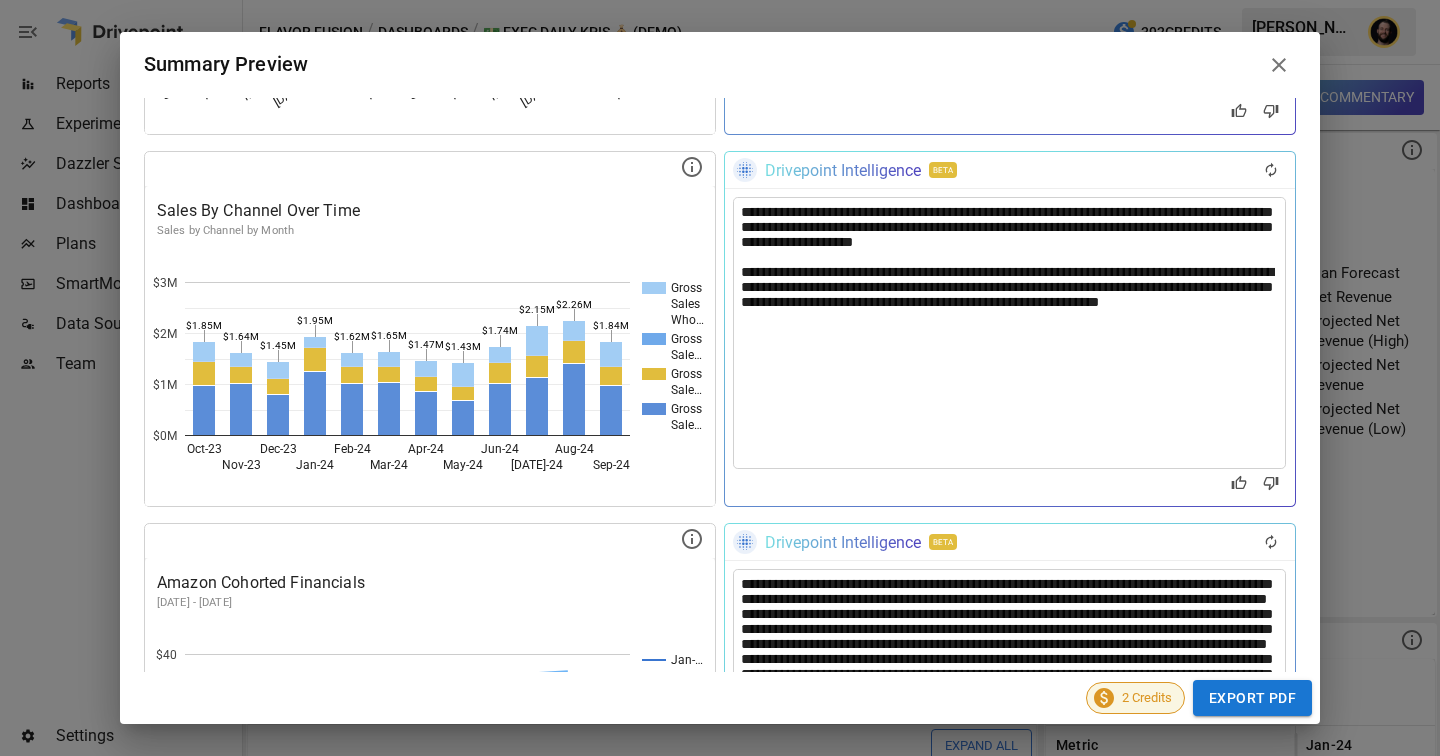 scroll, scrollTop: 2414, scrollLeft: 0, axis: vertical 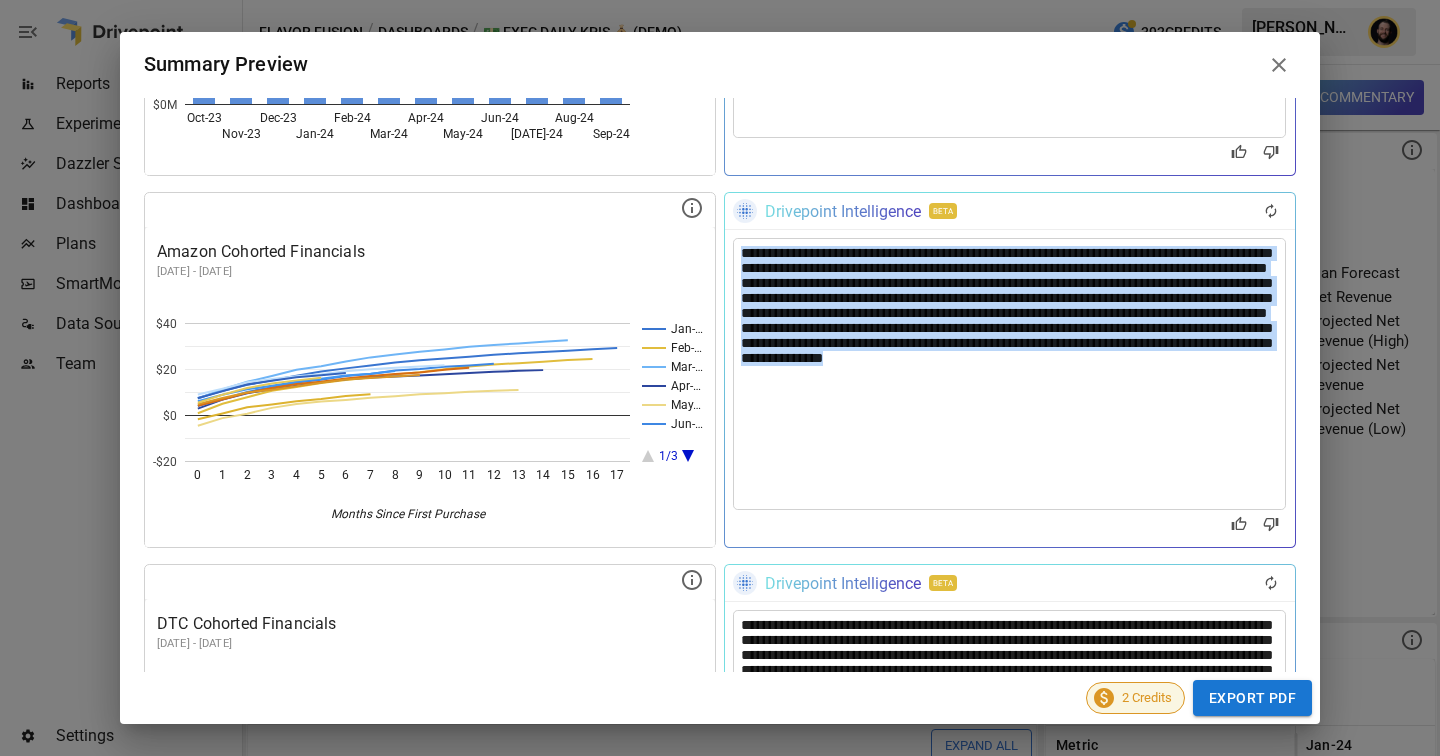 drag, startPoint x: 1266, startPoint y: 392, endPoint x: 599, endPoint y: 181, distance: 699.5784 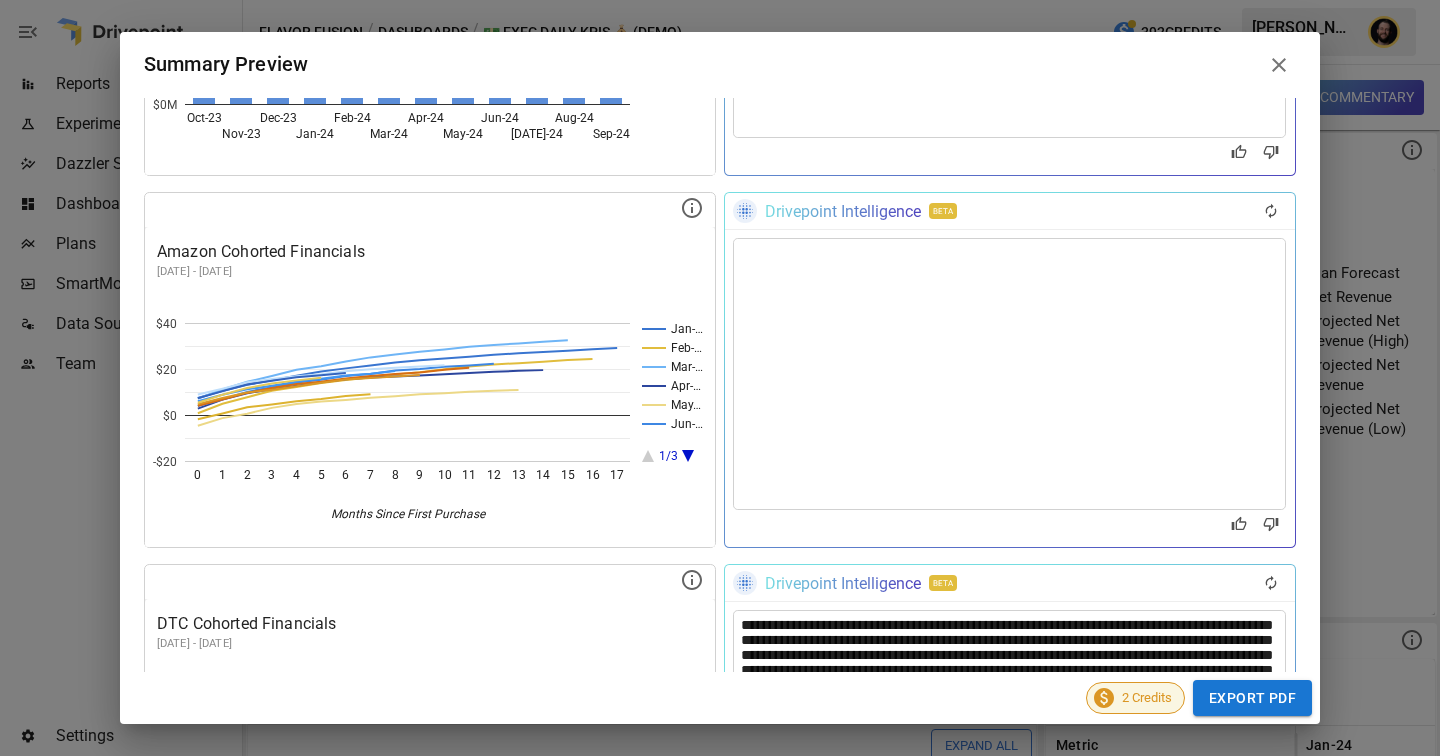 click at bounding box center [1009, 374] 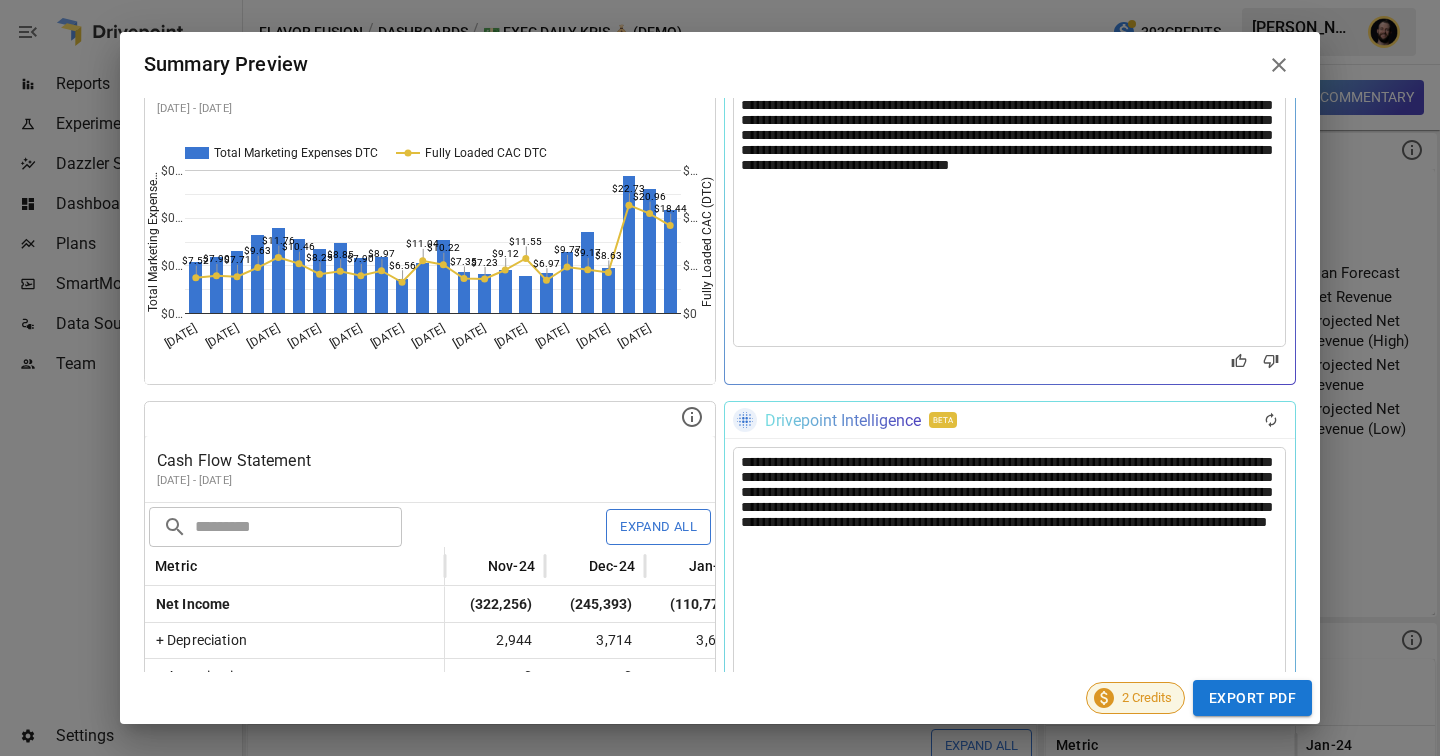 scroll, scrollTop: 4220, scrollLeft: 0, axis: vertical 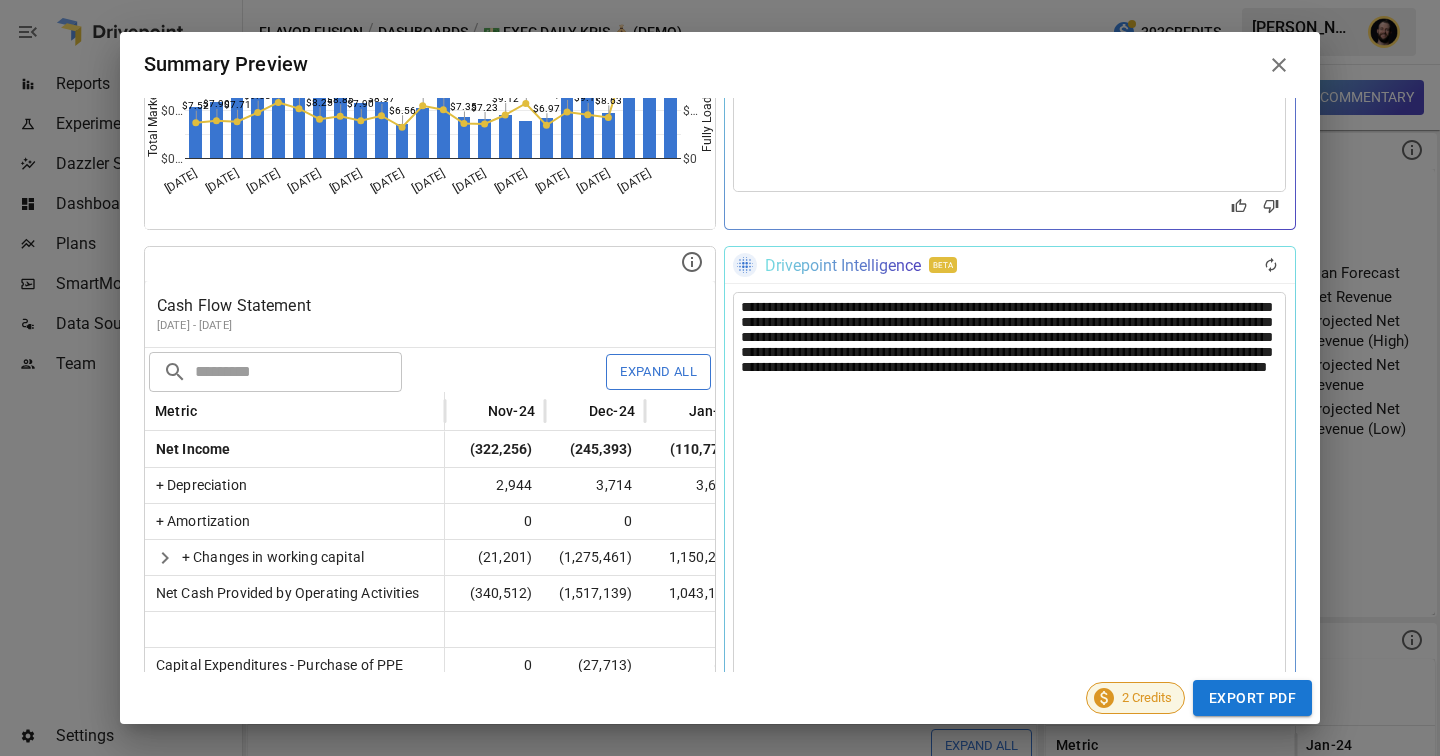 click on "**********" at bounding box center (1009, 667) 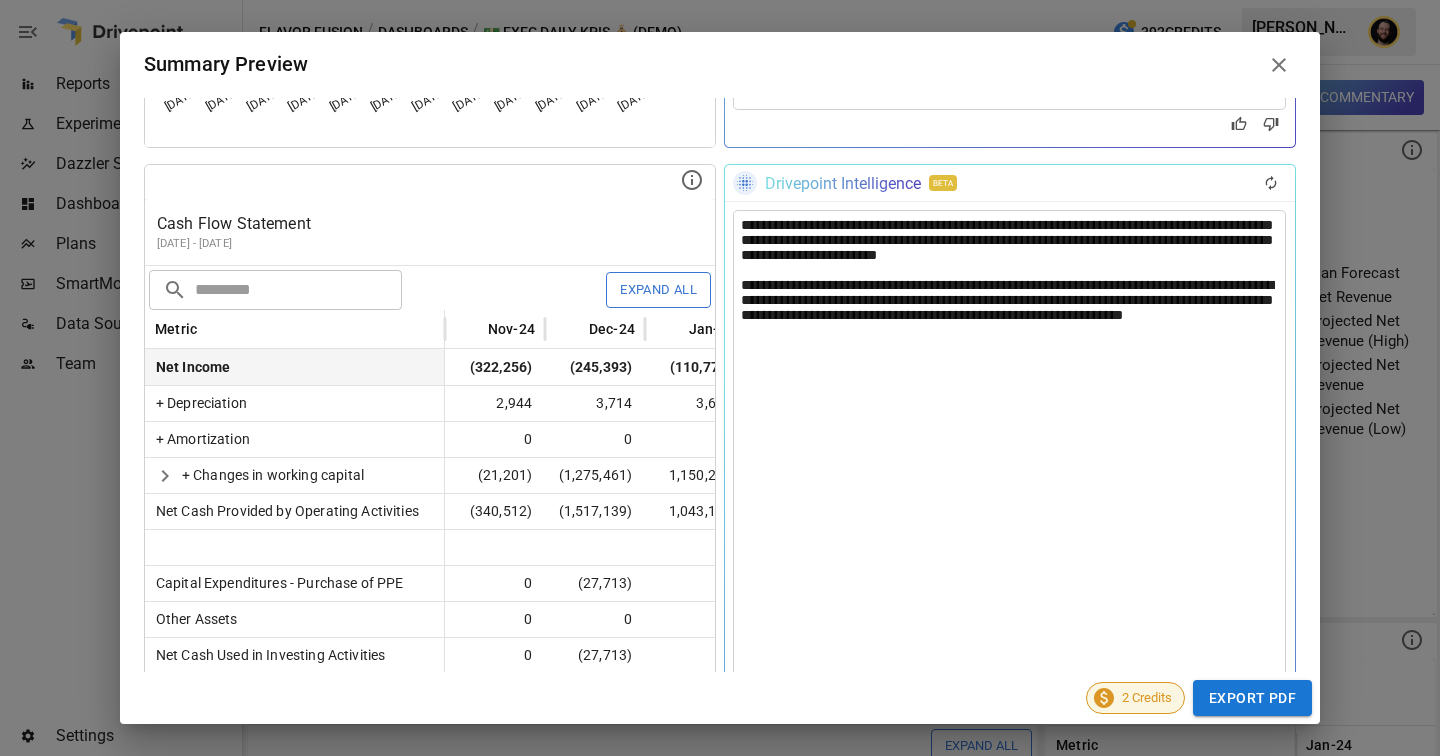 scroll, scrollTop: 4305, scrollLeft: 0, axis: vertical 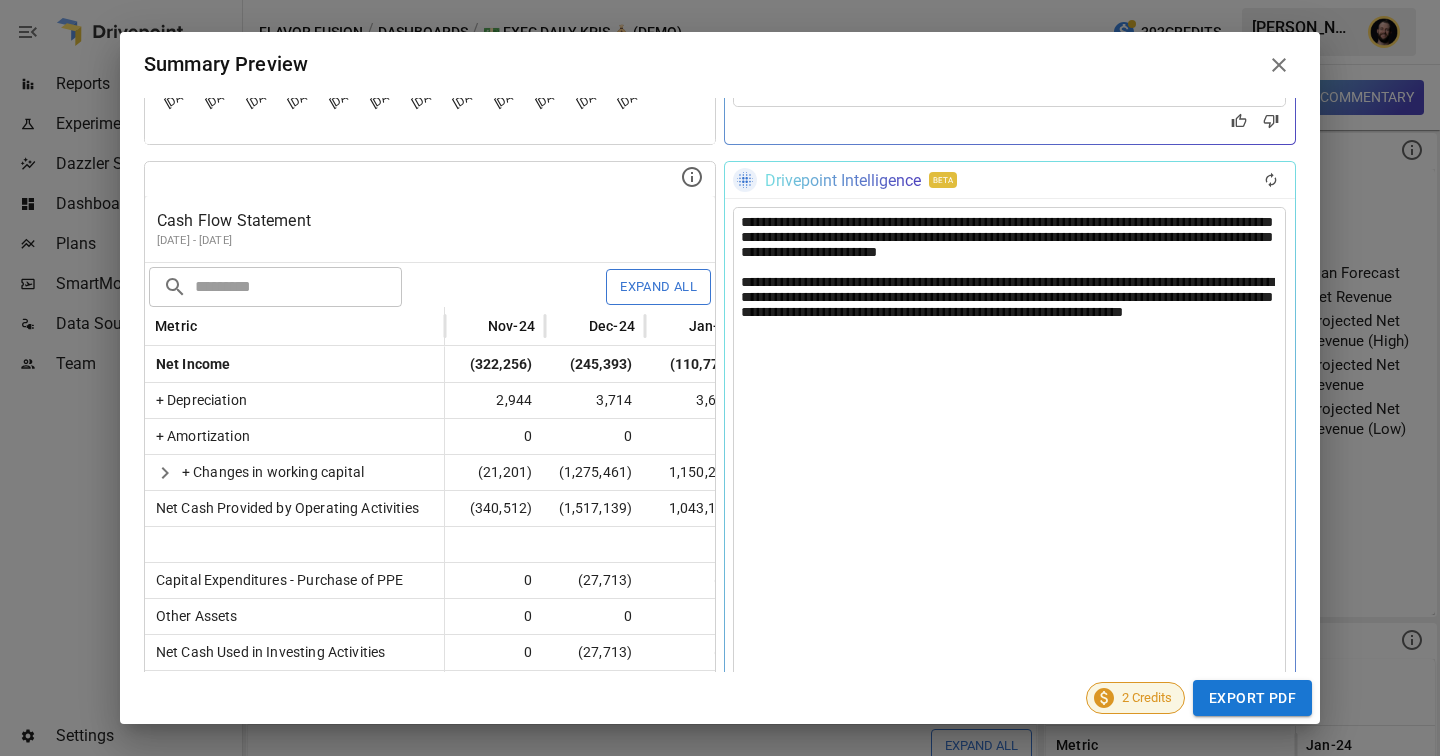 click at bounding box center (1009, 267) 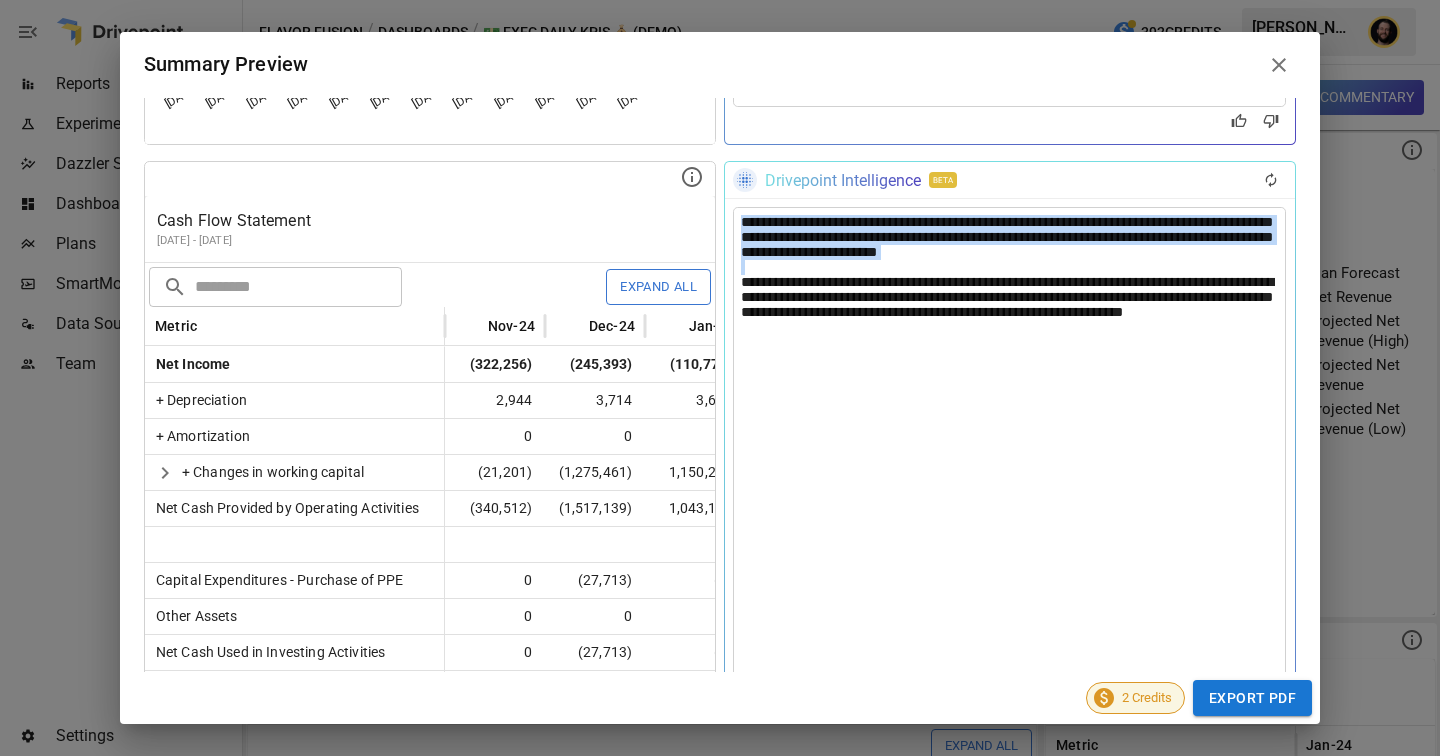 drag, startPoint x: 925, startPoint y: 218, endPoint x: 952, endPoint y: 268, distance: 56.82429 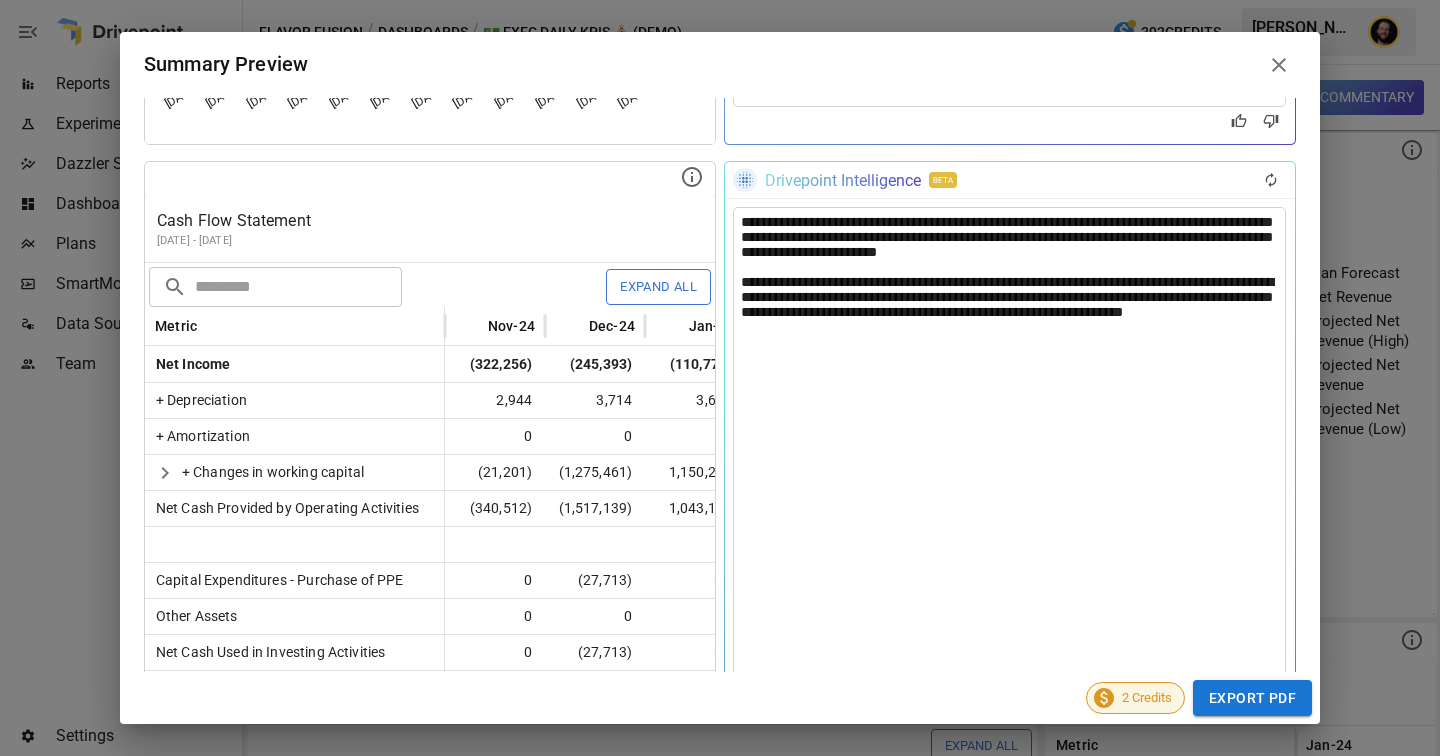 click on "**********" at bounding box center [1009, 300] 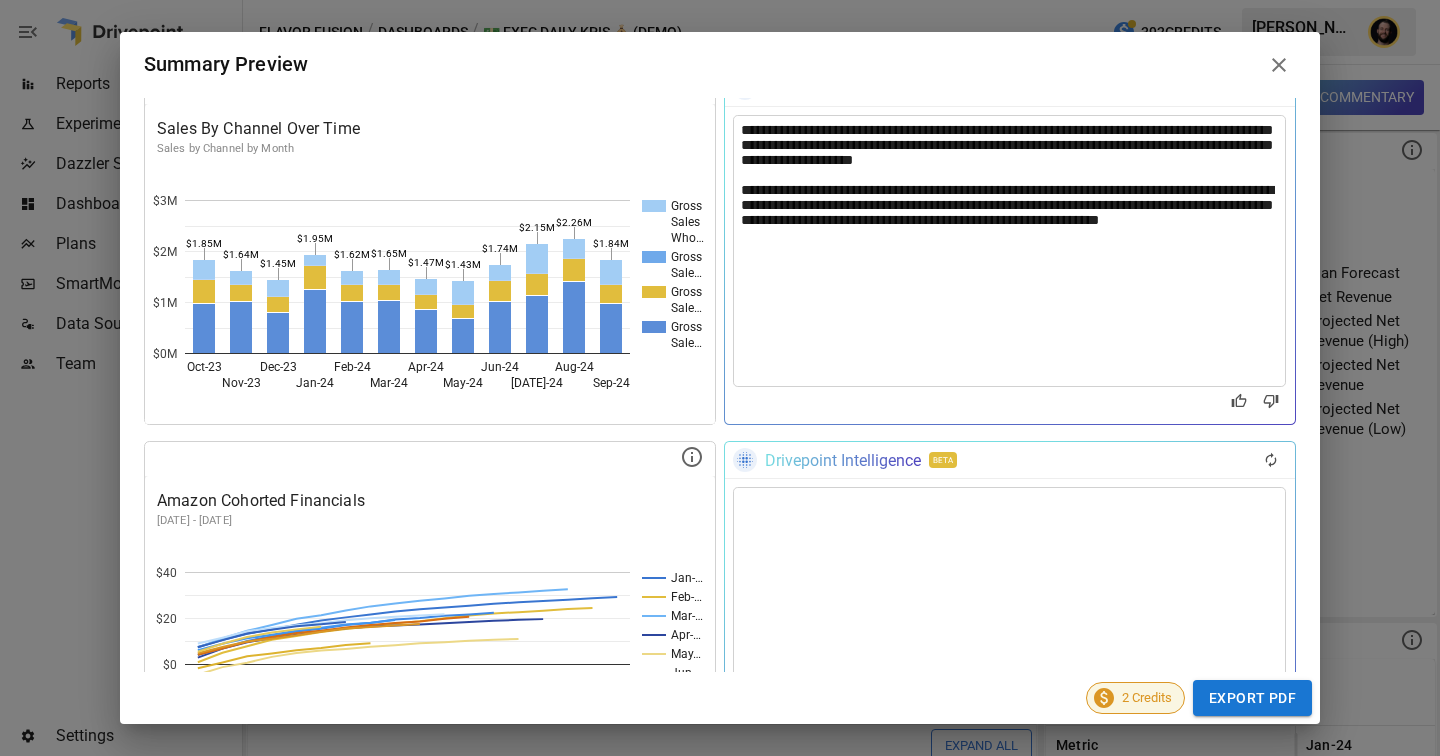 scroll, scrollTop: 2148, scrollLeft: 0, axis: vertical 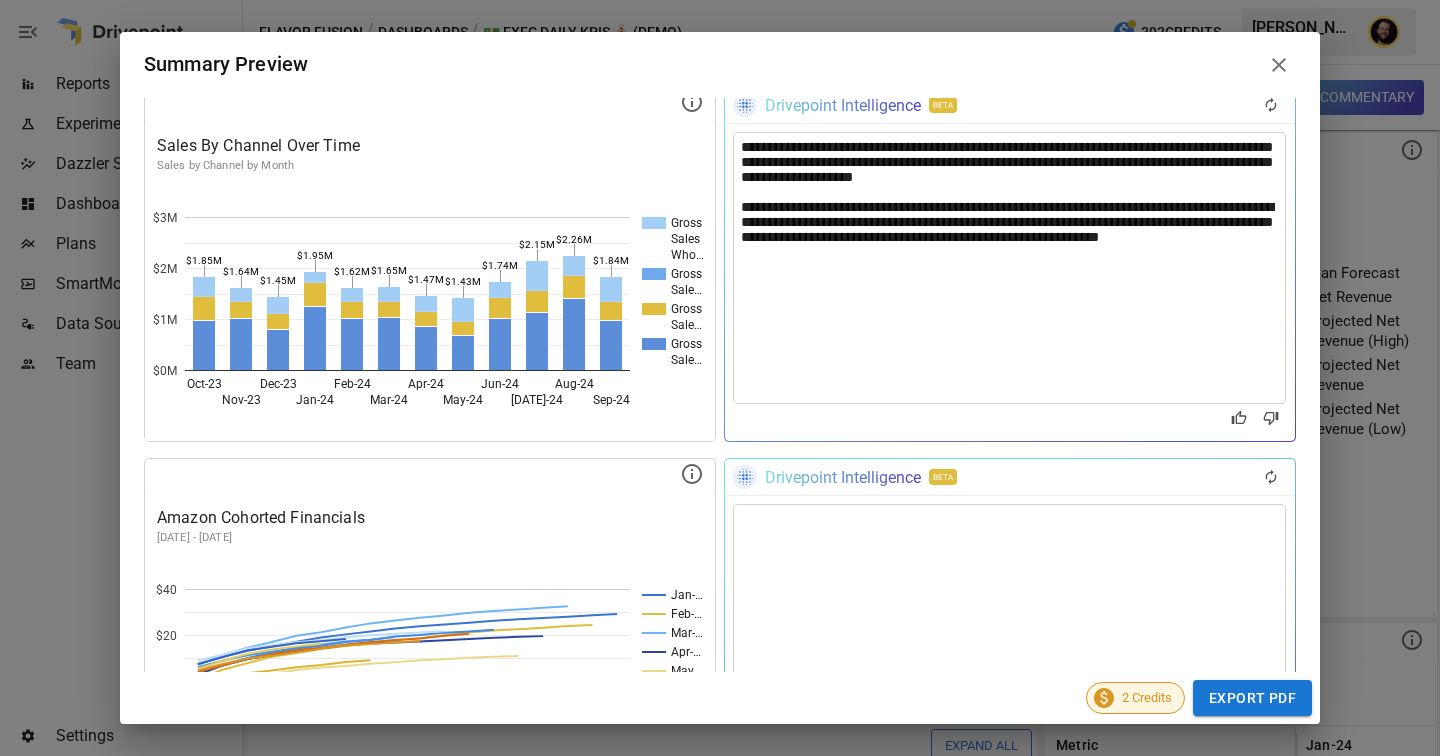 click 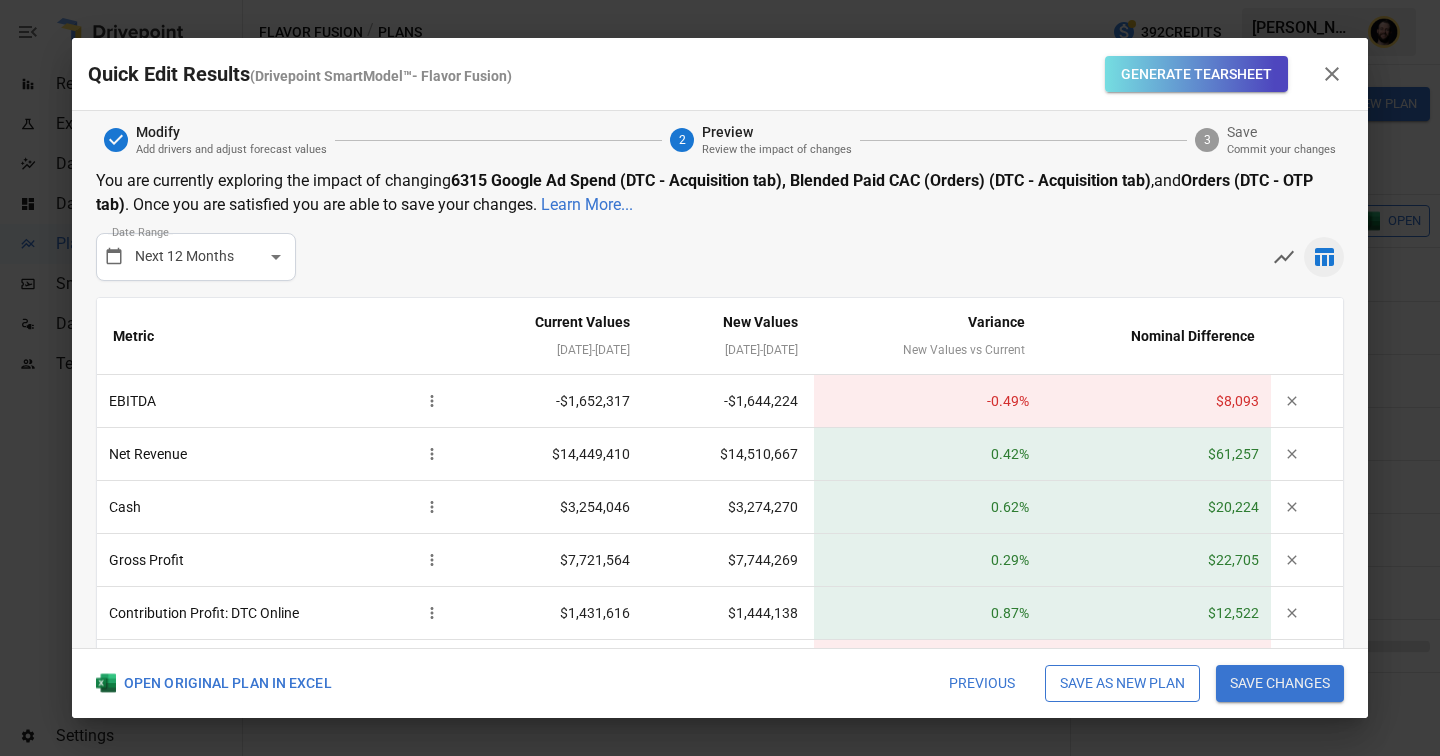 scroll, scrollTop: 0, scrollLeft: 0, axis: both 